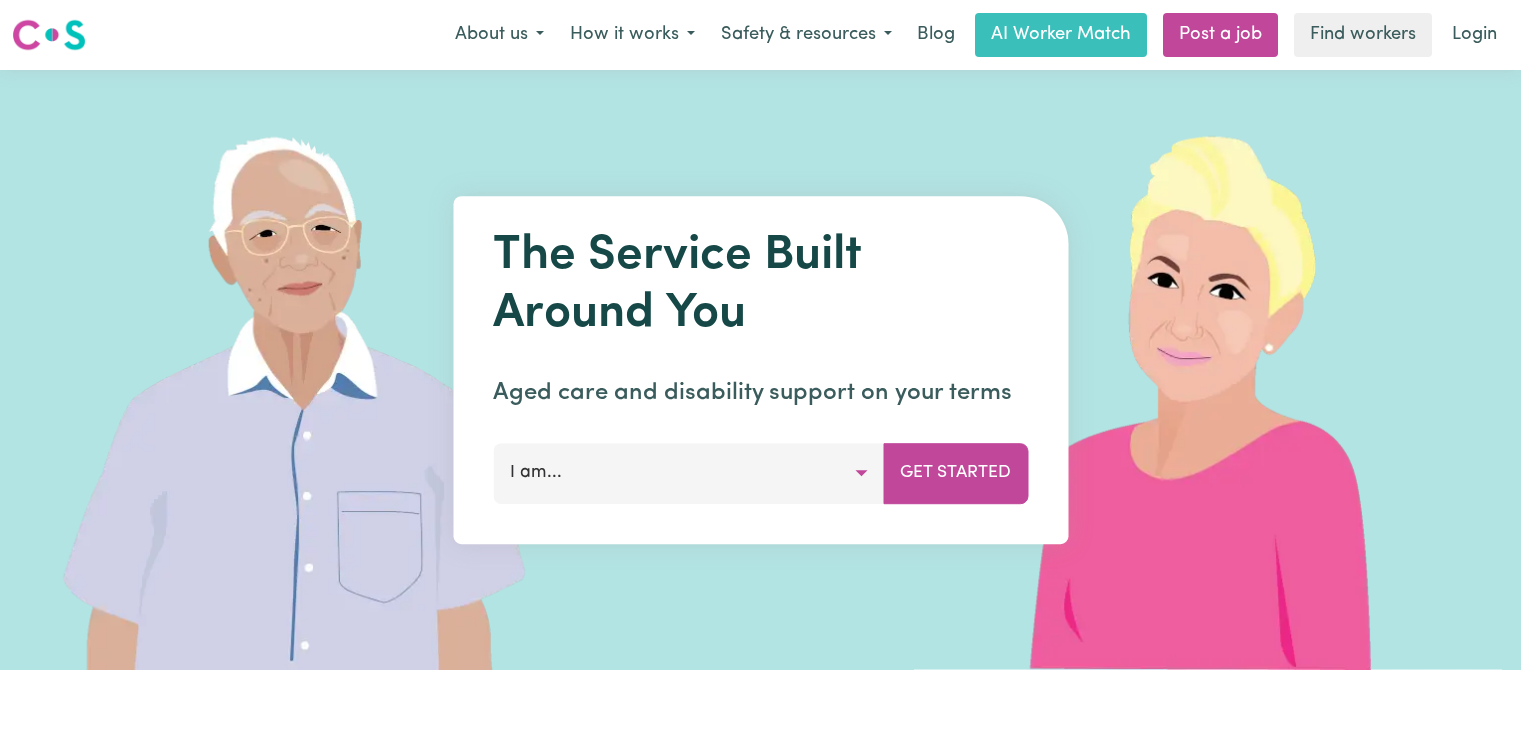 scroll, scrollTop: 0, scrollLeft: 0, axis: both 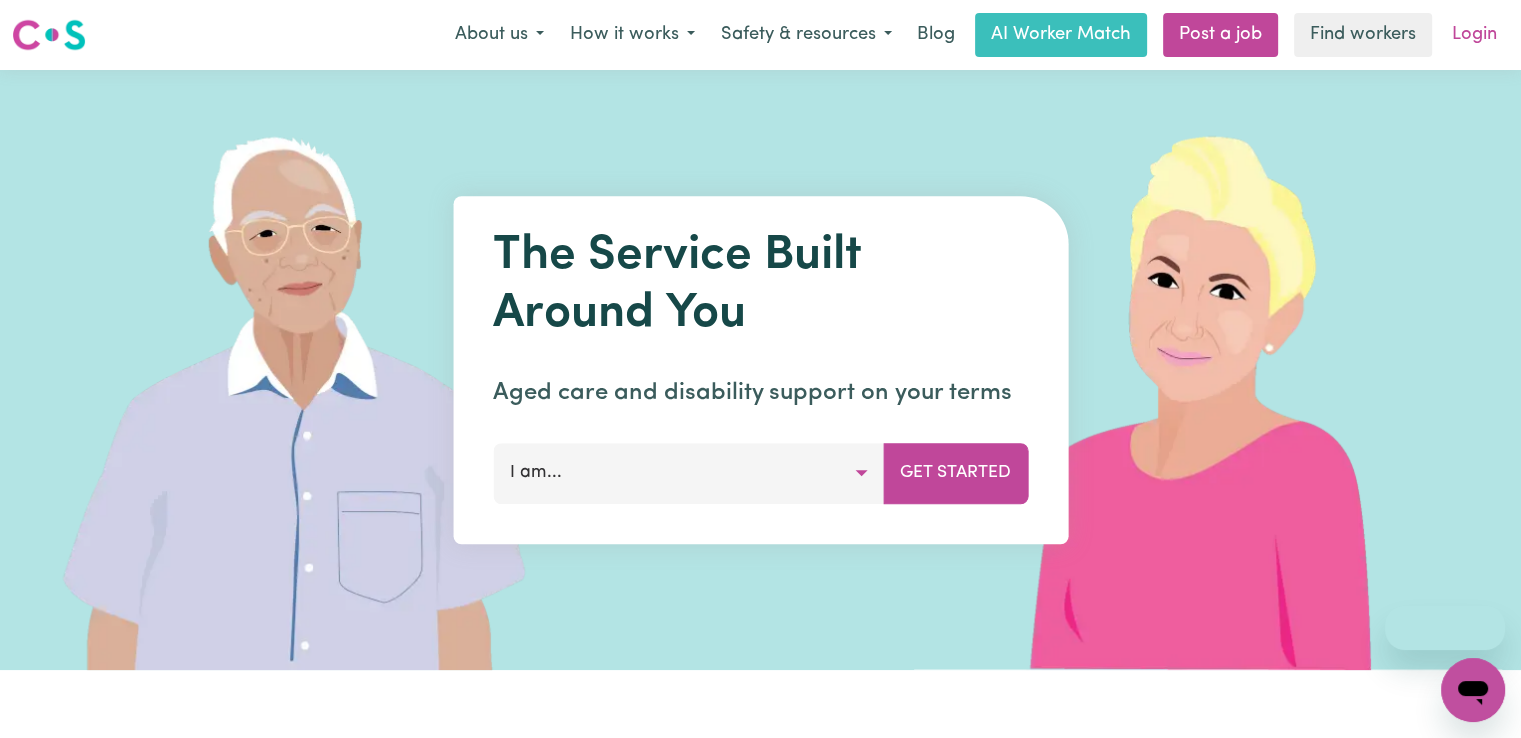 click on "Login" at bounding box center (1474, 35) 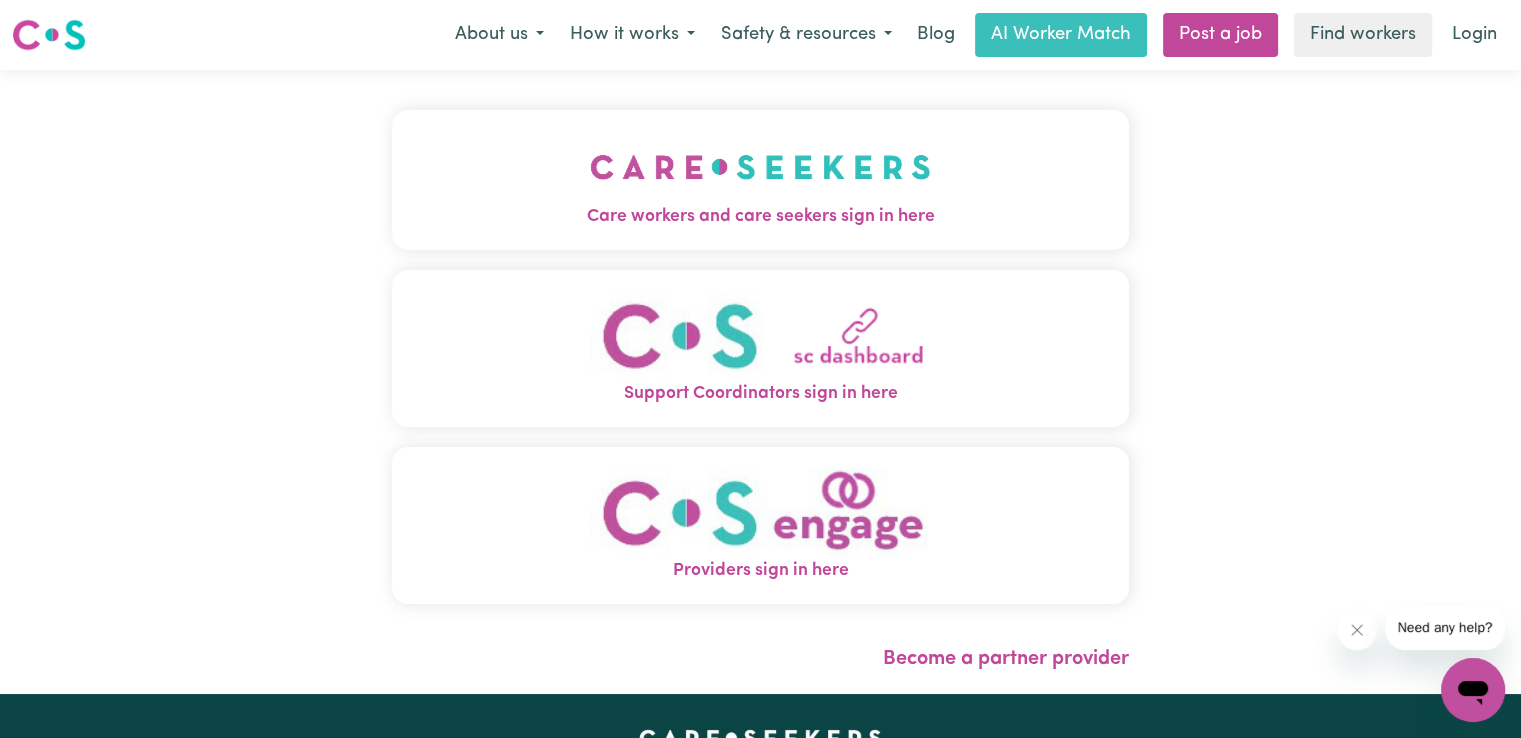 click at bounding box center [760, 167] 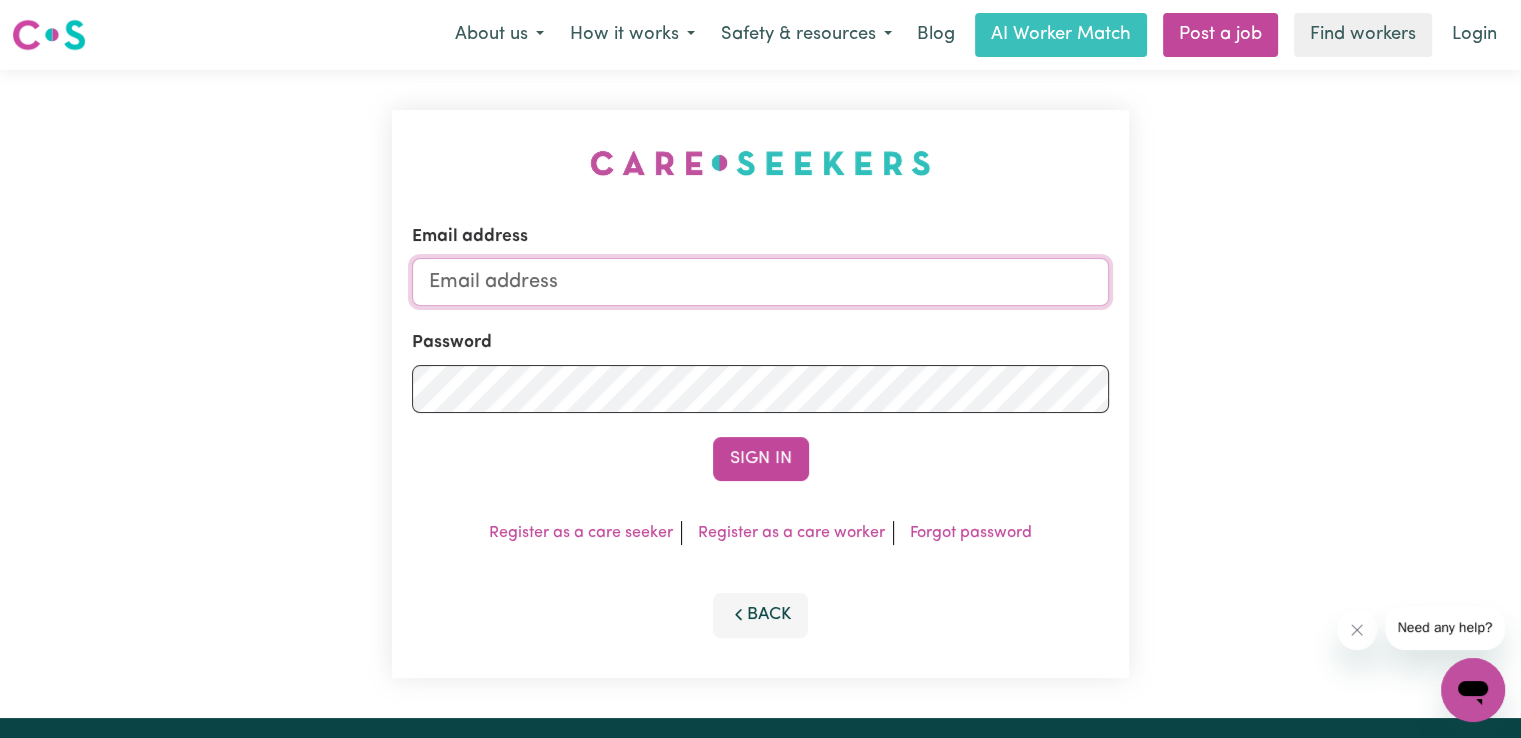 click on "Email address" at bounding box center [760, 282] 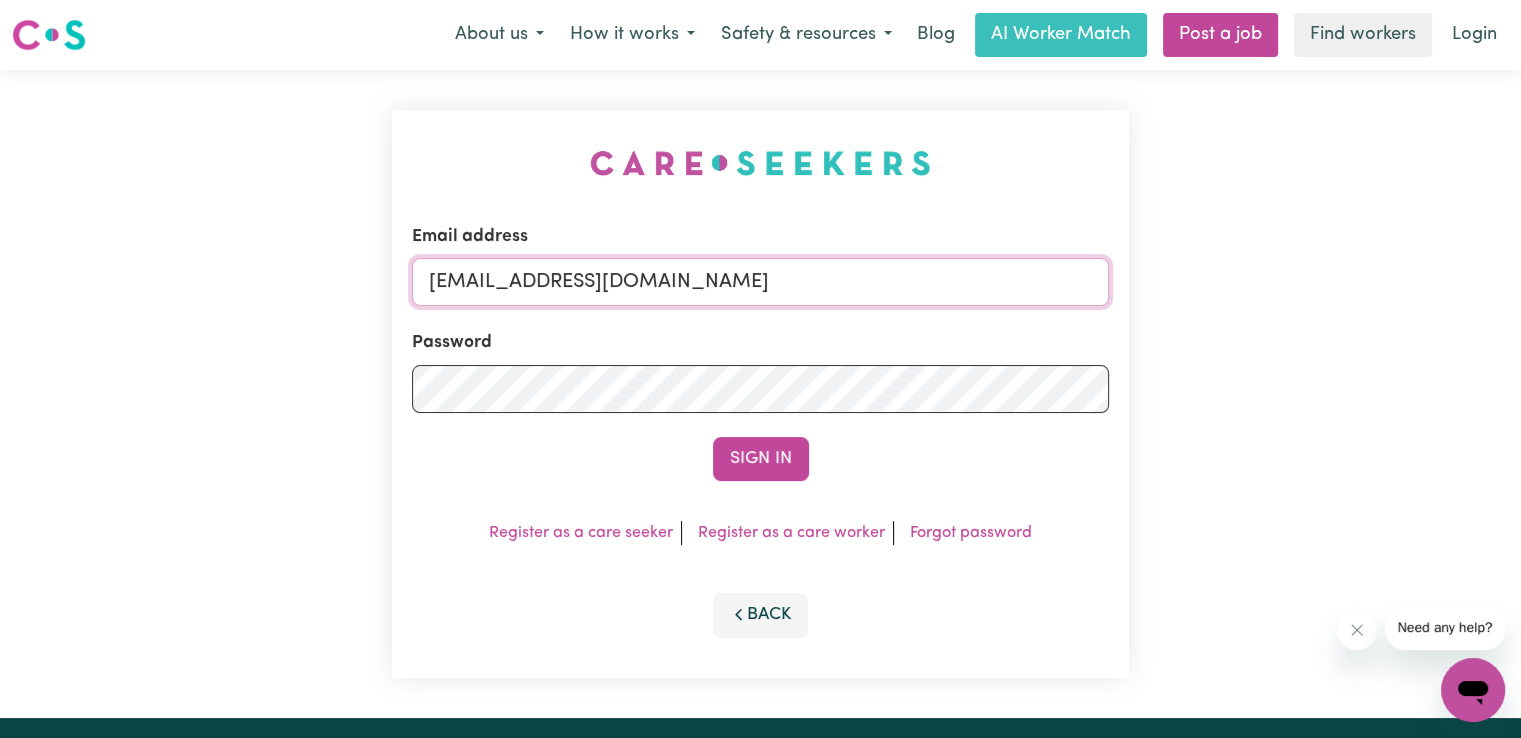 type on "[EMAIL_ADDRESS][DOMAIN_NAME]" 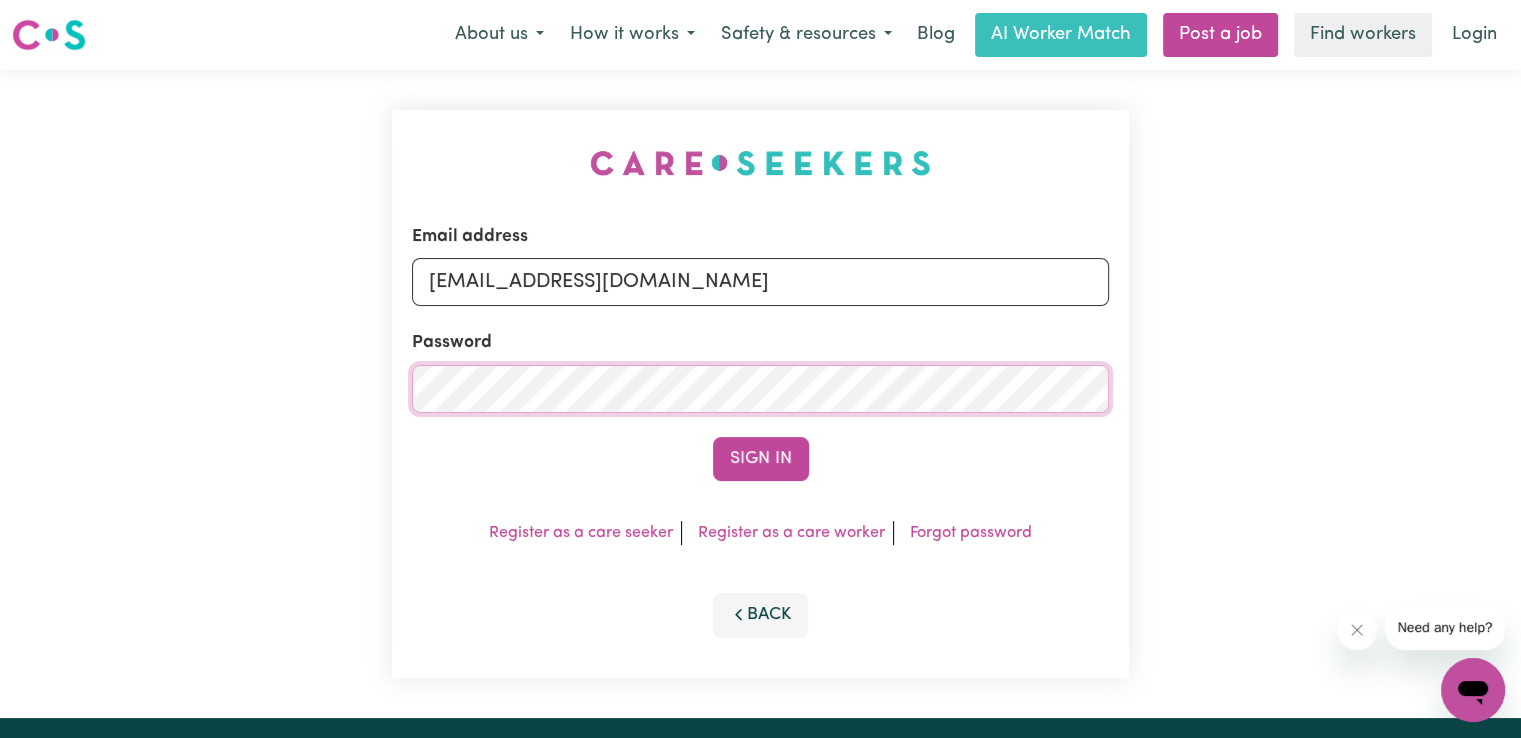 click on "Sign In" at bounding box center (761, 459) 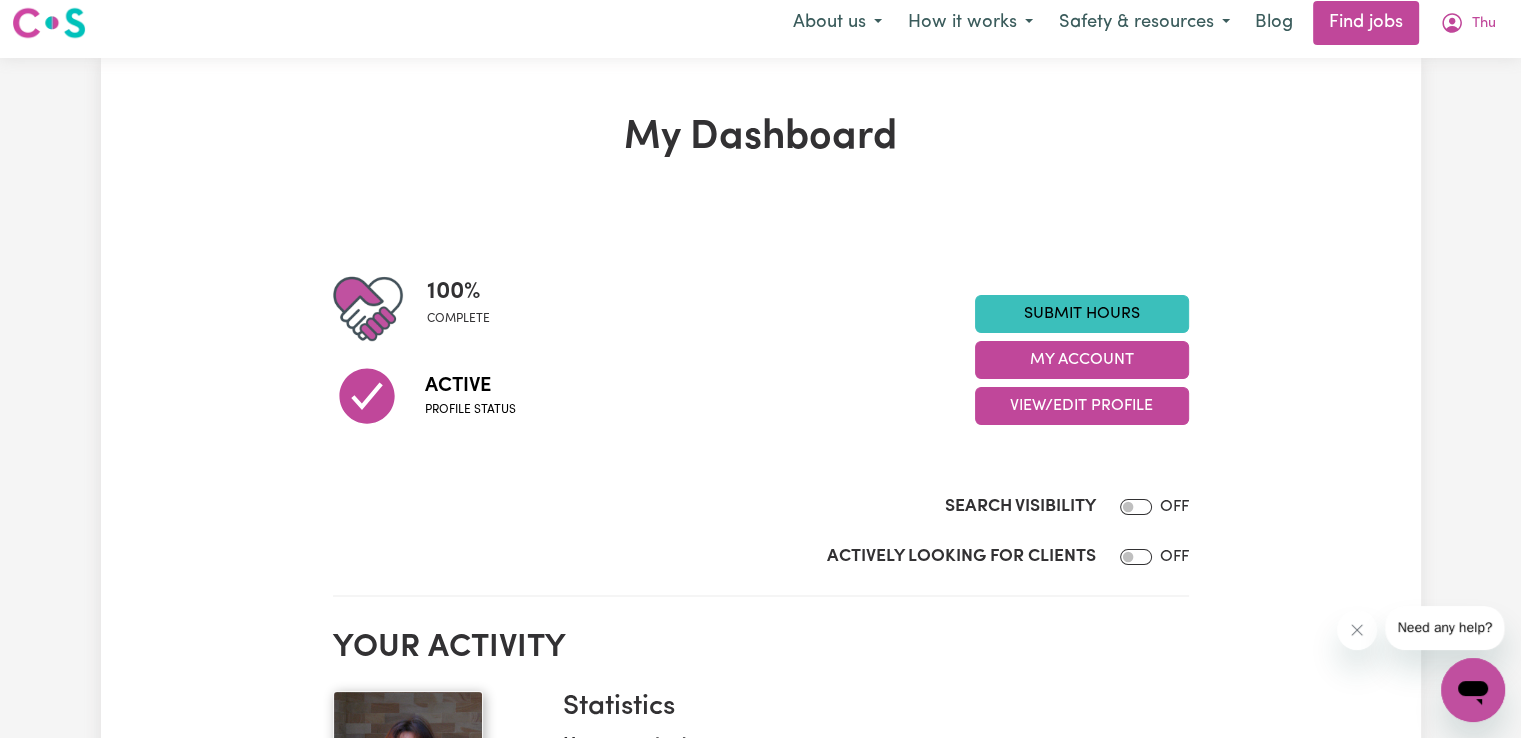 scroll, scrollTop: 0, scrollLeft: 0, axis: both 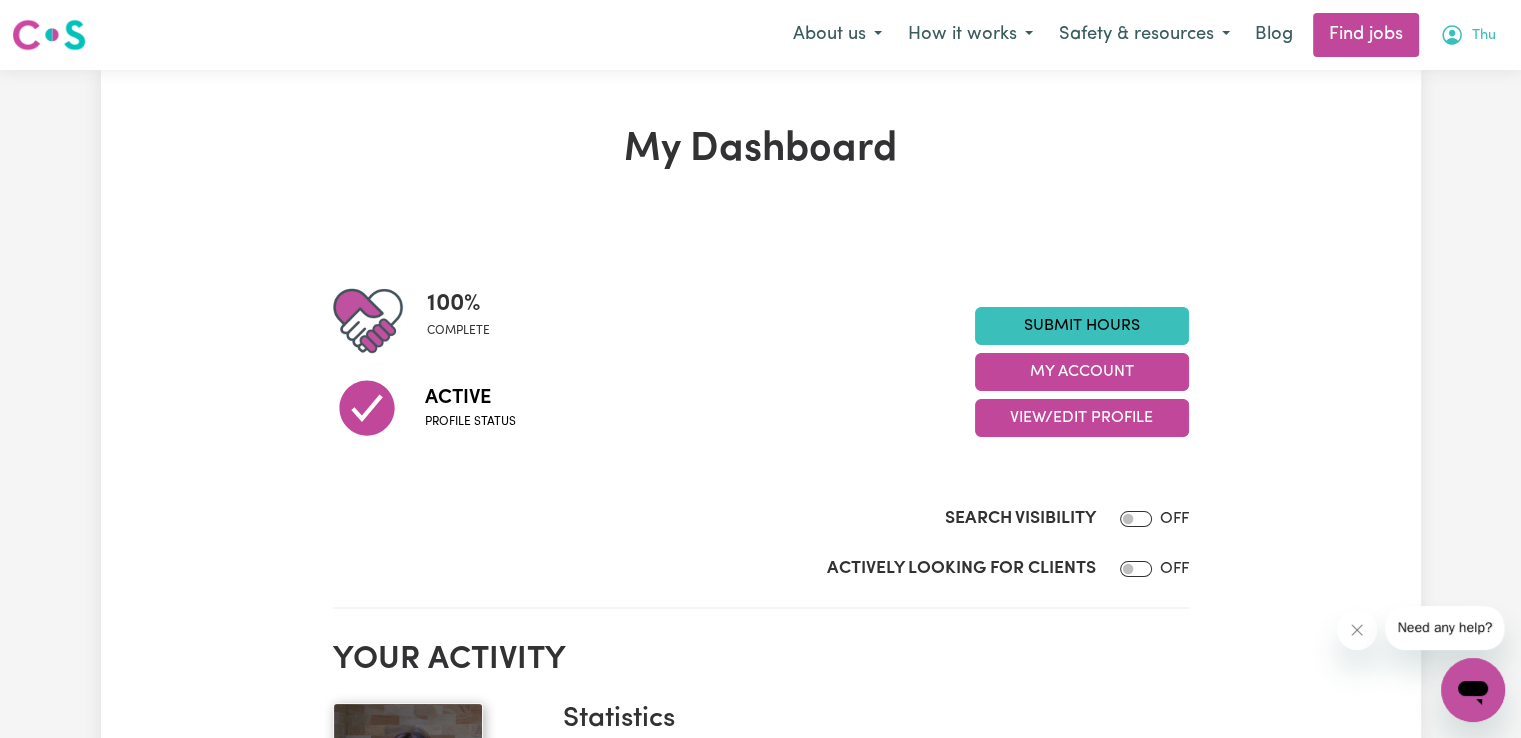click on "Thu" at bounding box center (1484, 36) 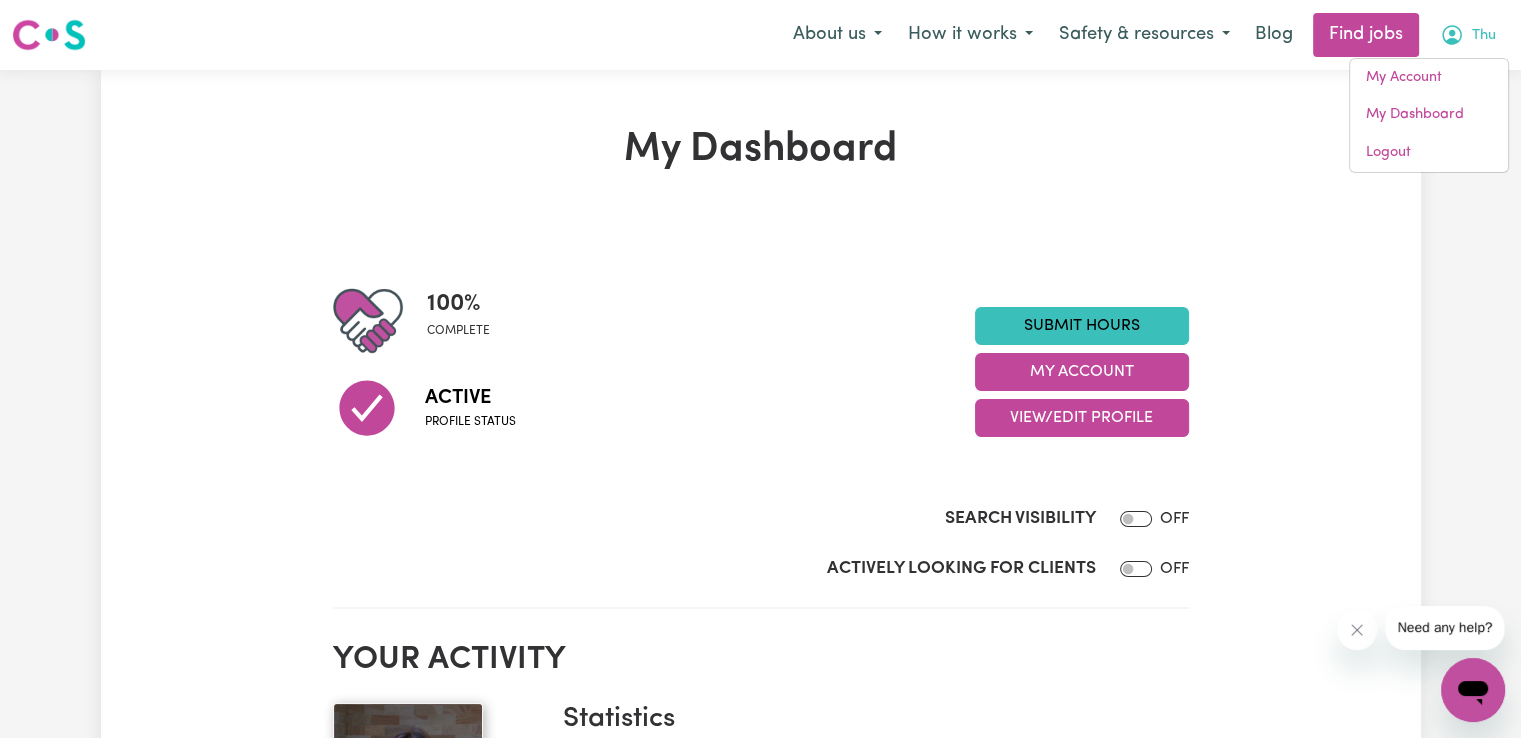 click on "My Dashboard 100 % complete Active Profile status Submit Hours My Account View/Edit Profile Search Visibility OFF Actively Looking for Clients OFF Your activity Statistics Hours worked: 7818.33 Response rate: 0 % Profile last updated: [DATE] Your badges Completed badges Fully vaccinated Boosted COVID-19 infection control training NDIS worker screening verified Recommended badges First Aid Certified CPR Certified CS Recommends Regulated Restrictive Practices Course Aged Care Quality Standards & Code of Conduct Serious Incident Reporting Scheme Course CS Reliable Worker Careseekers onboarding completed Boundaries training completed NDIS worker training completed Identify & Respond to Abuse & Neglect Reviews No reviews yet for  Thu ." at bounding box center [761, 981] 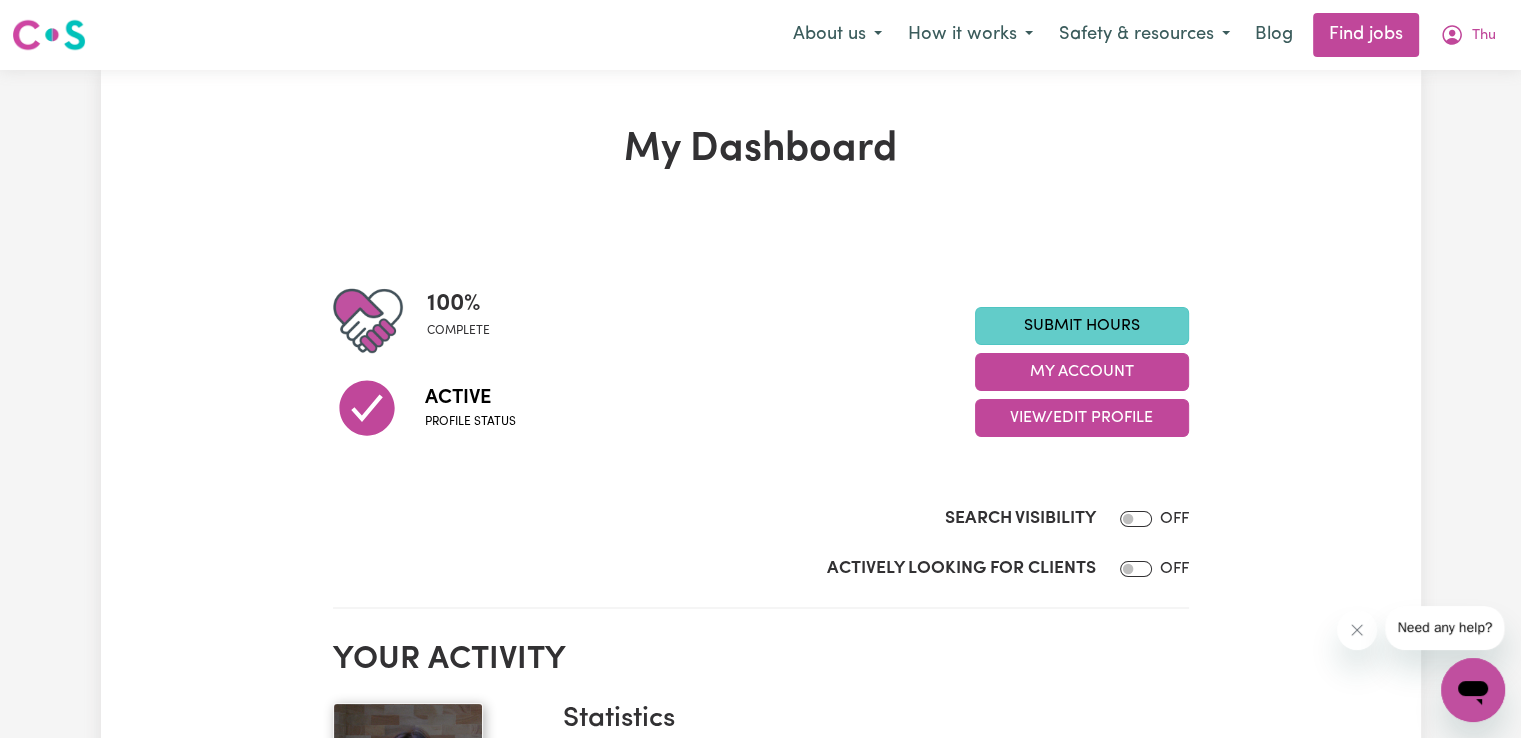 click on "Submit Hours" at bounding box center [1082, 326] 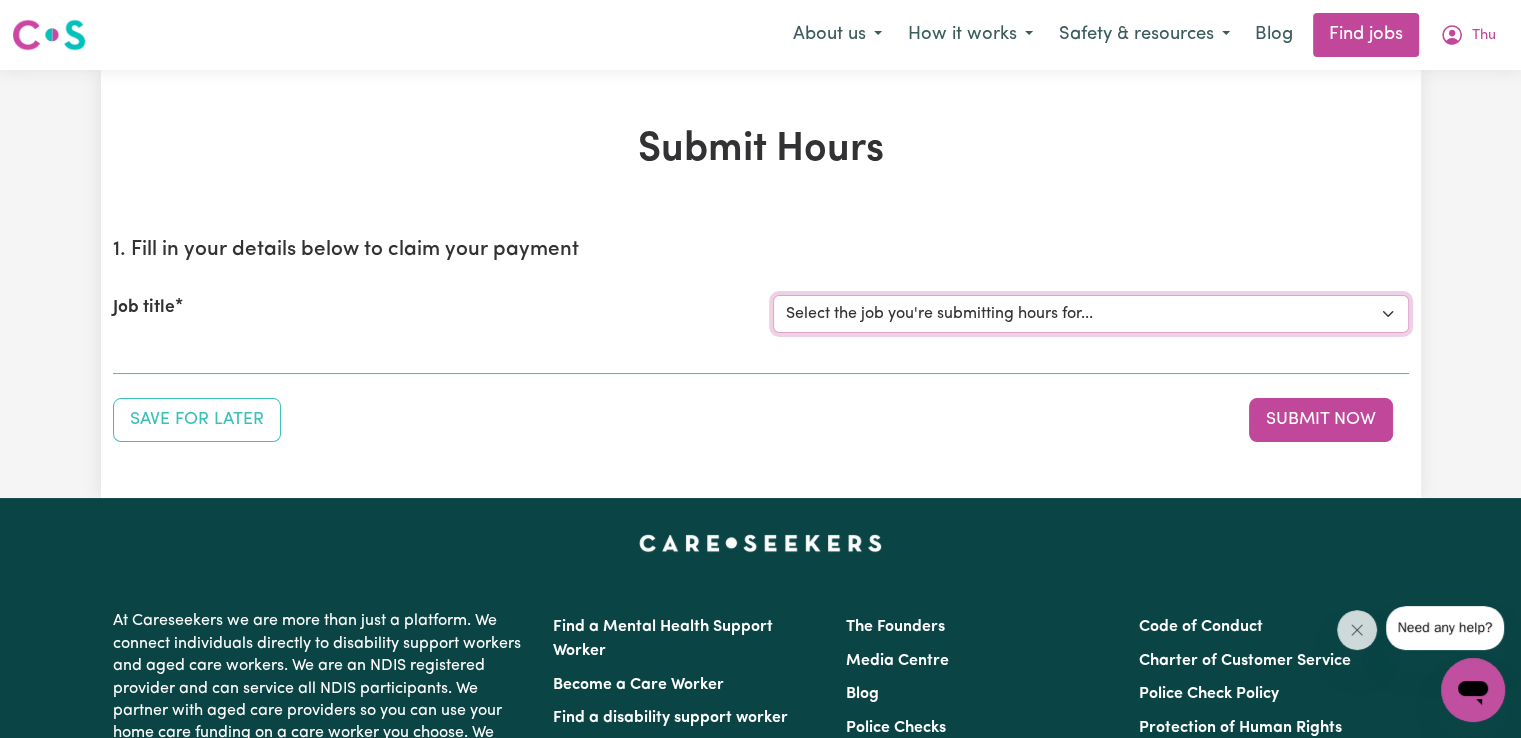 click on "Select the job you're submitting hours for... [[PERSON_NAME] (Han) Vu - NDIS Number: 430921521] [DEMOGRAPHIC_DATA] Support workers with experience in Behaviour Support Plans" at bounding box center (1091, 314) 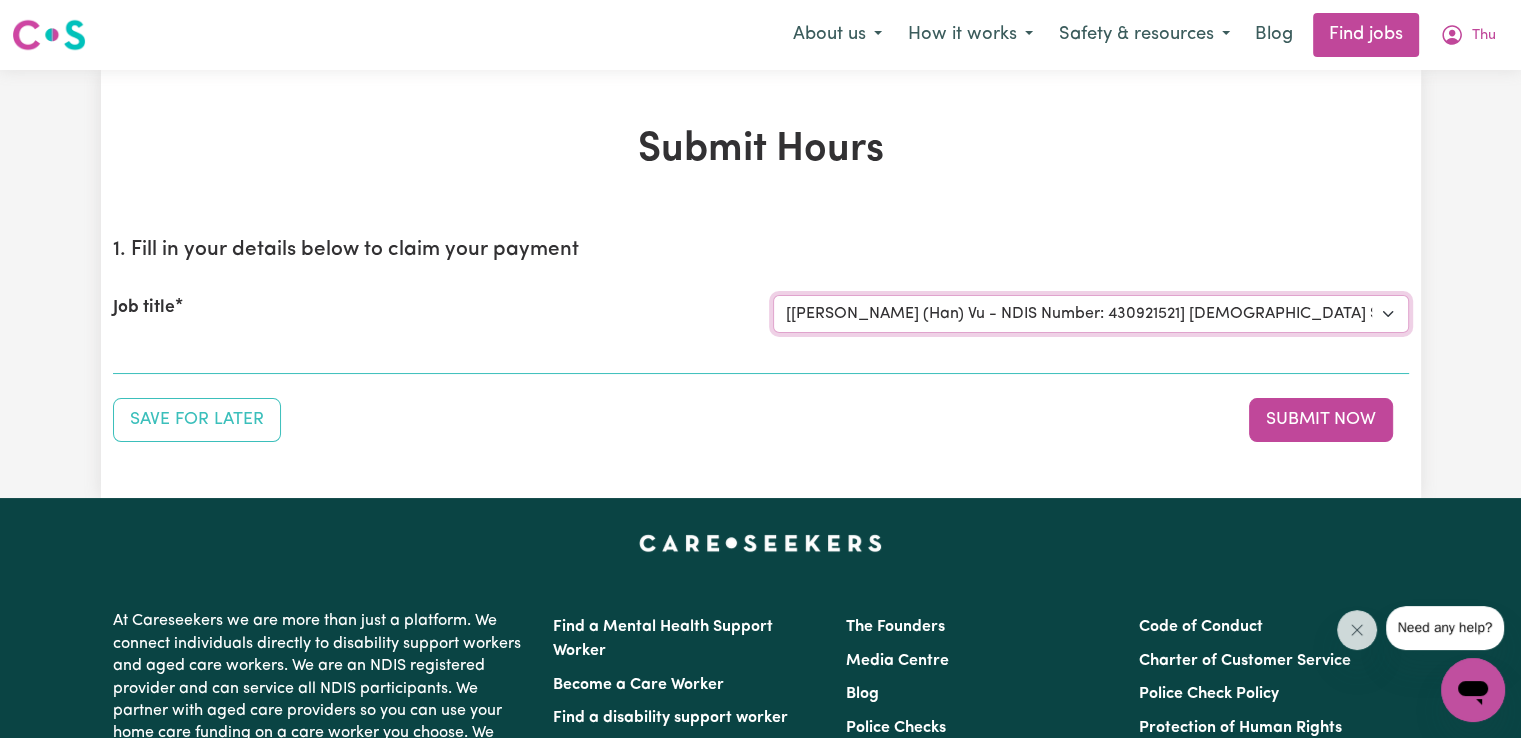 click on "Select the job you're submitting hours for... [[PERSON_NAME] (Han) Vu - NDIS Number: 430921521] [DEMOGRAPHIC_DATA] Support workers with experience in Behaviour Support Plans" at bounding box center (1091, 314) 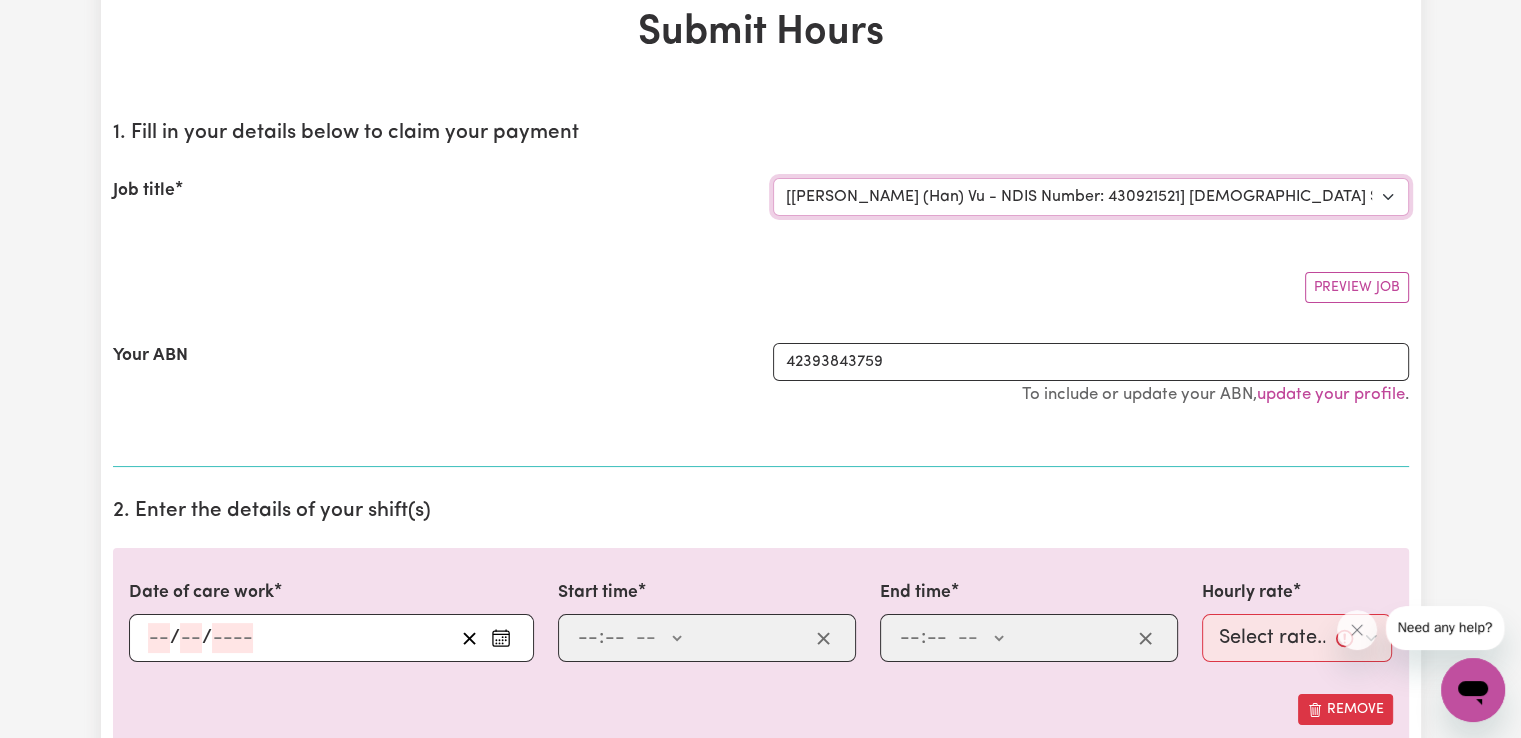 scroll, scrollTop: 133, scrollLeft: 0, axis: vertical 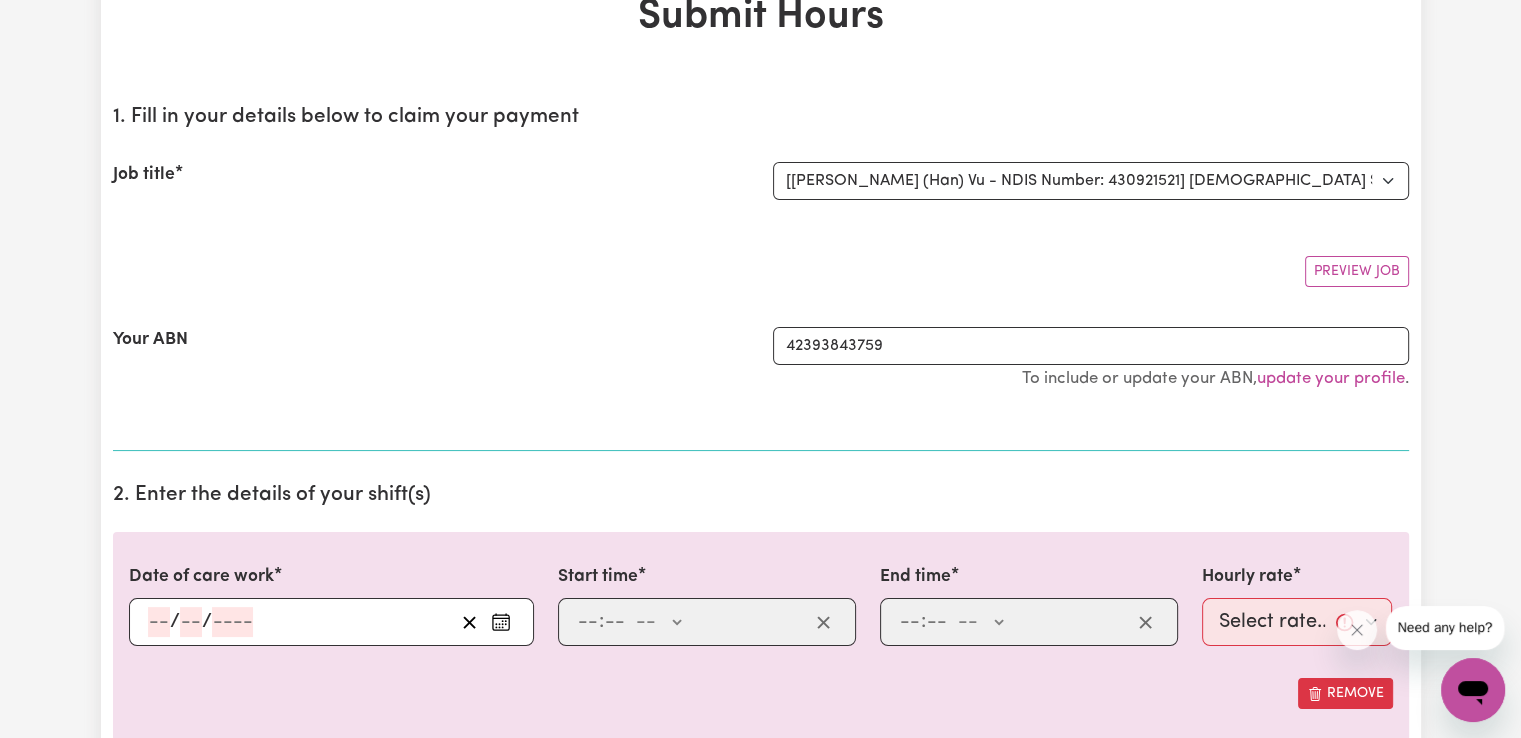 click 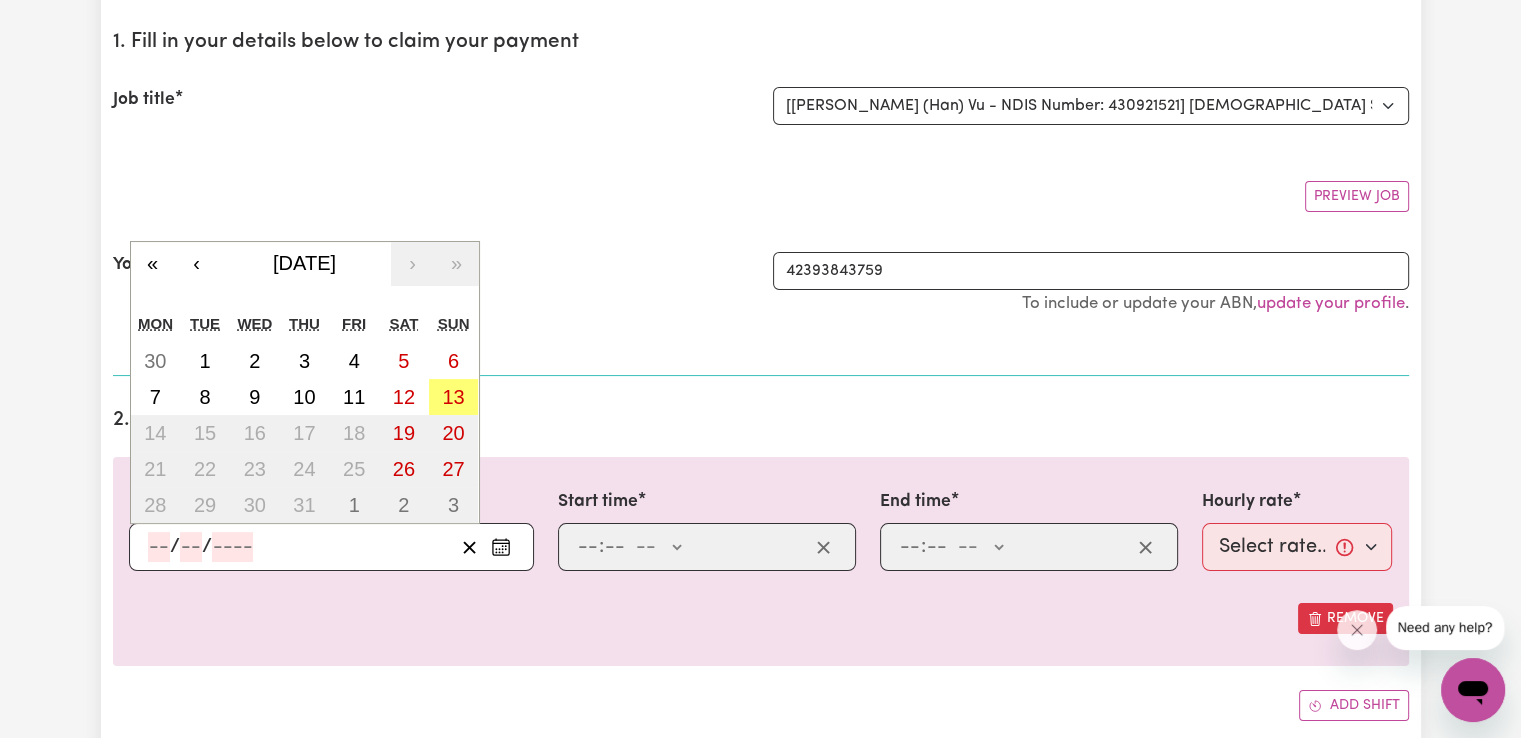 scroll, scrollTop: 233, scrollLeft: 0, axis: vertical 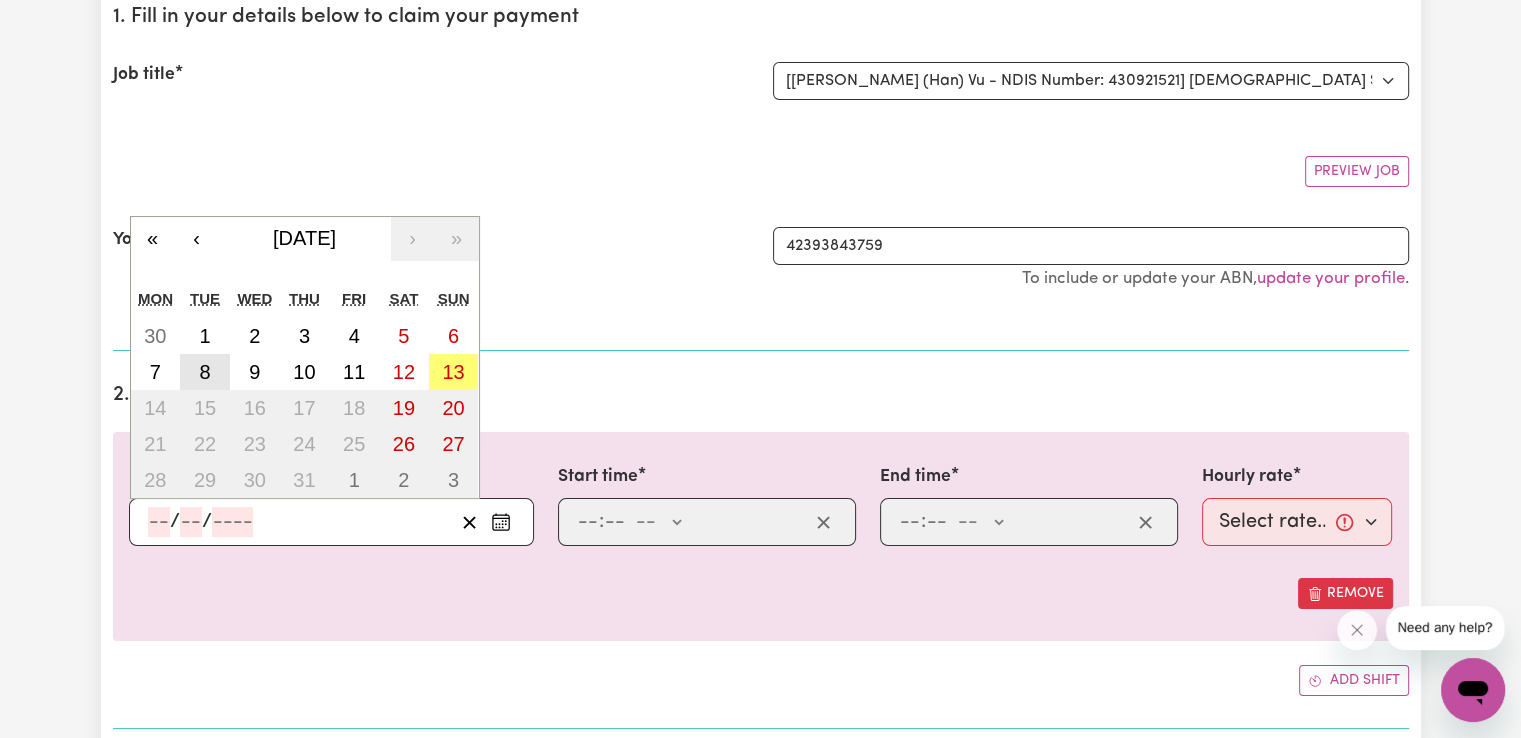 click on "8" at bounding box center [205, 372] 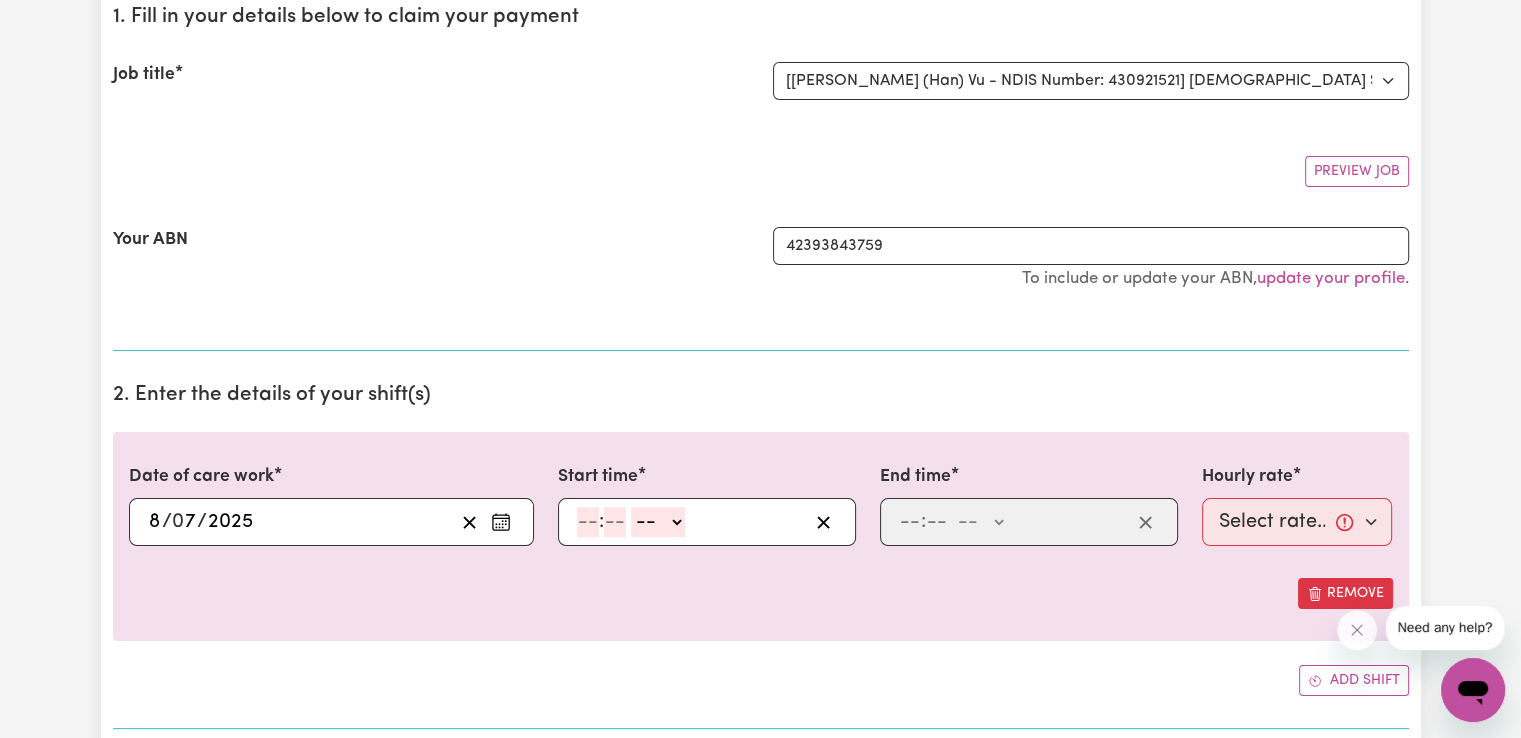 click 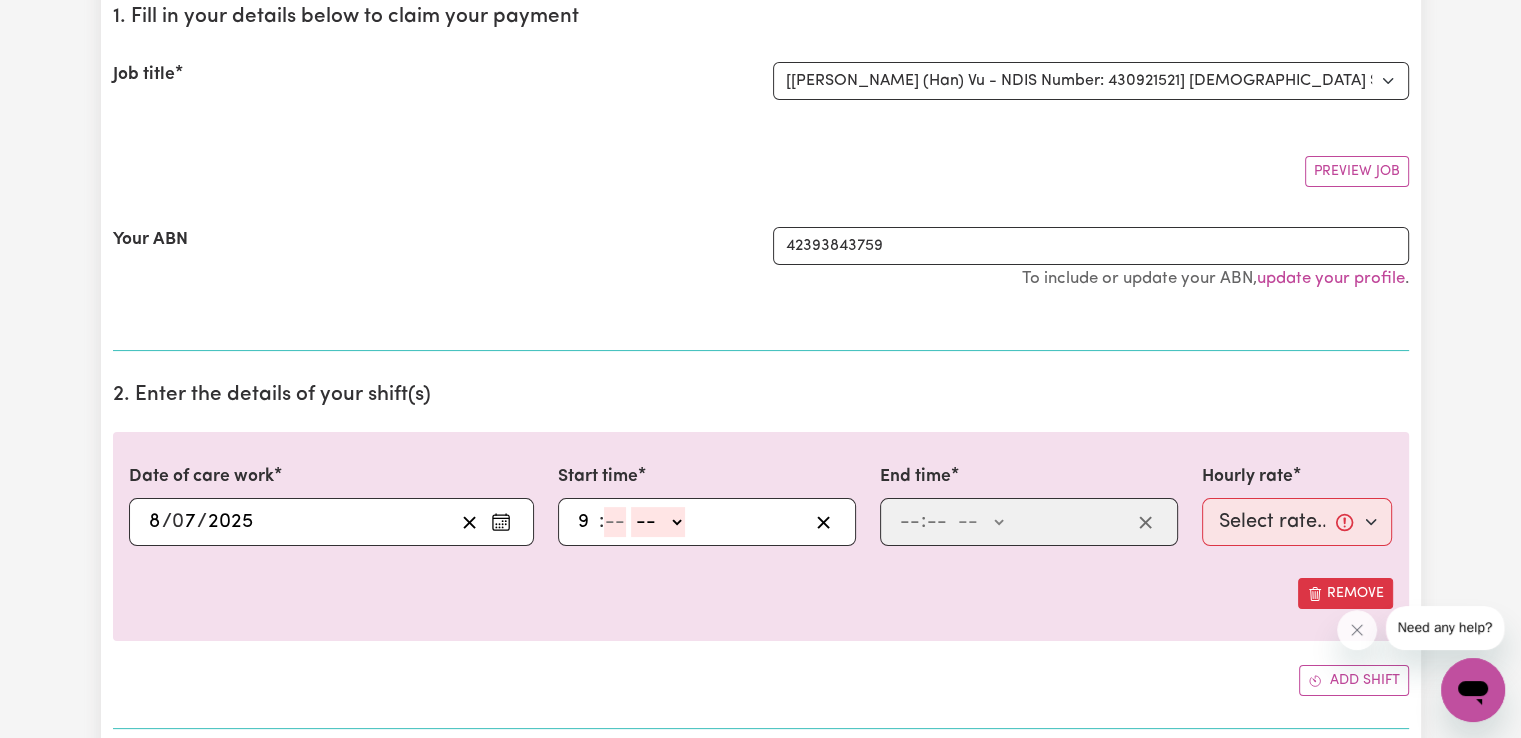 type on "9" 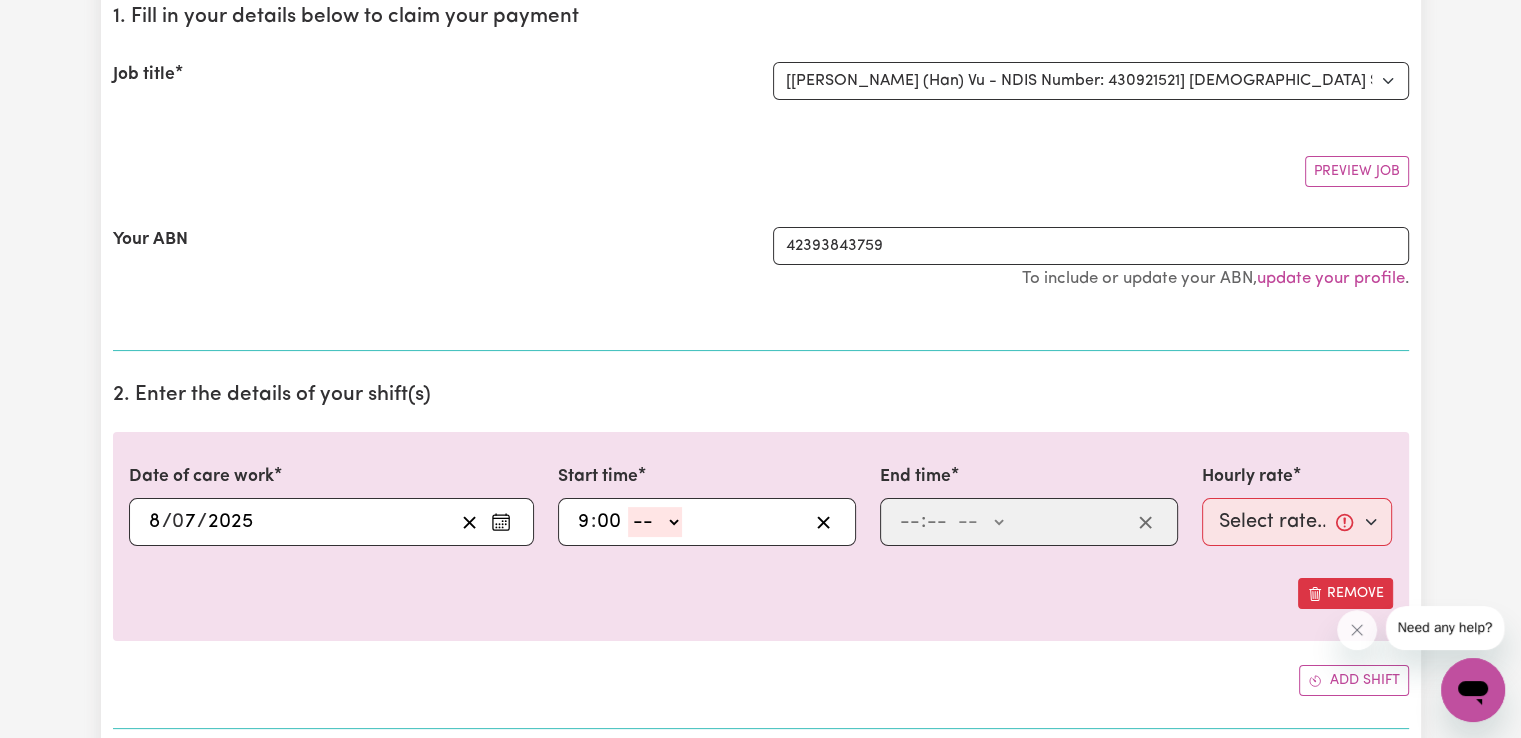 type on "00" 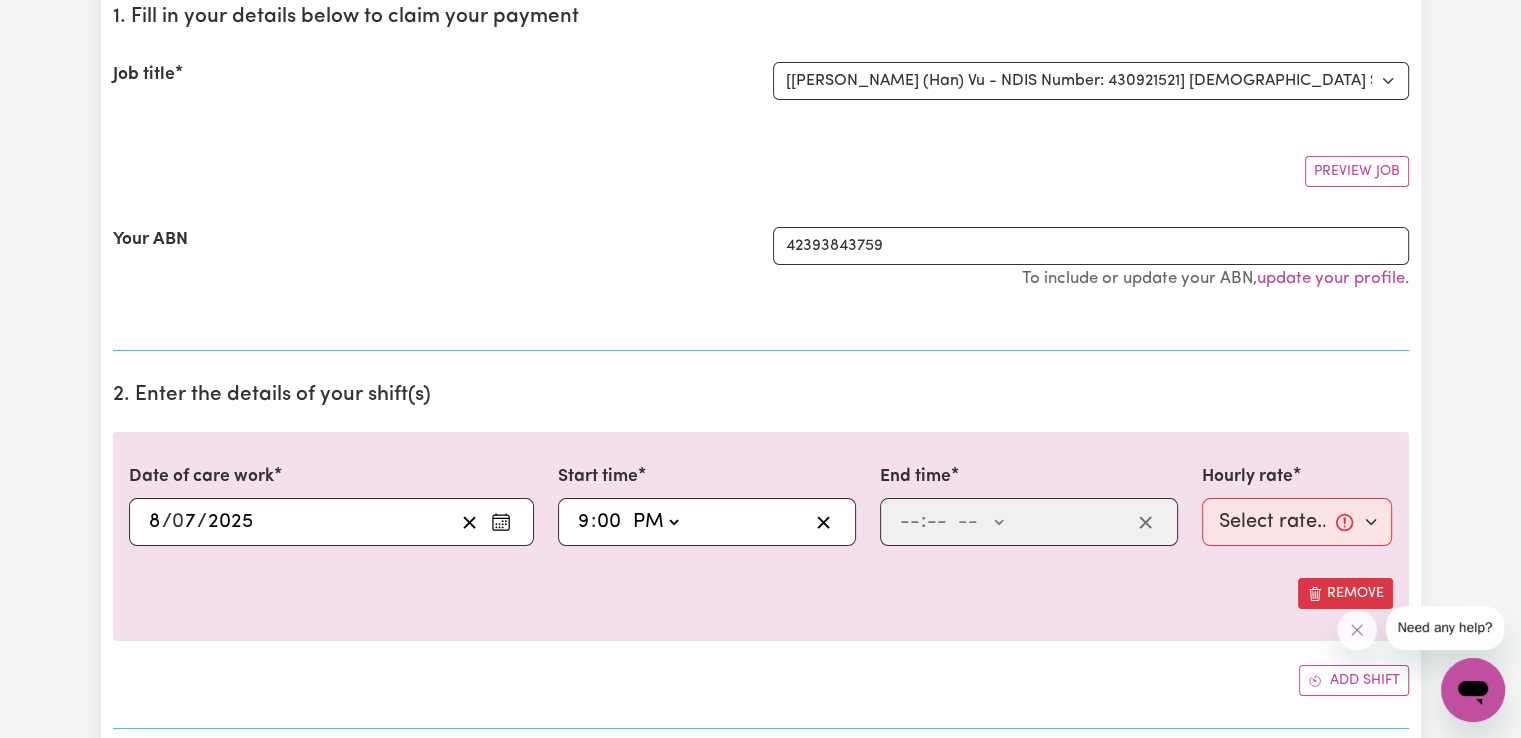 click on "-- AM PM" 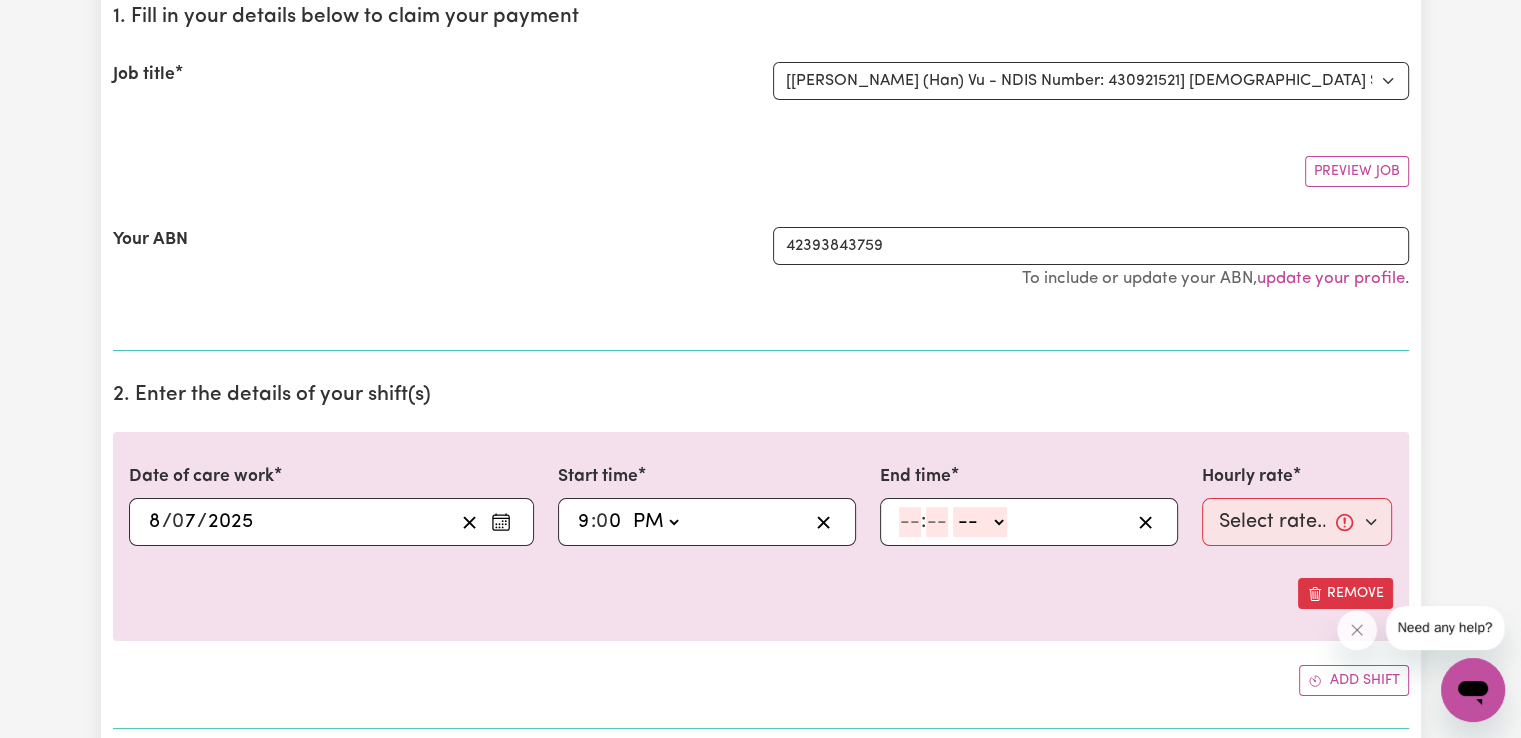click 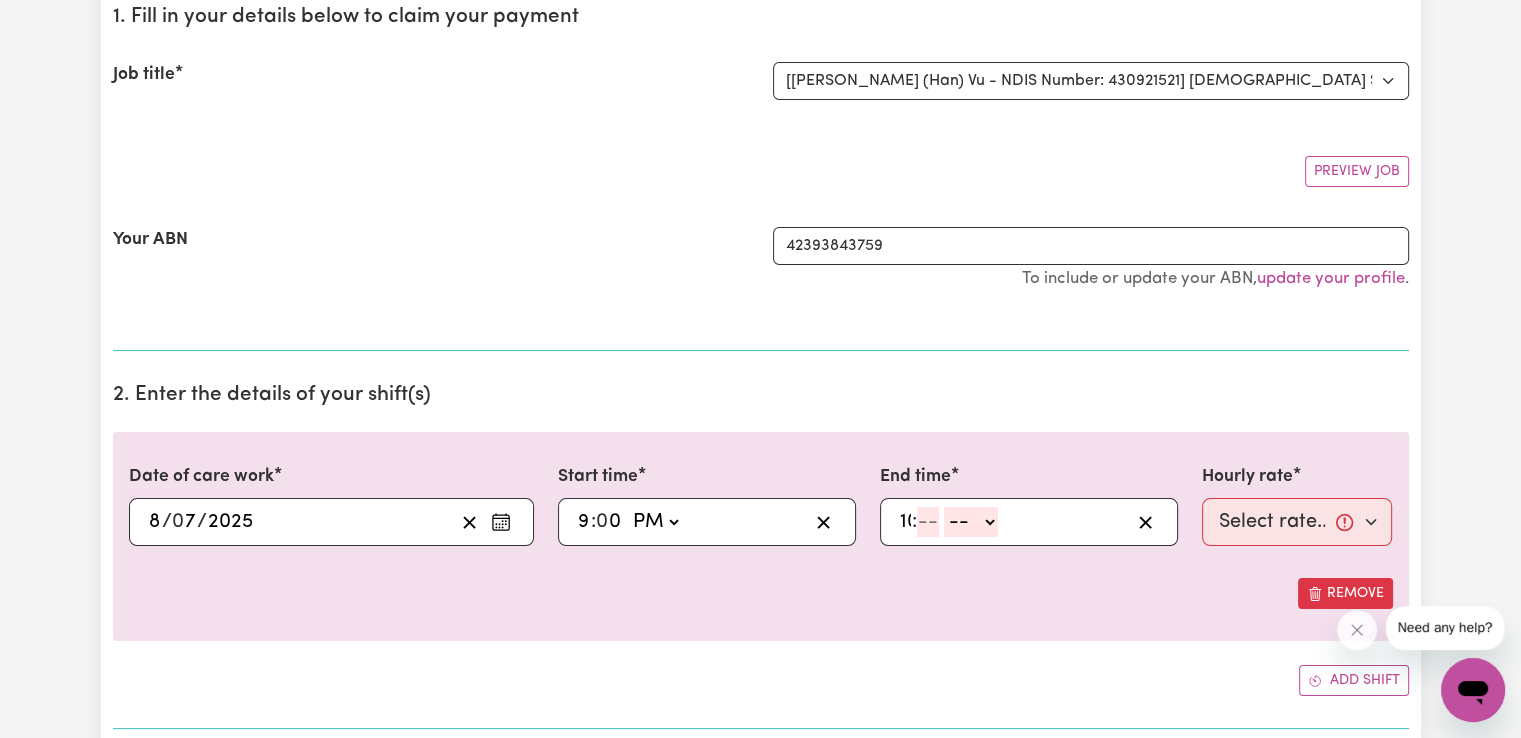 type on "10" 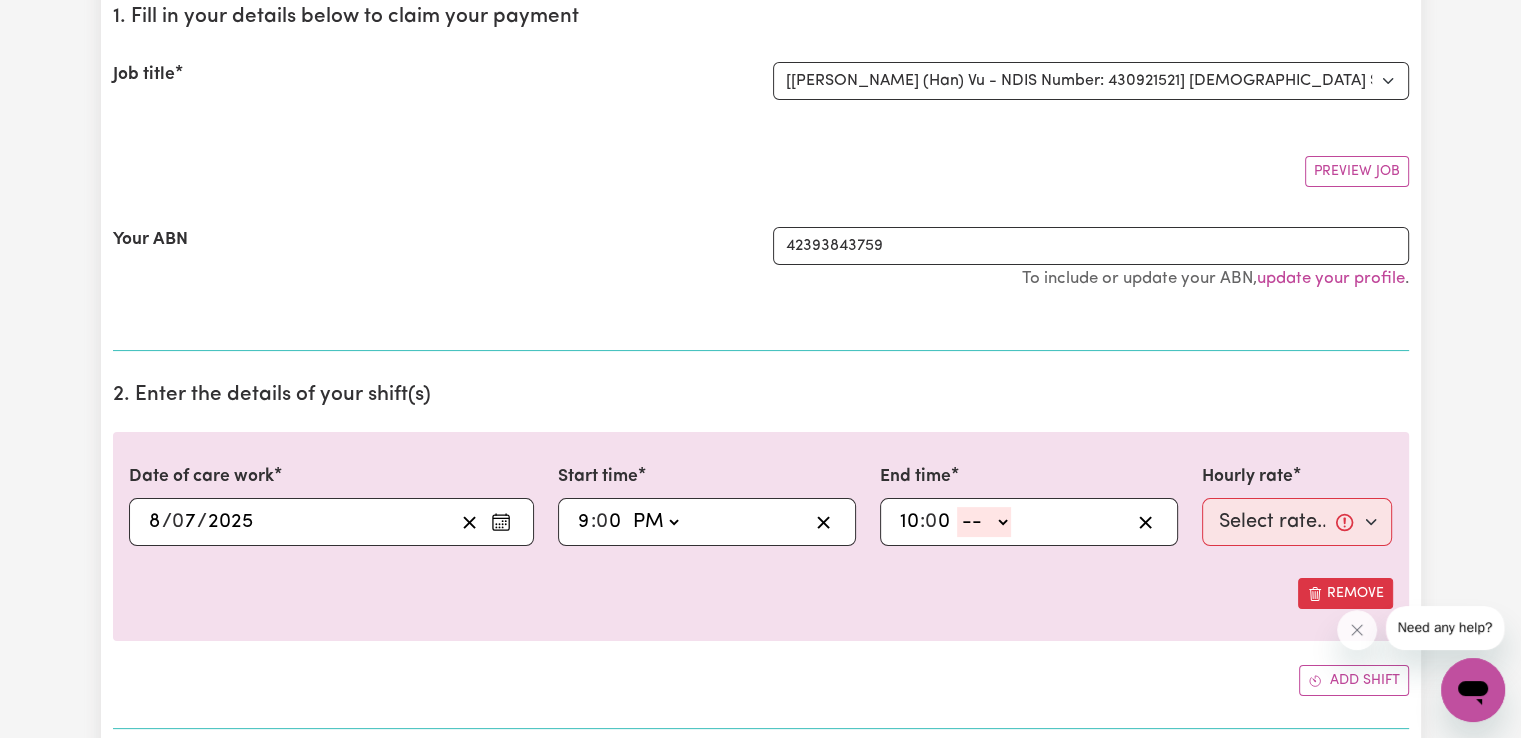 type on "0" 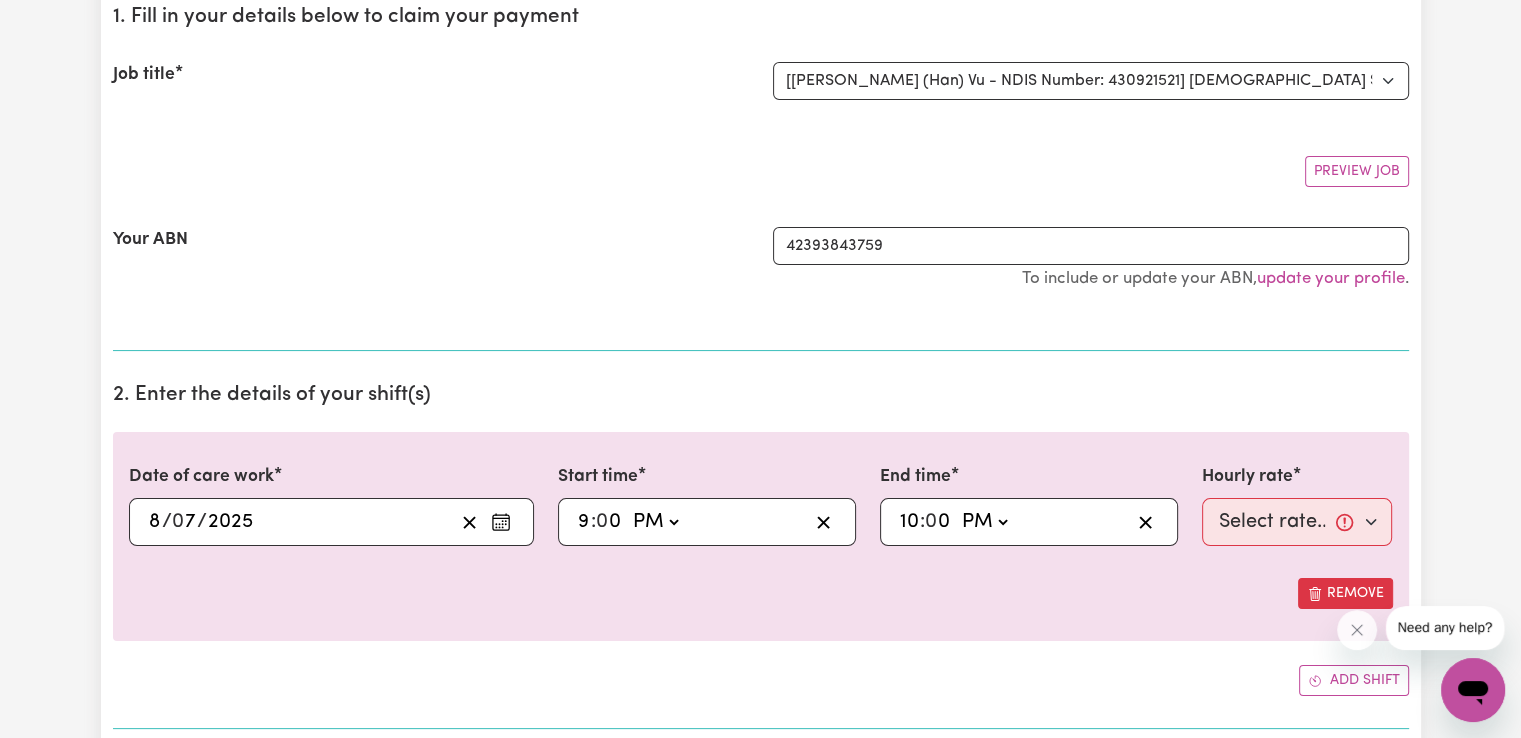 click on "-- AM PM" 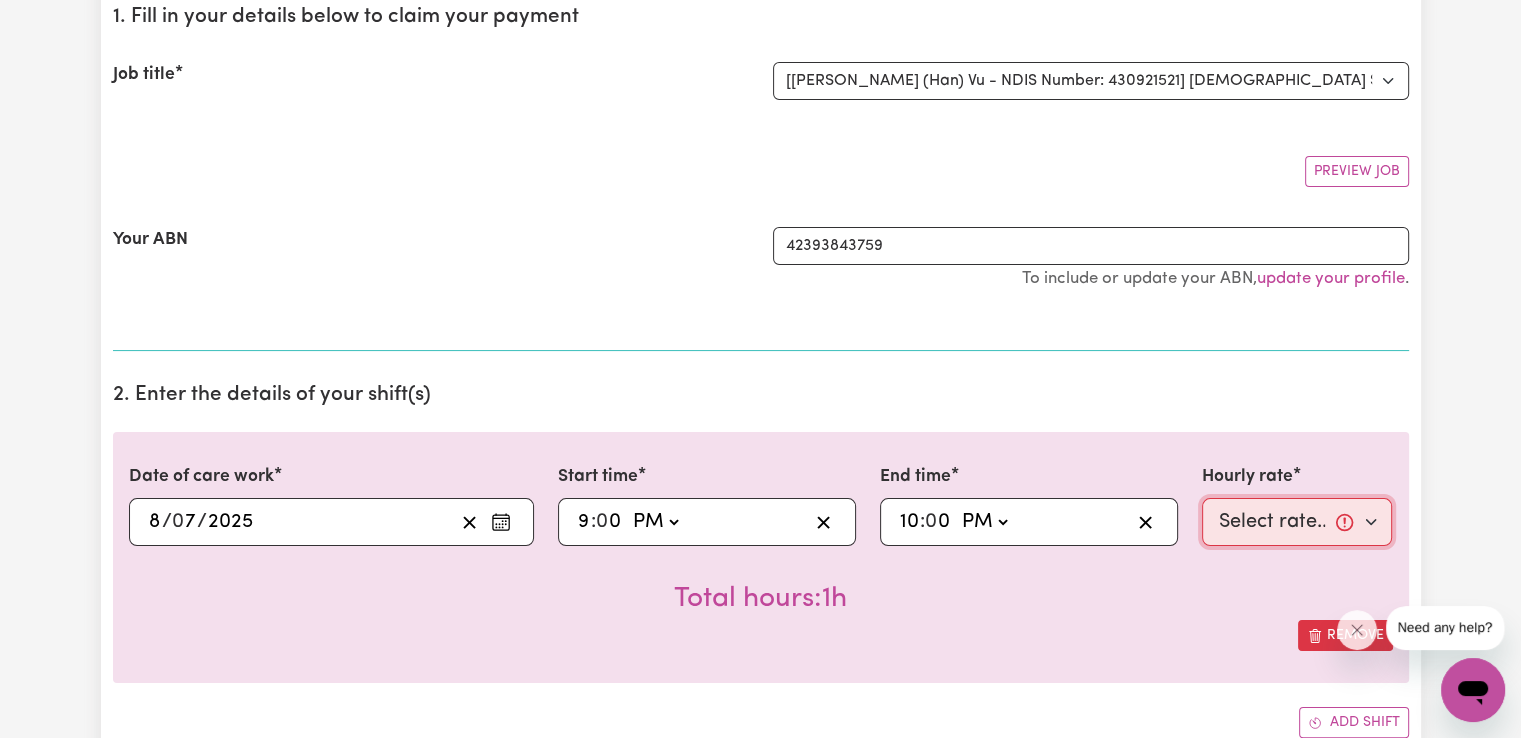 click on "Select rate... $48.15 (Weekday) $70.13 ([DATE]) $86.62 ([DATE]) $86.62 (Public Holiday) $50.15 (Evening Care) $28.31 (Overnight)" at bounding box center (1297, 522) 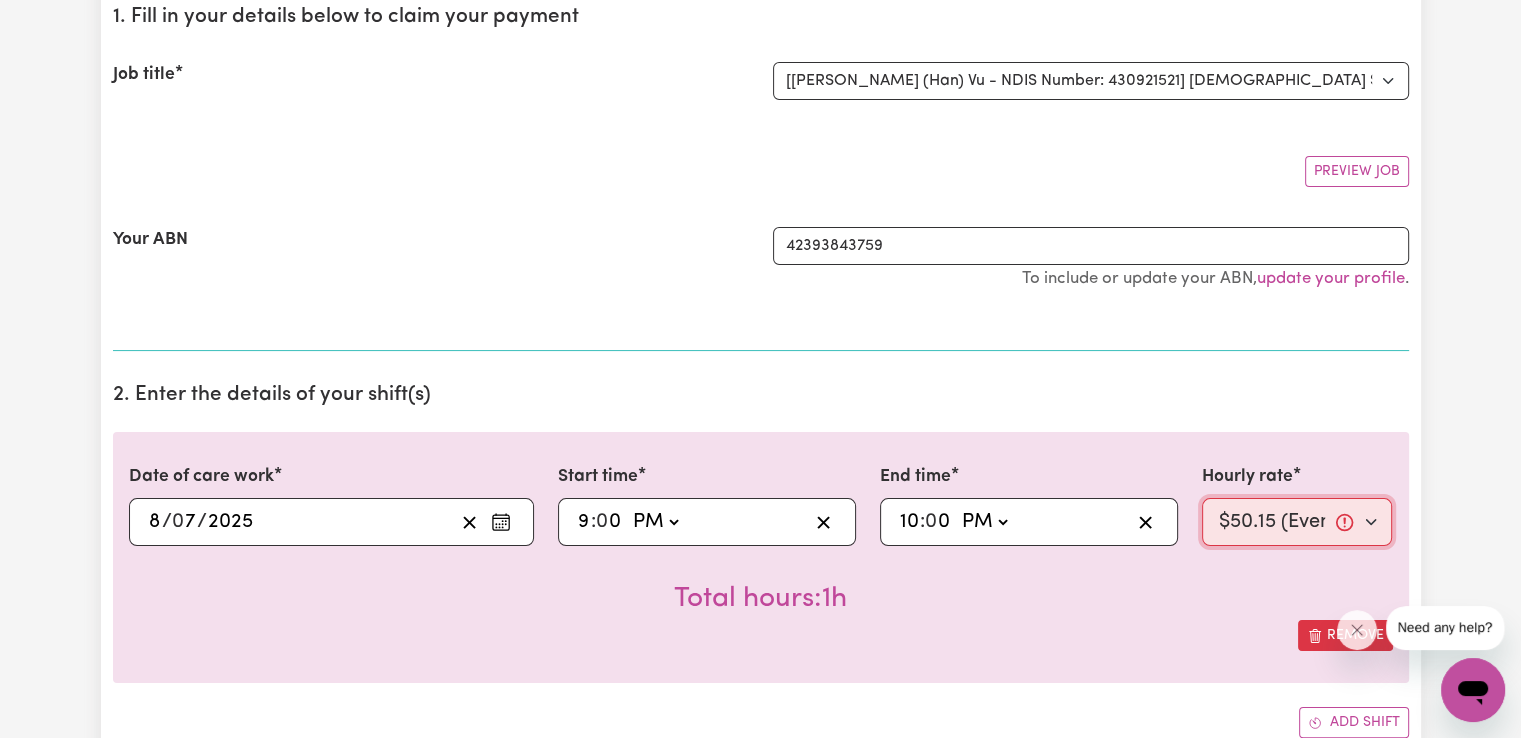 click on "Select rate... $48.15 (Weekday) $70.13 ([DATE]) $86.62 ([DATE]) $86.62 (Public Holiday) $50.15 (Evening Care) $28.31 (Overnight)" at bounding box center [1297, 522] 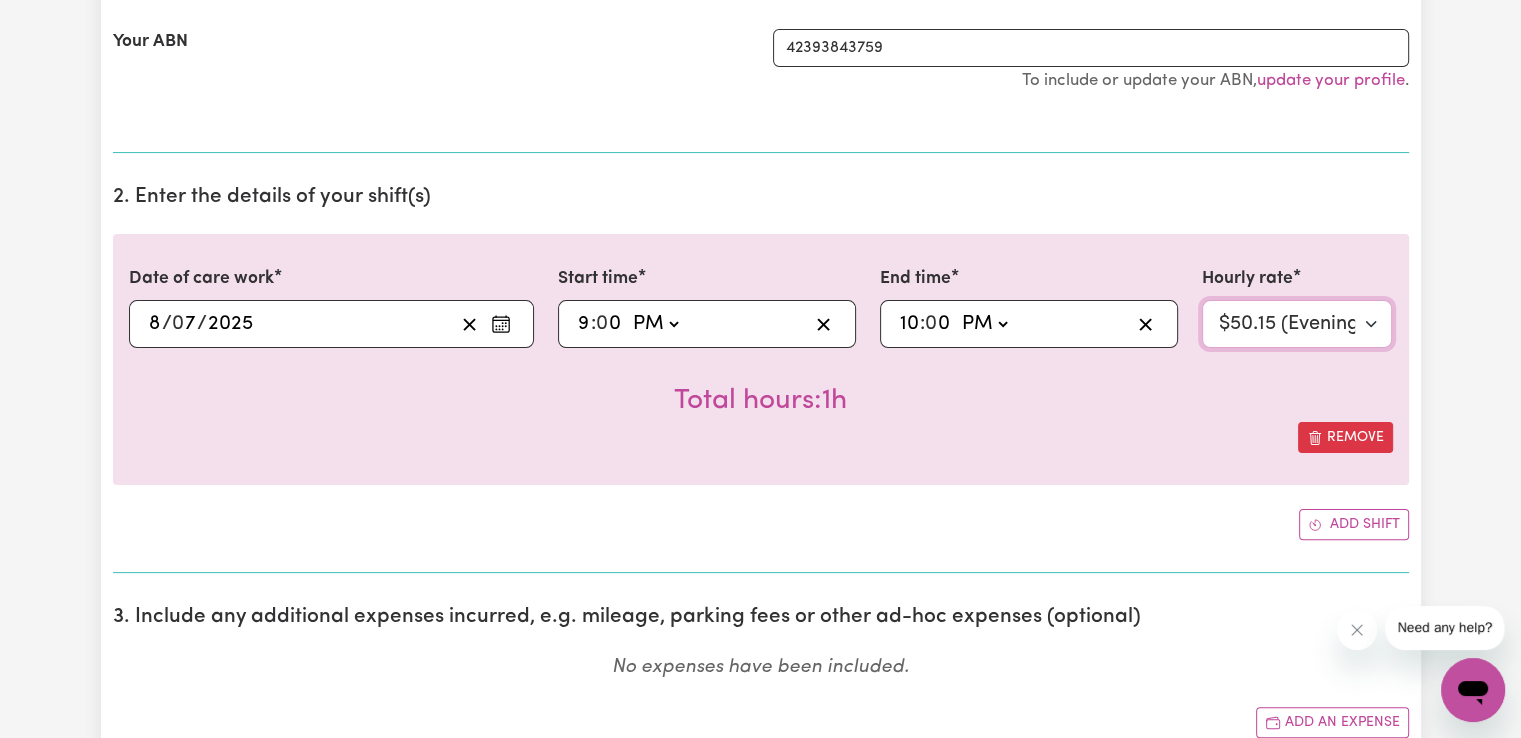 scroll, scrollTop: 433, scrollLeft: 0, axis: vertical 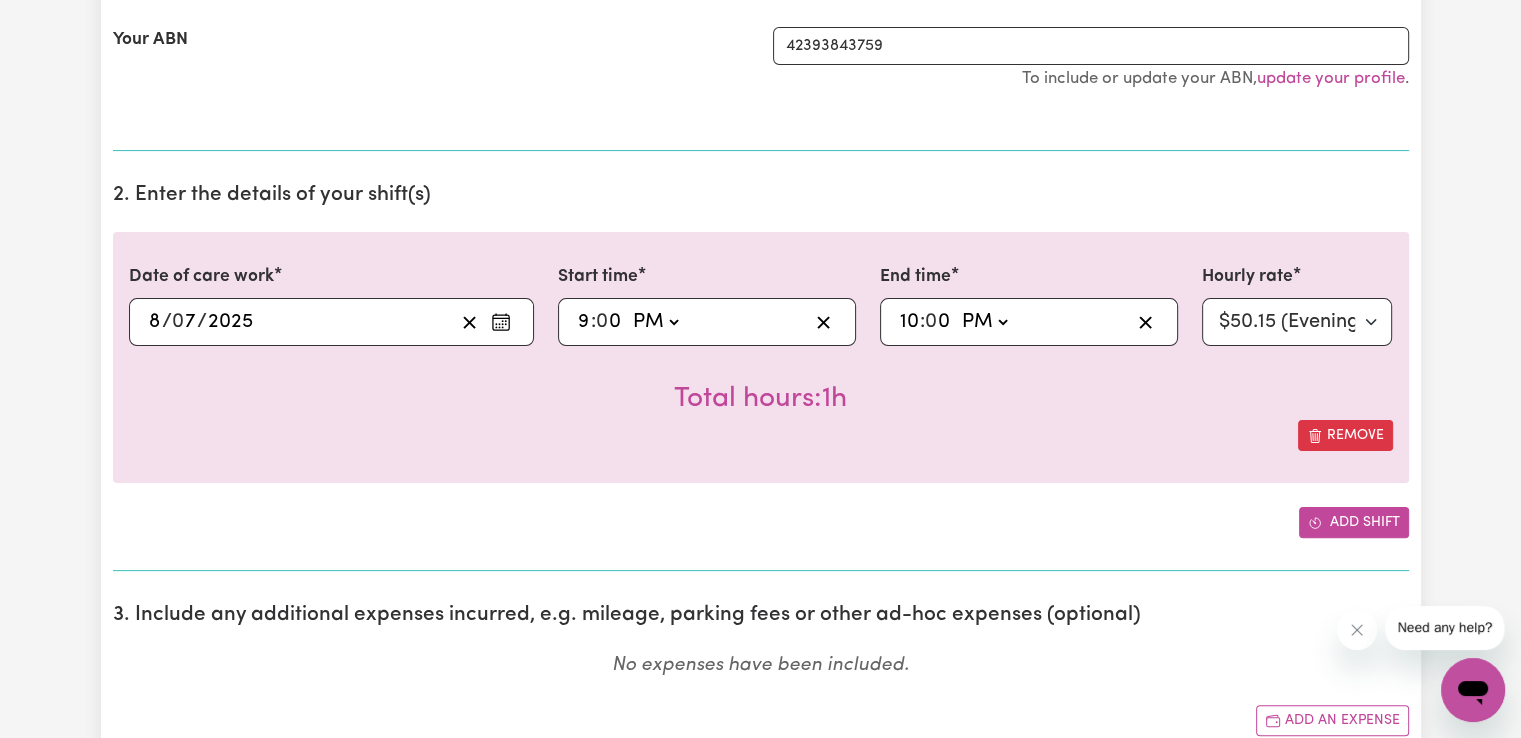 click 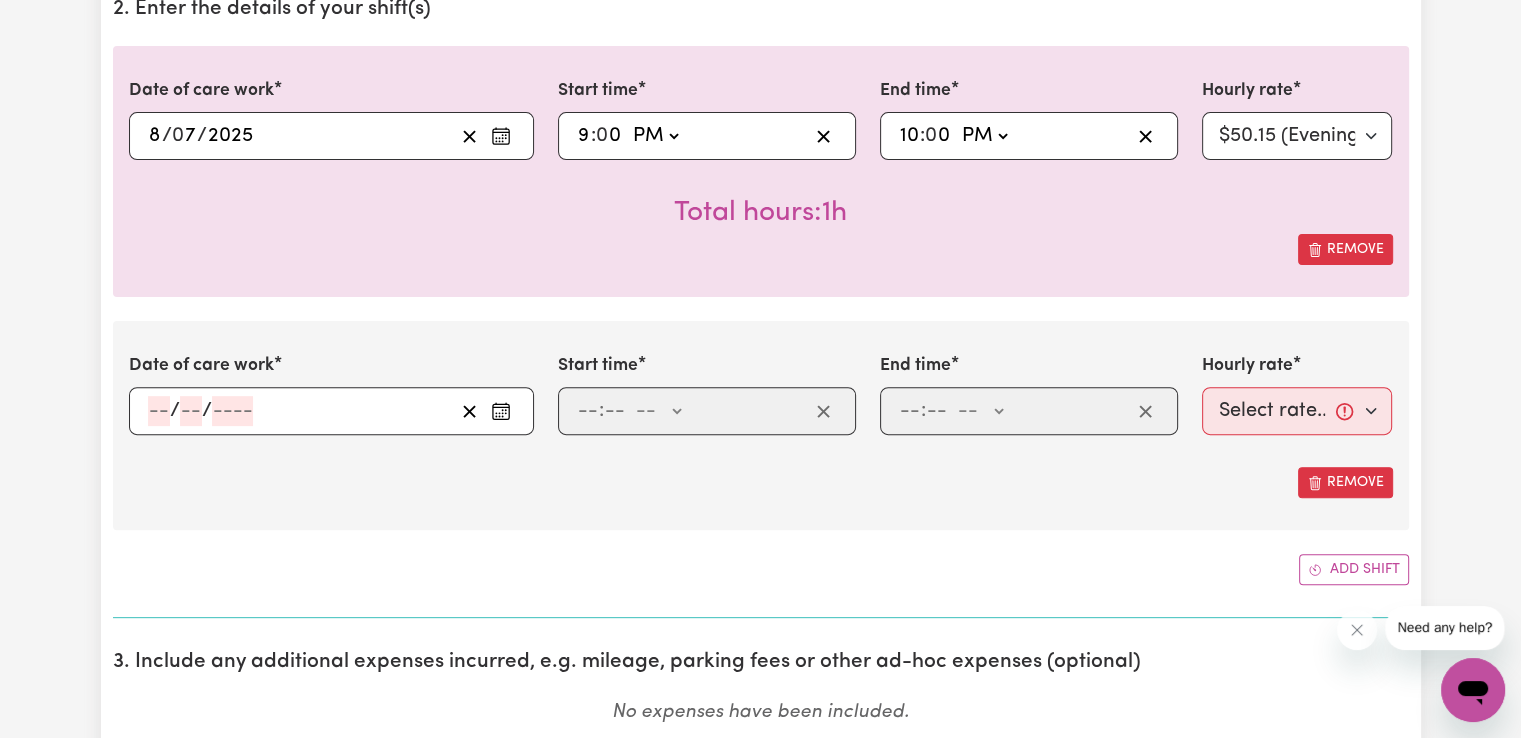 scroll, scrollTop: 633, scrollLeft: 0, axis: vertical 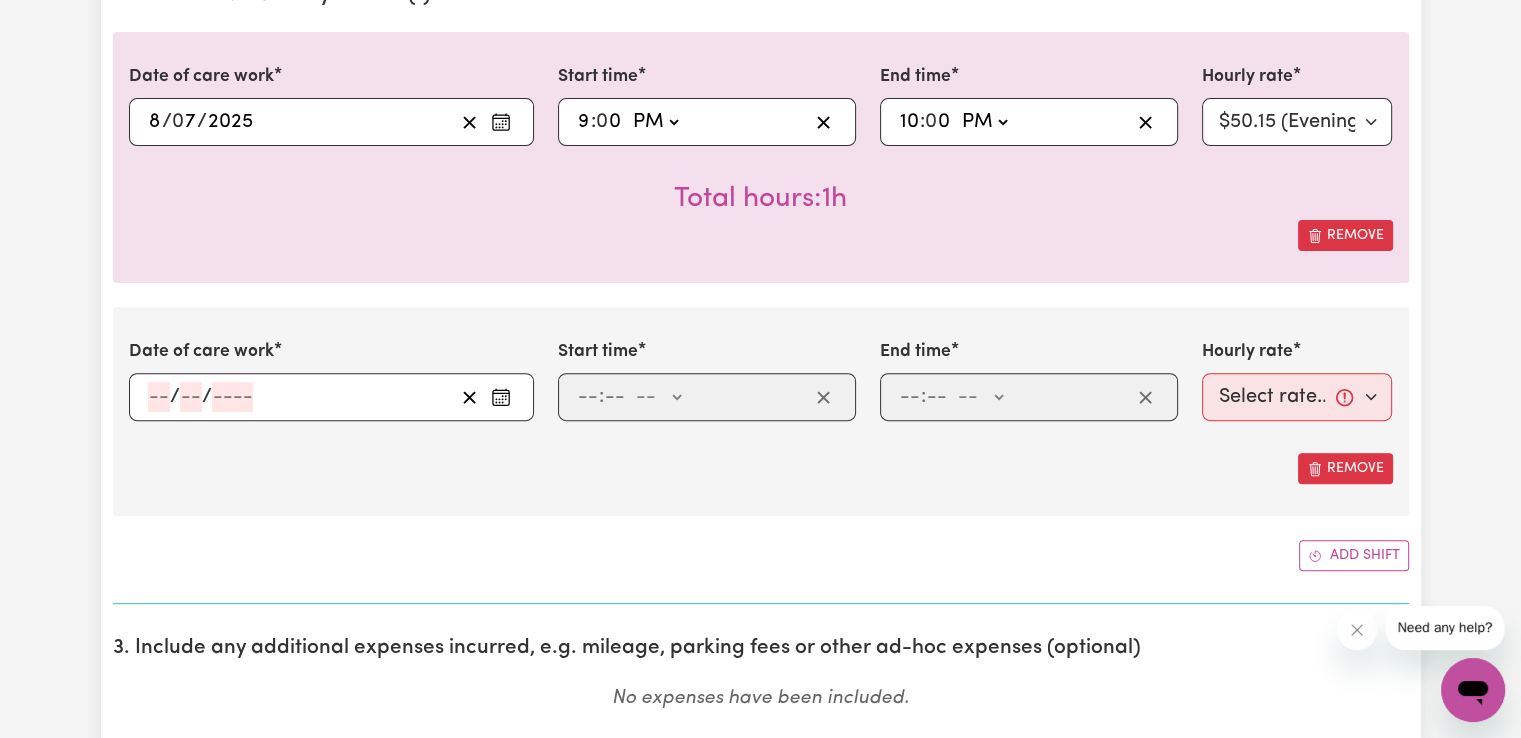 click 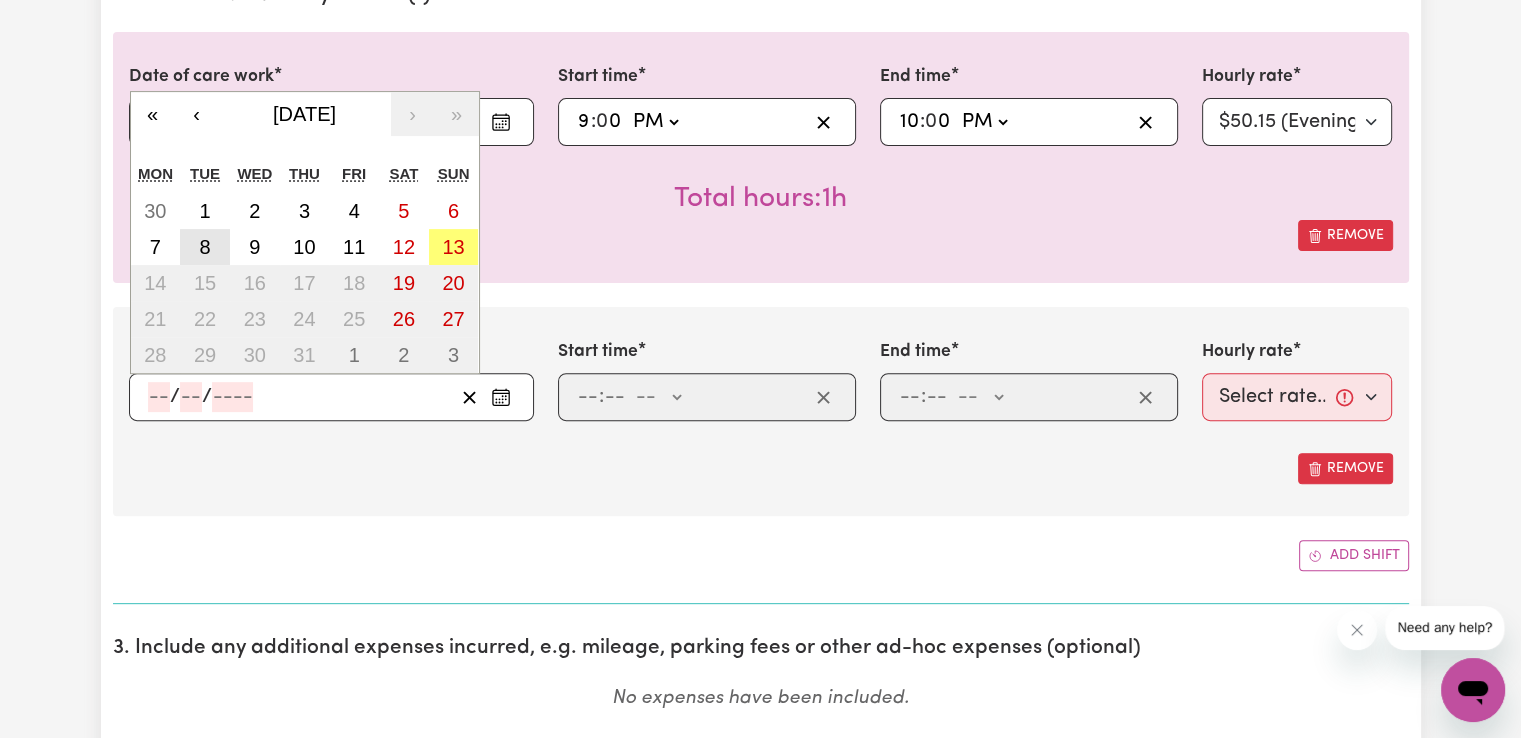 click on "8" at bounding box center (205, 247) 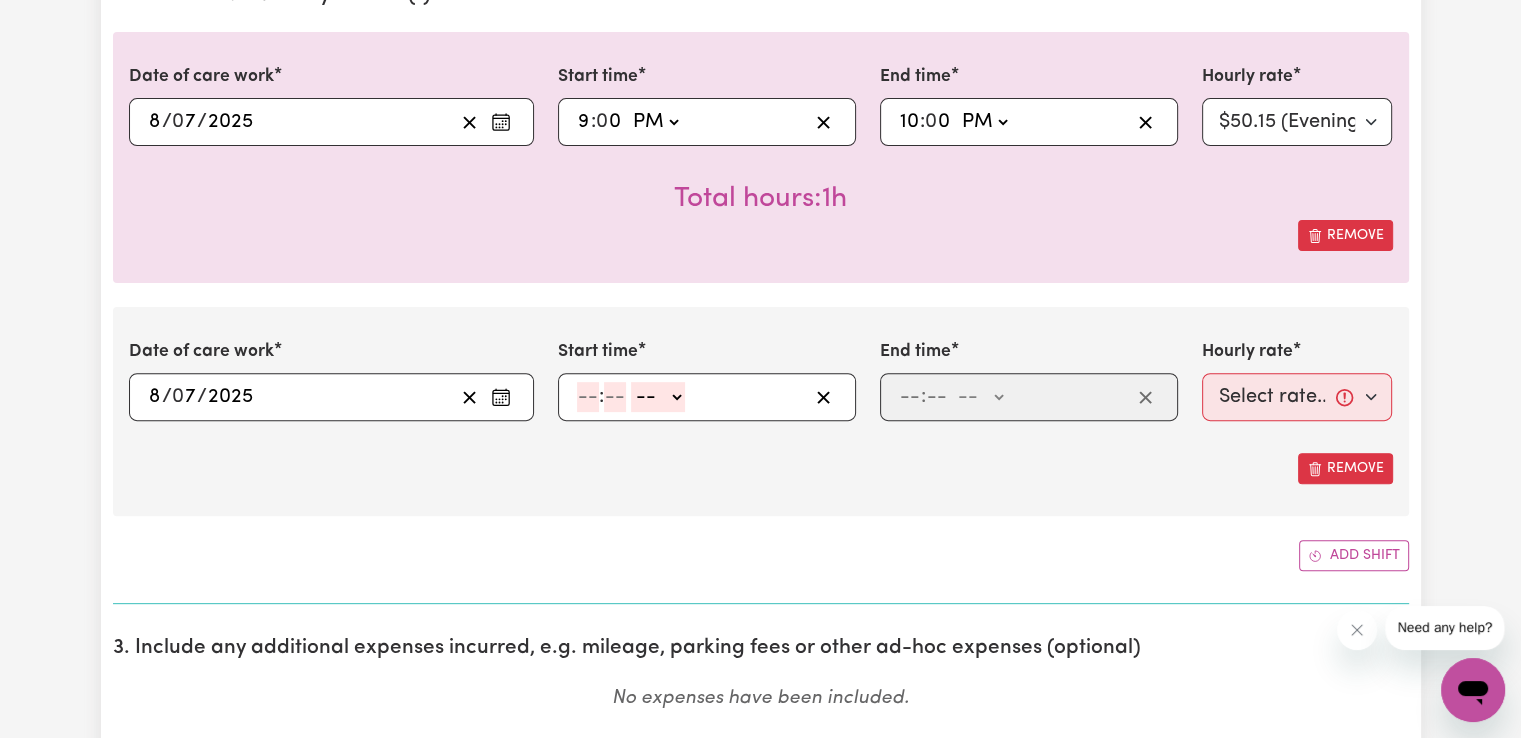 click 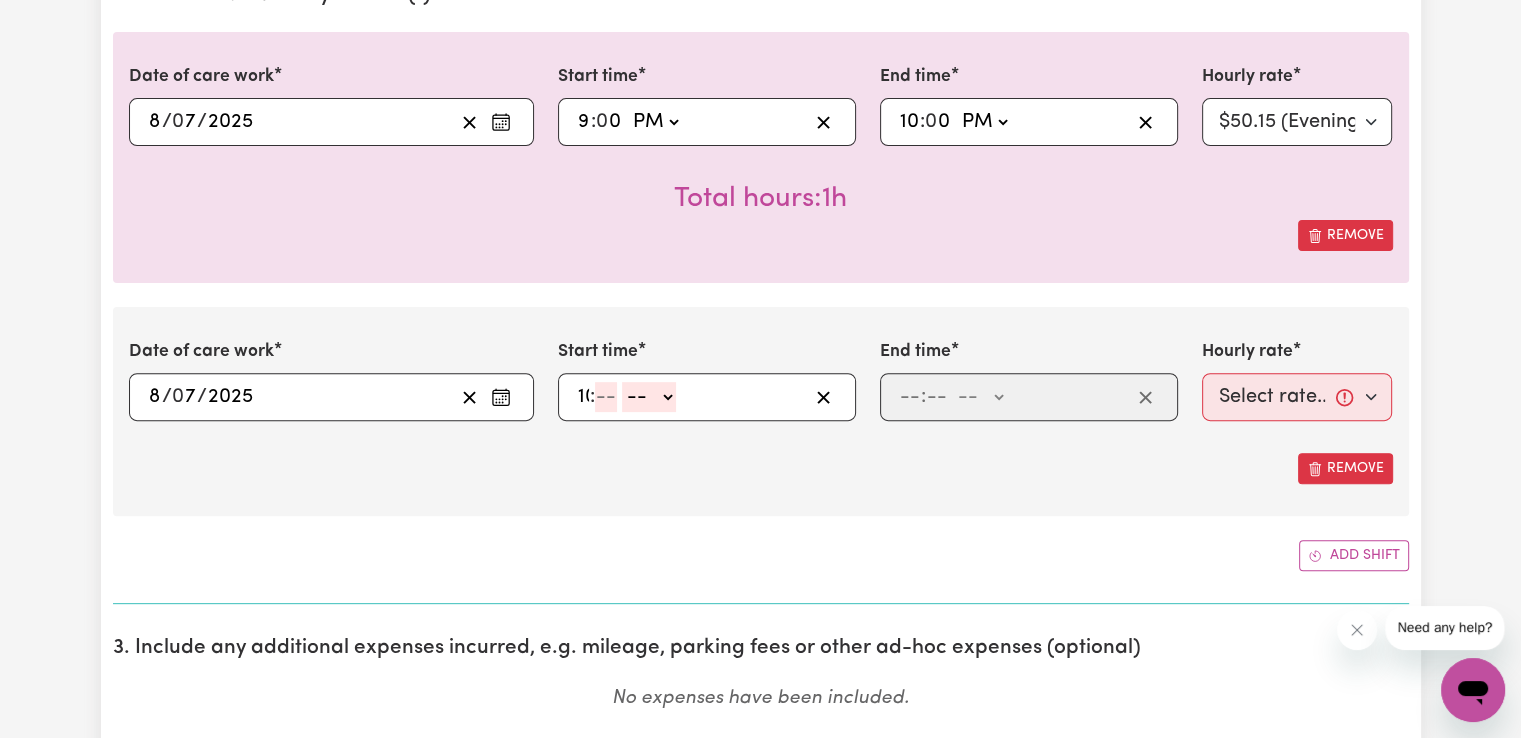 type on "10" 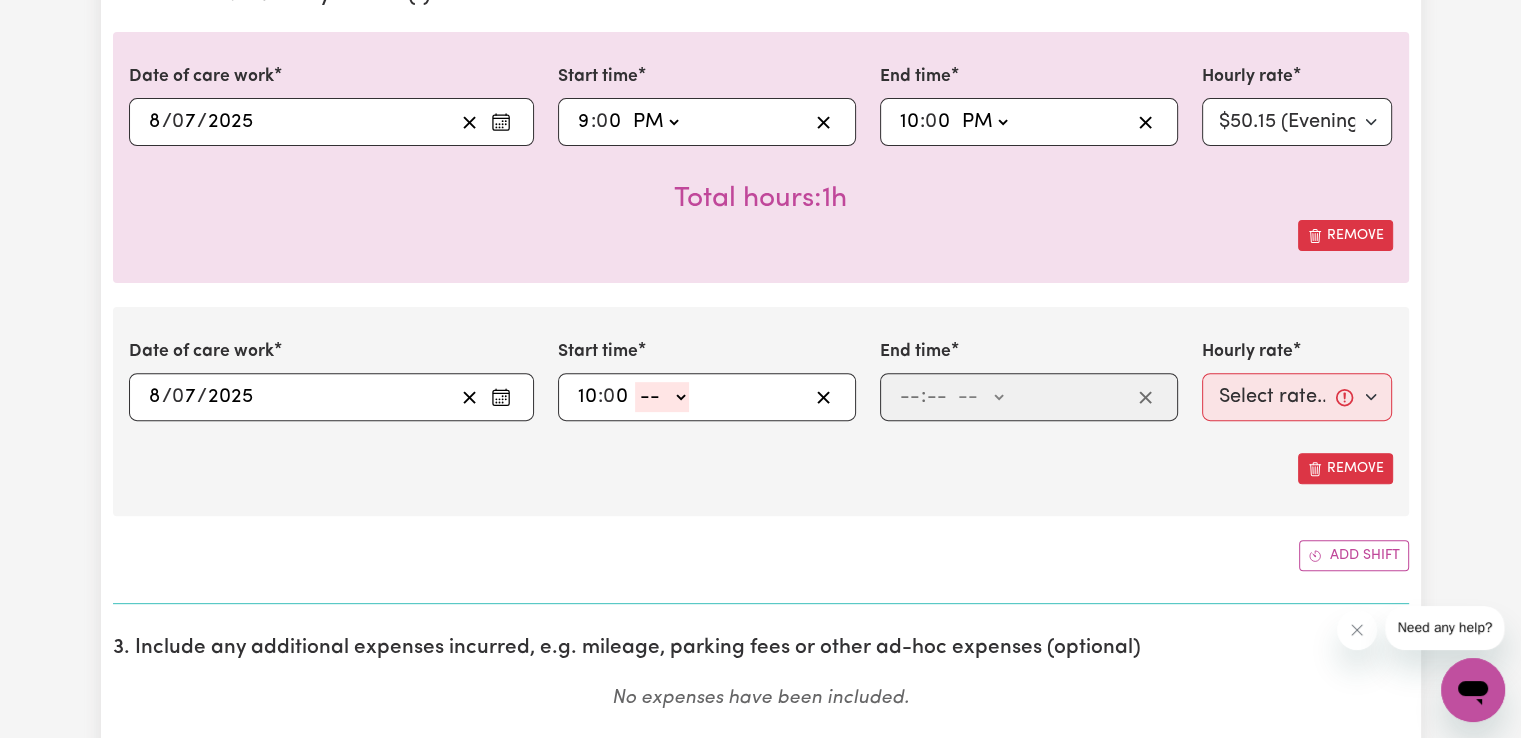 type on "0" 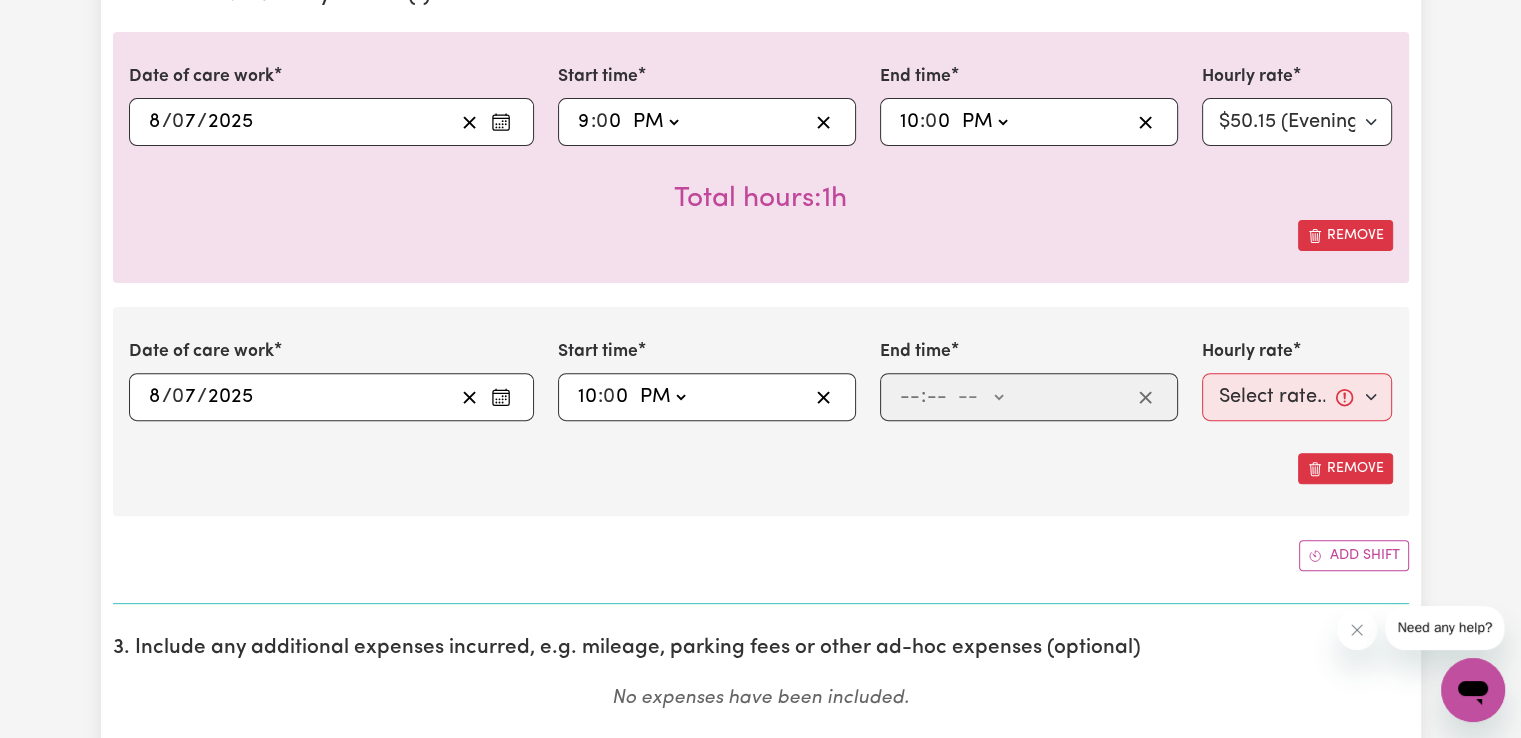 click on "-- AM PM" 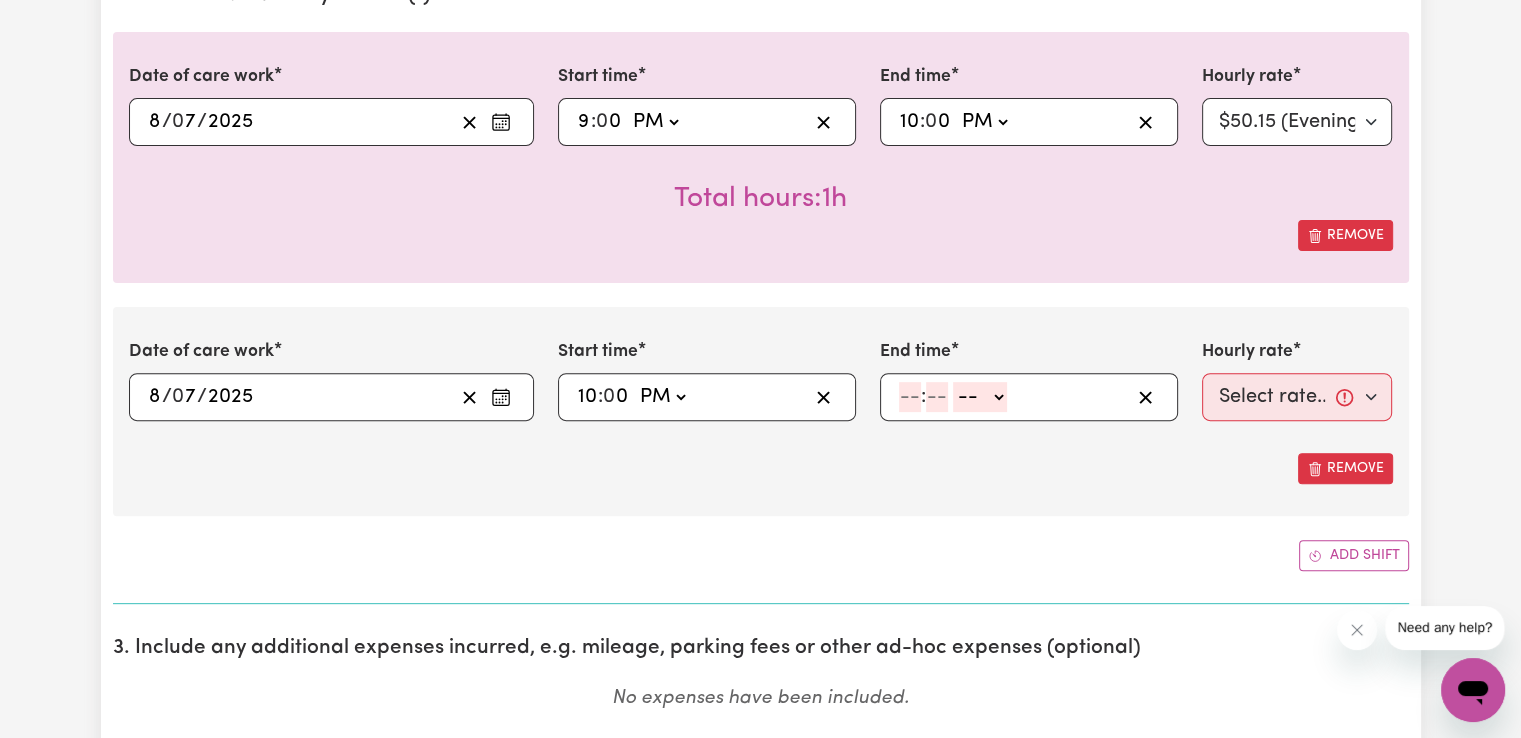 click 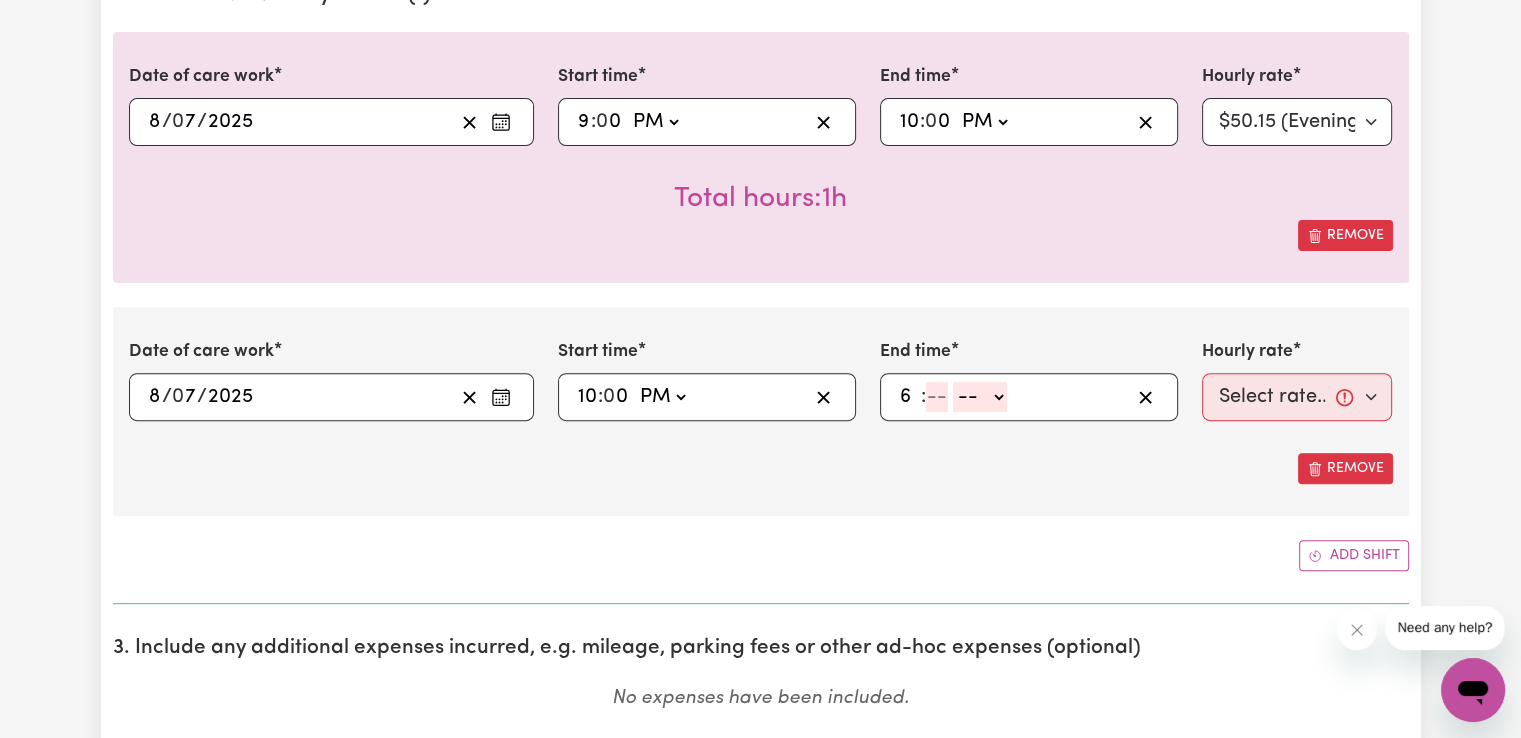 type on "6" 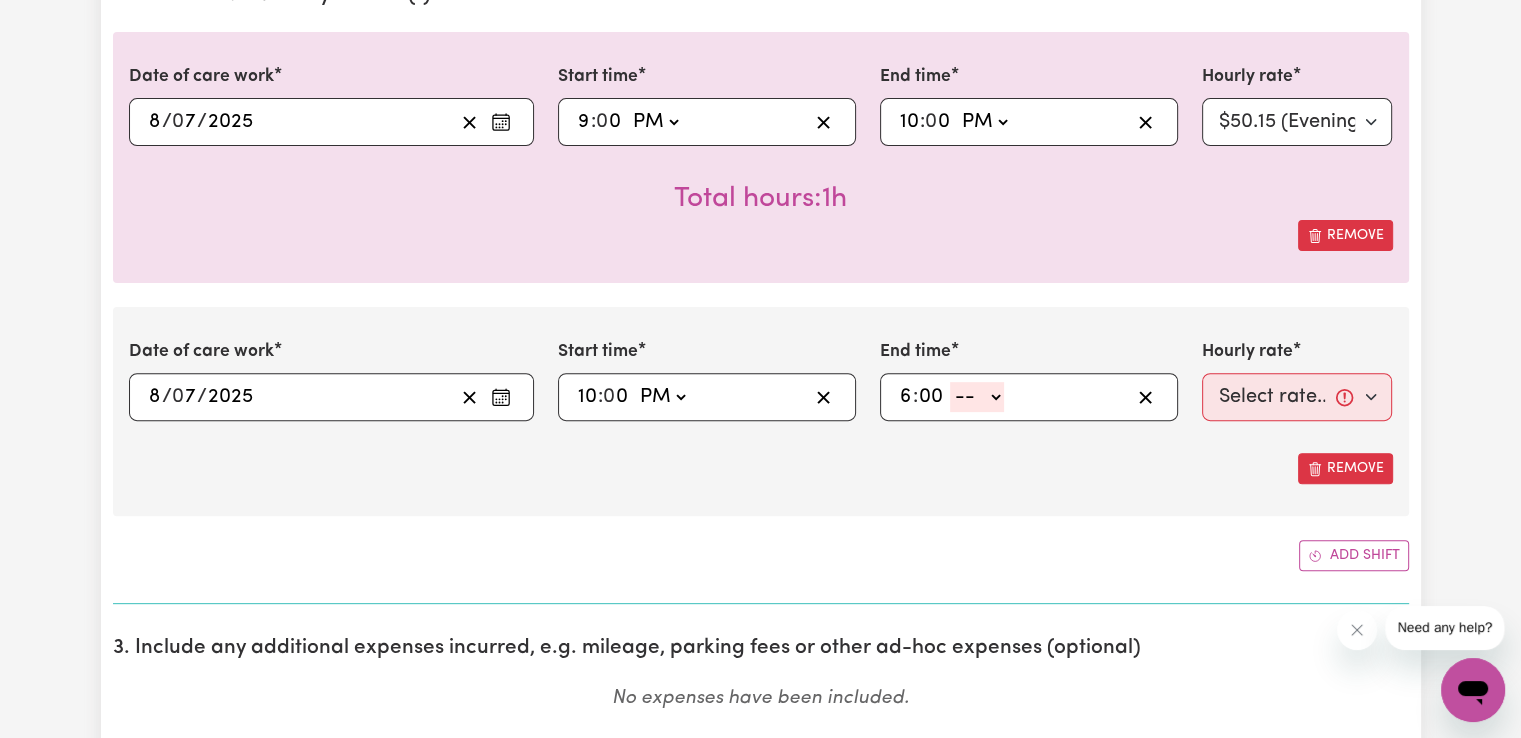 type on "00" 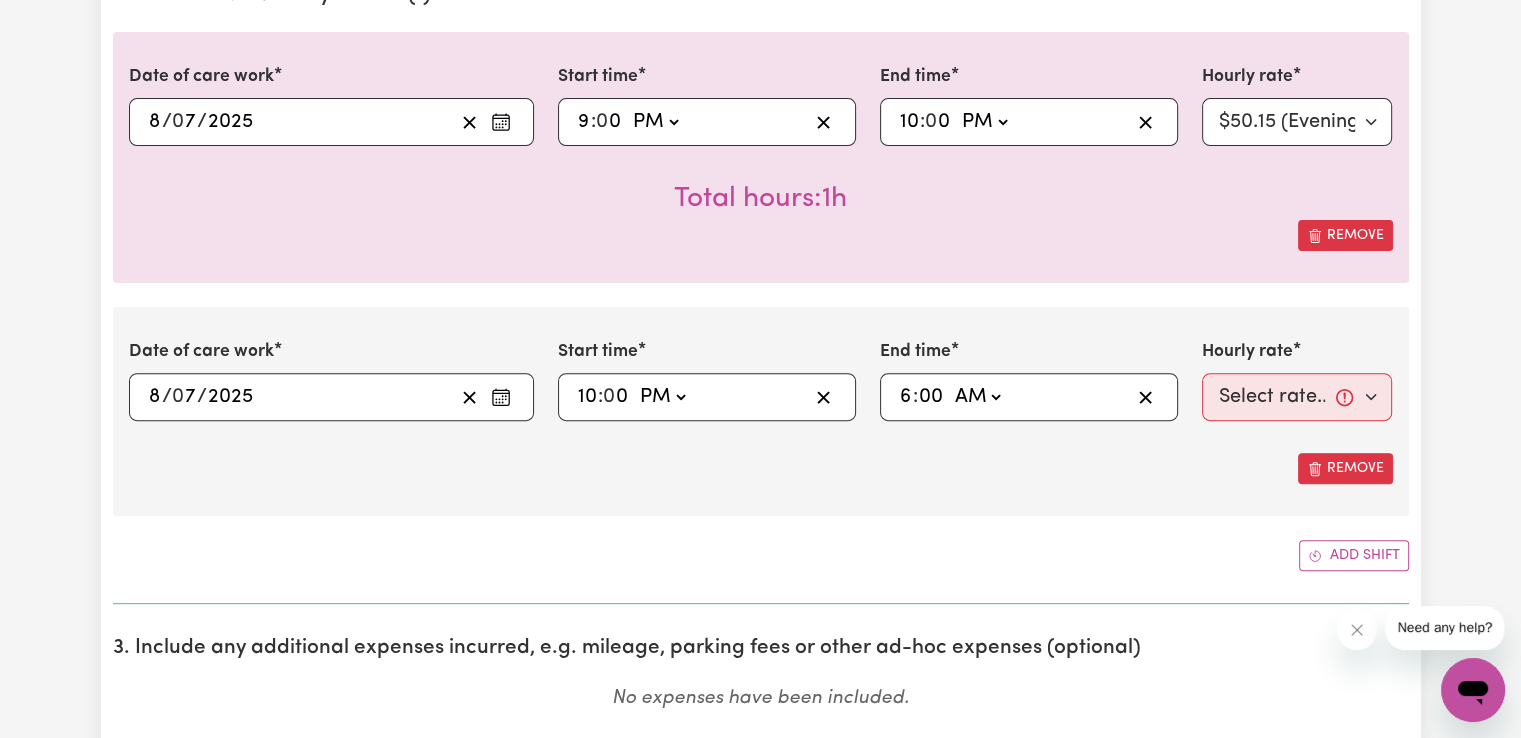 click on "-- AM PM" 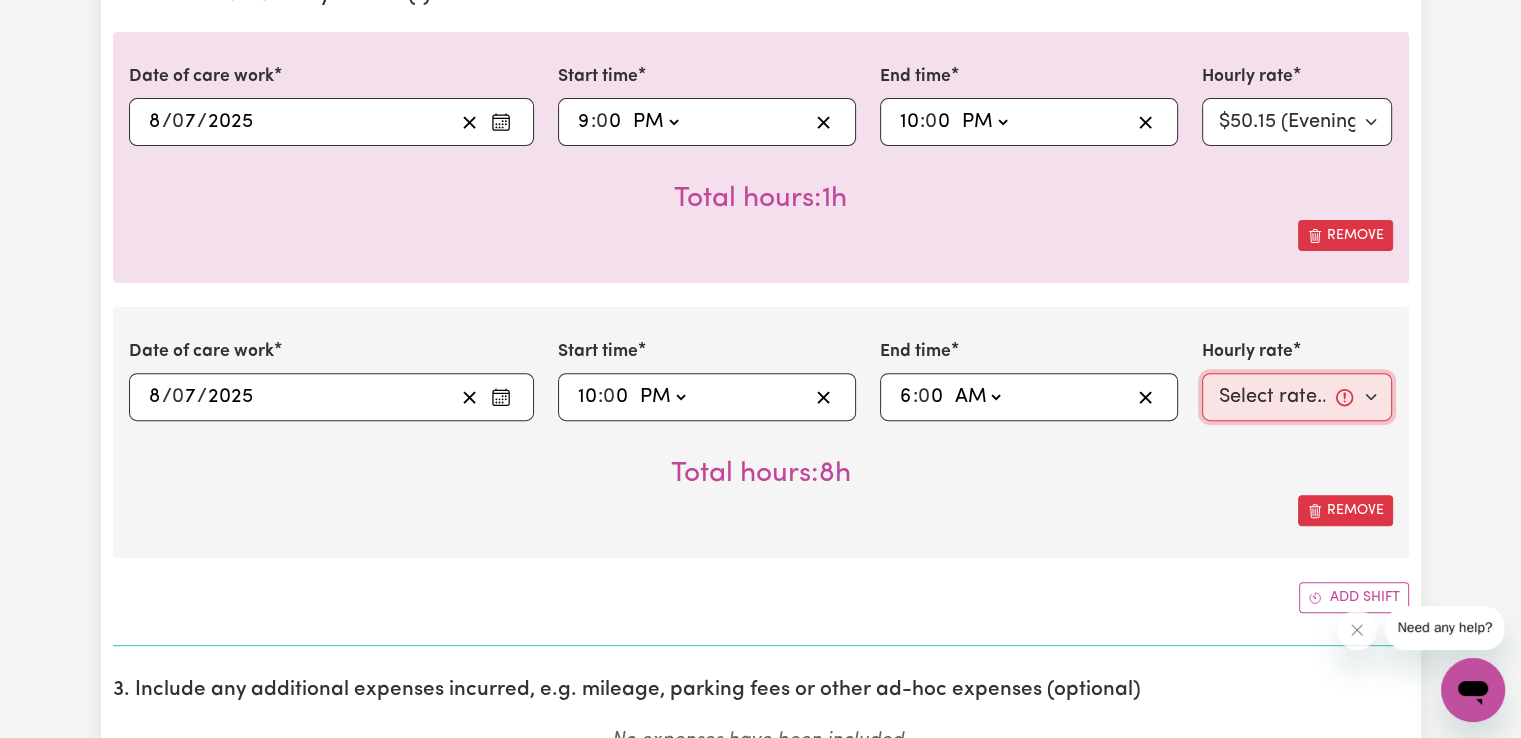 click on "Select rate... $48.15 (Weekday) $70.13 ([DATE]) $86.62 ([DATE]) $86.62 (Public Holiday) $50.15 (Evening Care) $28.31 (Overnight)" at bounding box center (1297, 397) 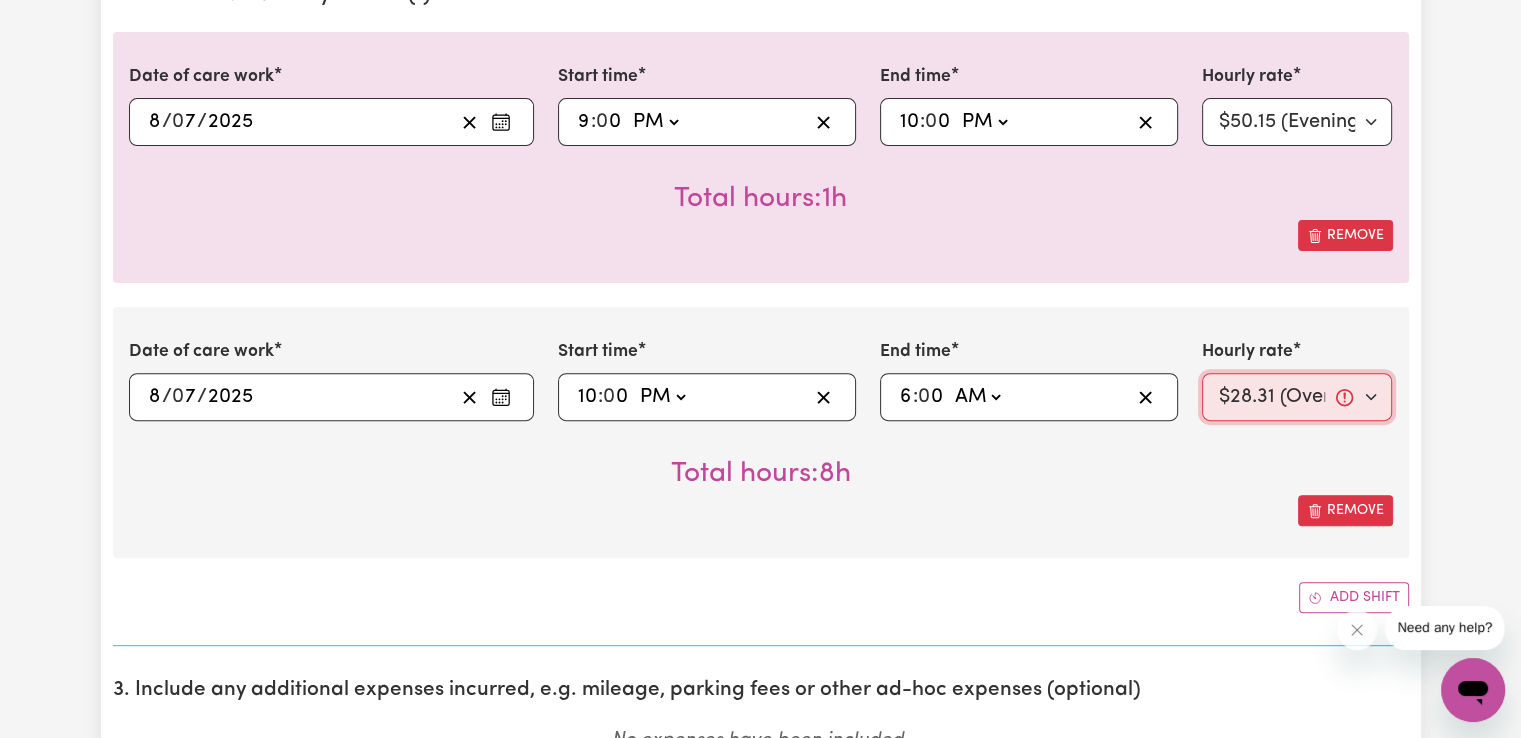 click on "Select rate... $48.15 (Weekday) $70.13 ([DATE]) $86.62 ([DATE]) $86.62 (Public Holiday) $50.15 (Evening Care) $28.31 (Overnight)" at bounding box center (1297, 397) 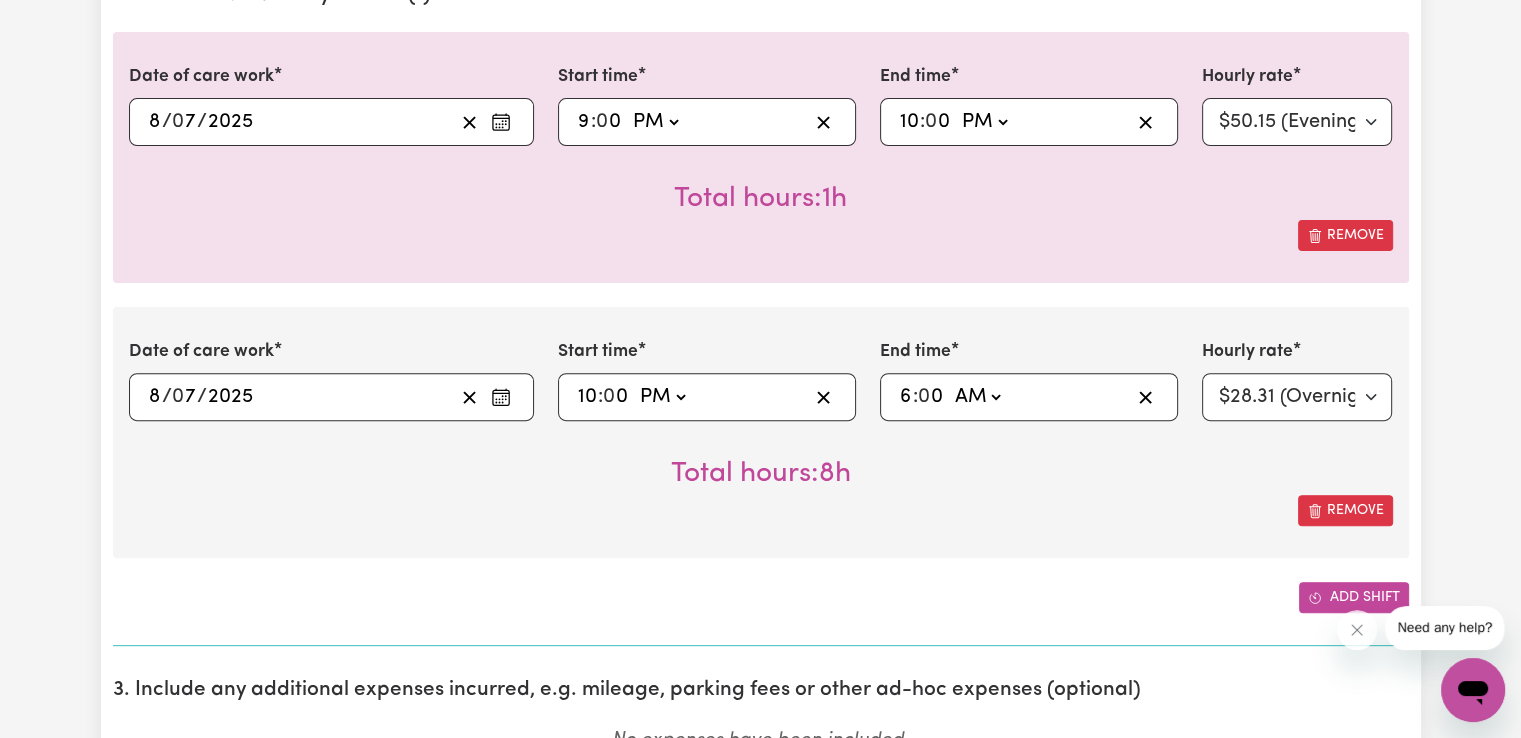 click at bounding box center (1315, 597) 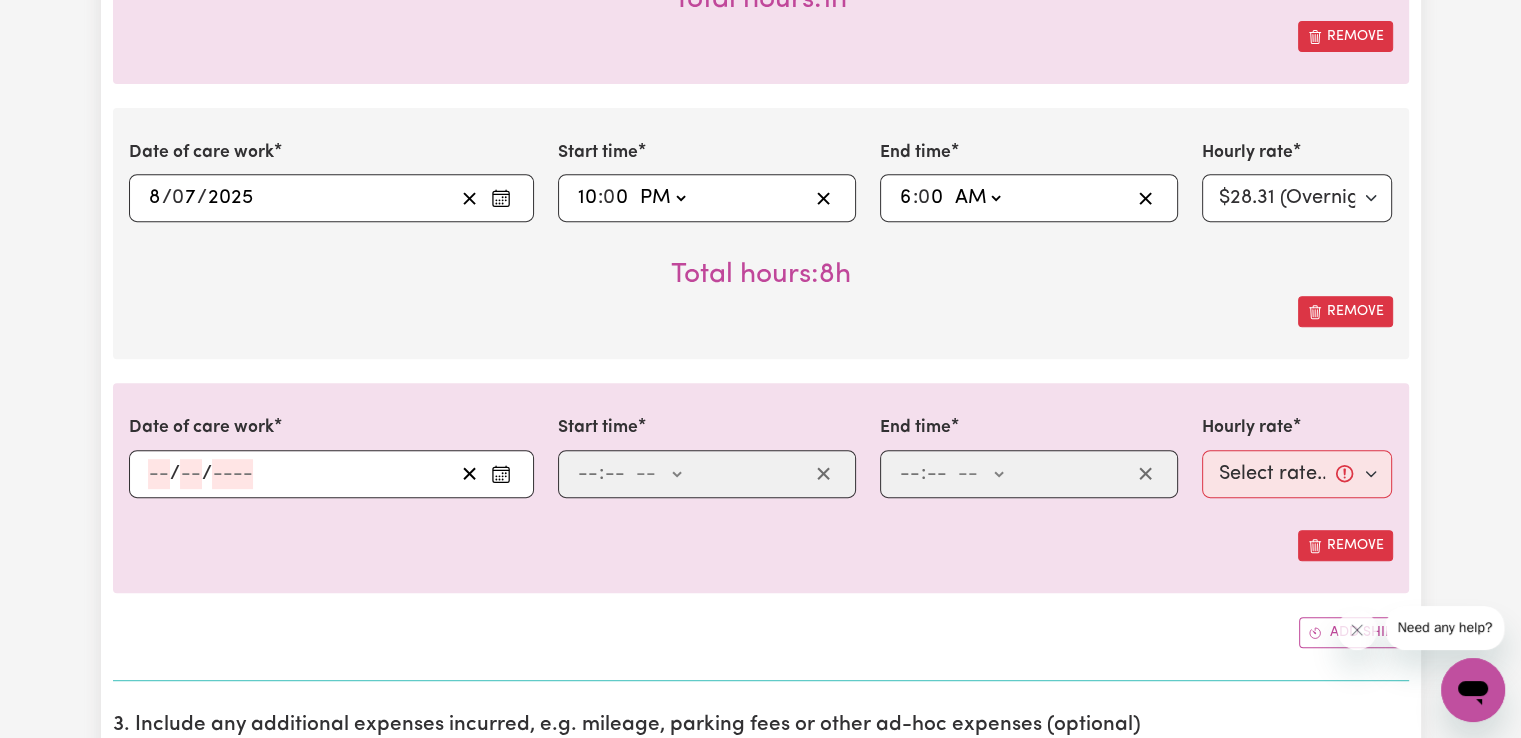 scroll, scrollTop: 833, scrollLeft: 0, axis: vertical 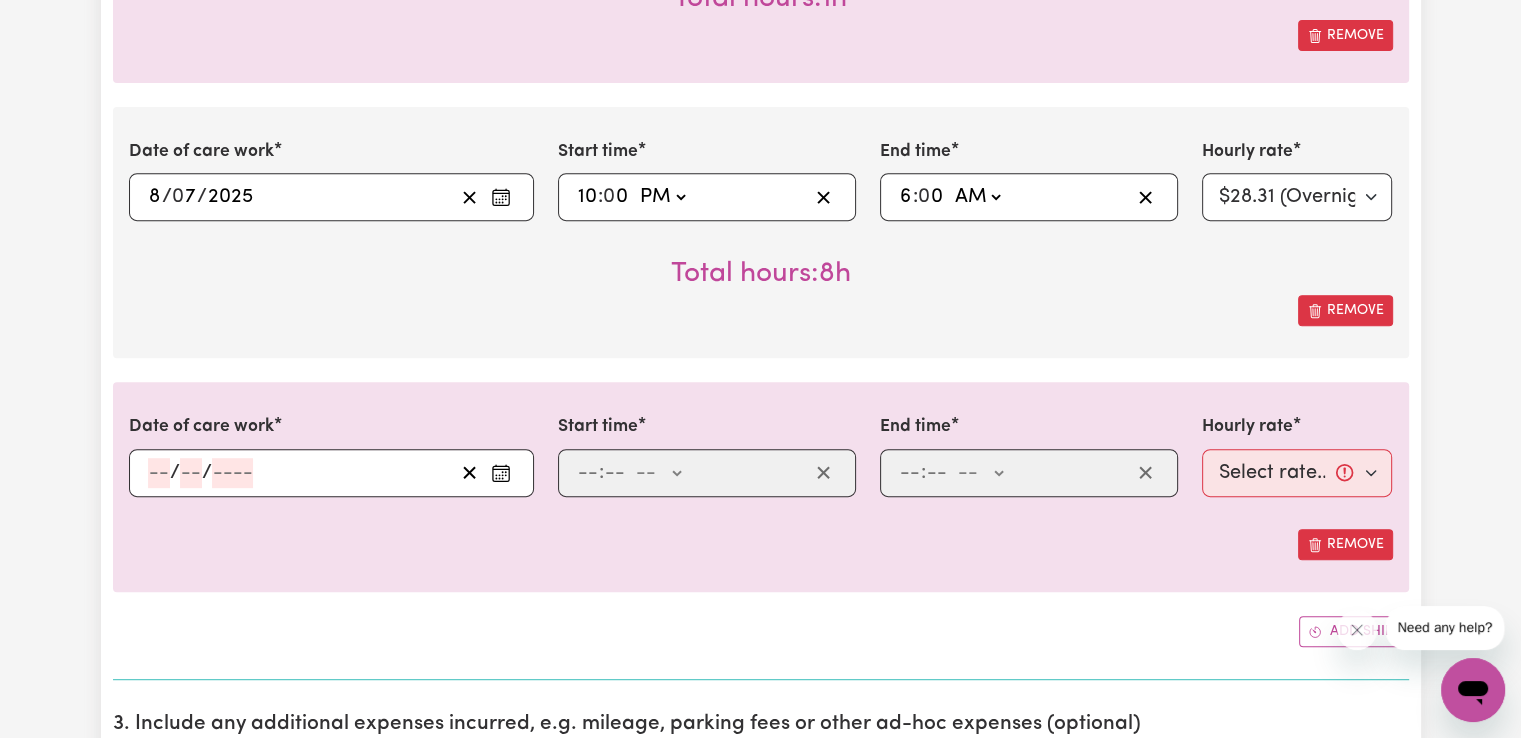 click 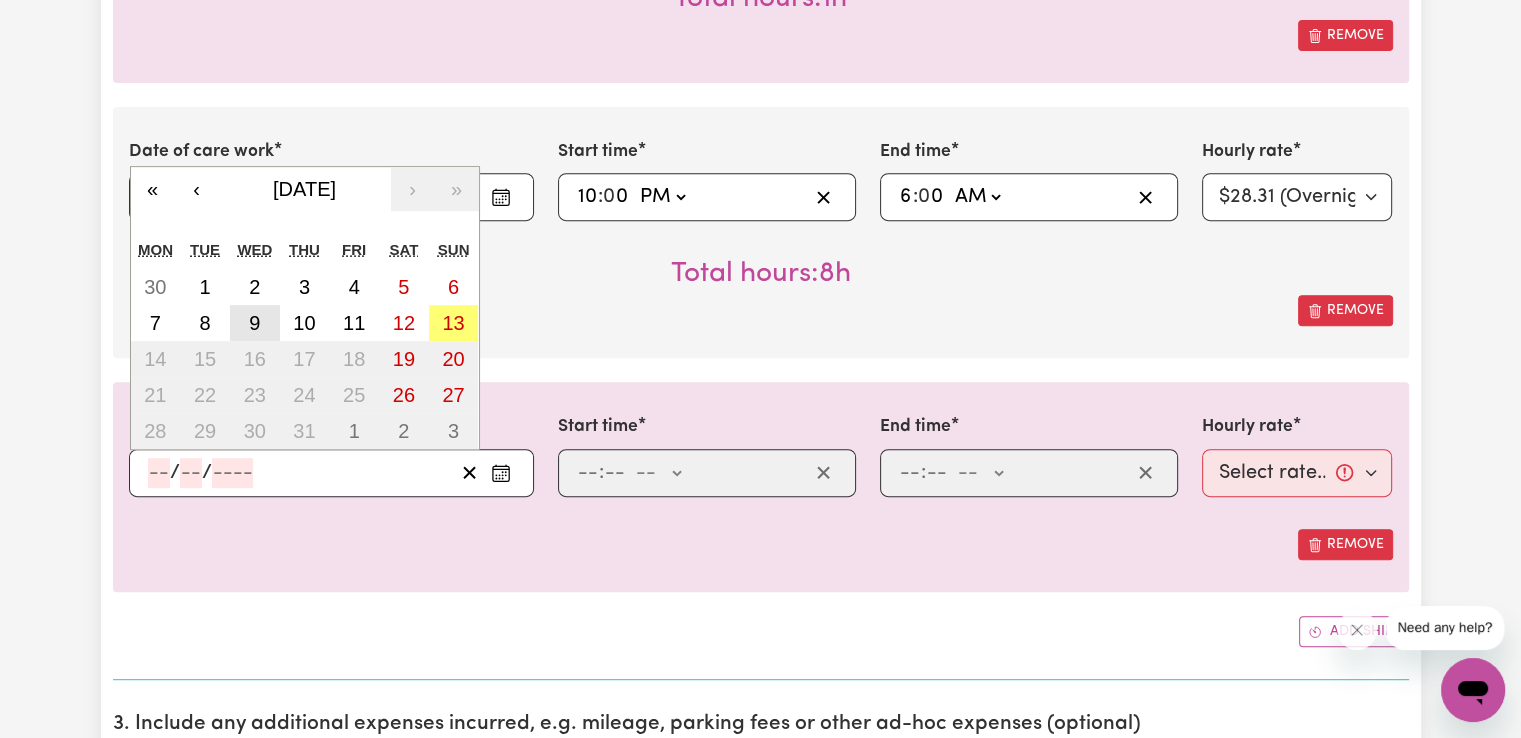 click on "9" at bounding box center (255, 323) 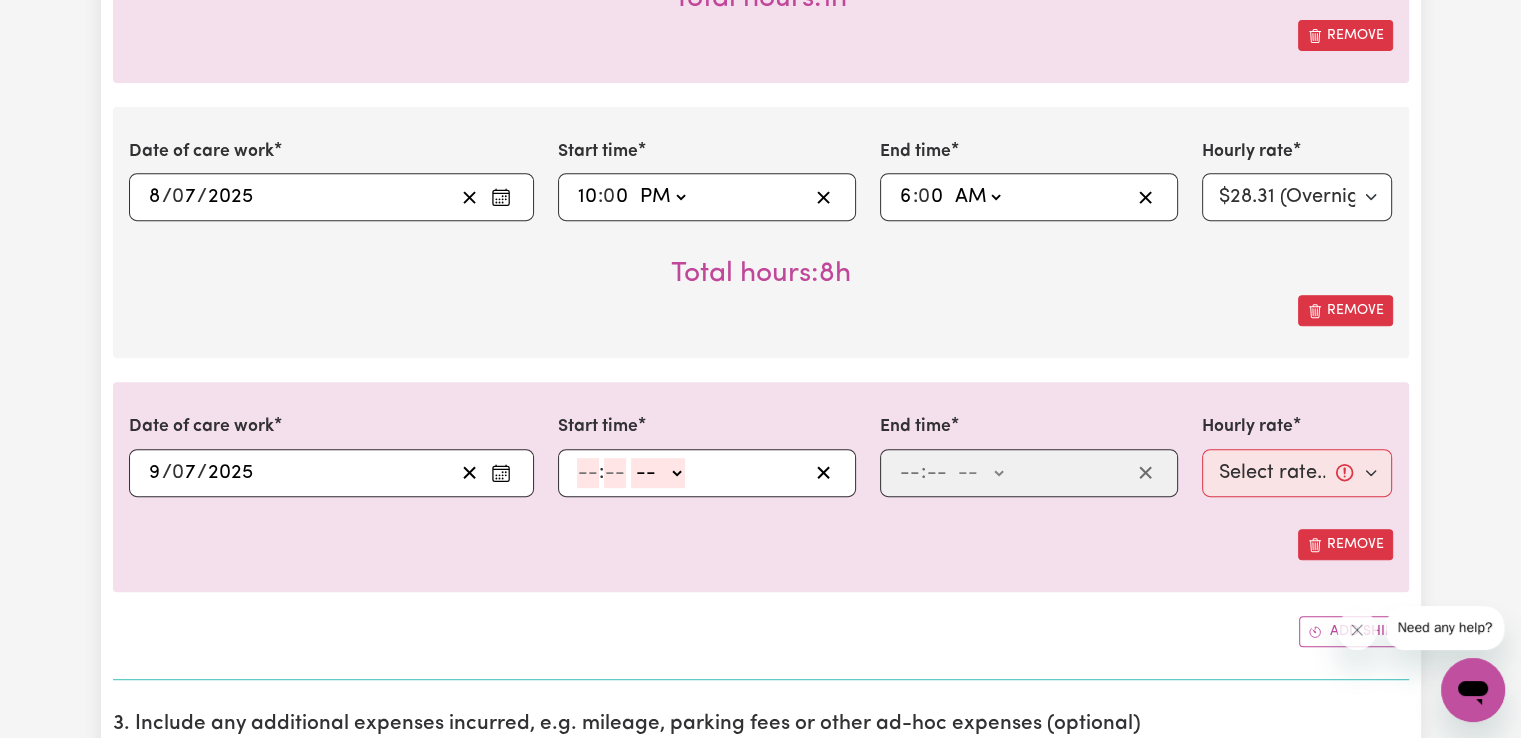 click 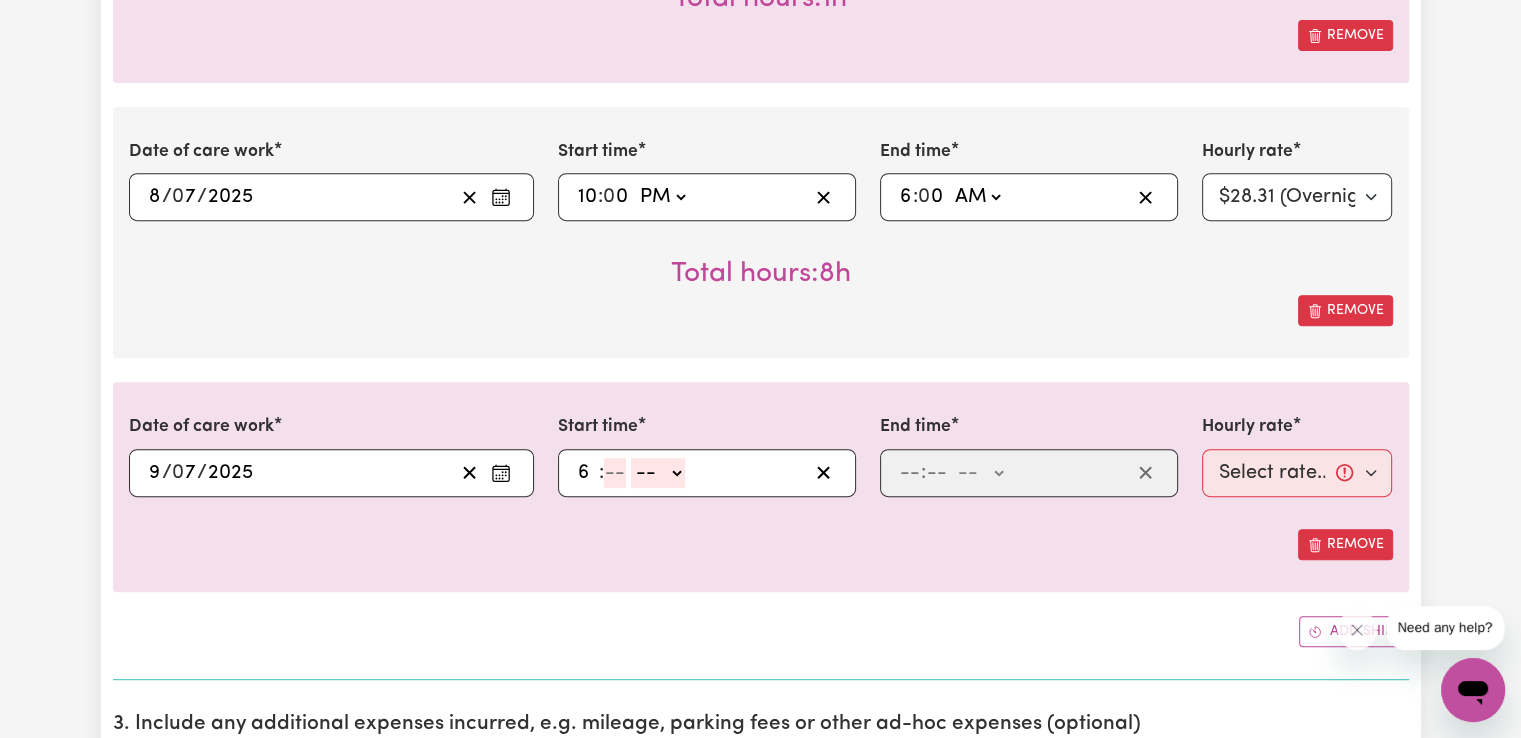 type on "6" 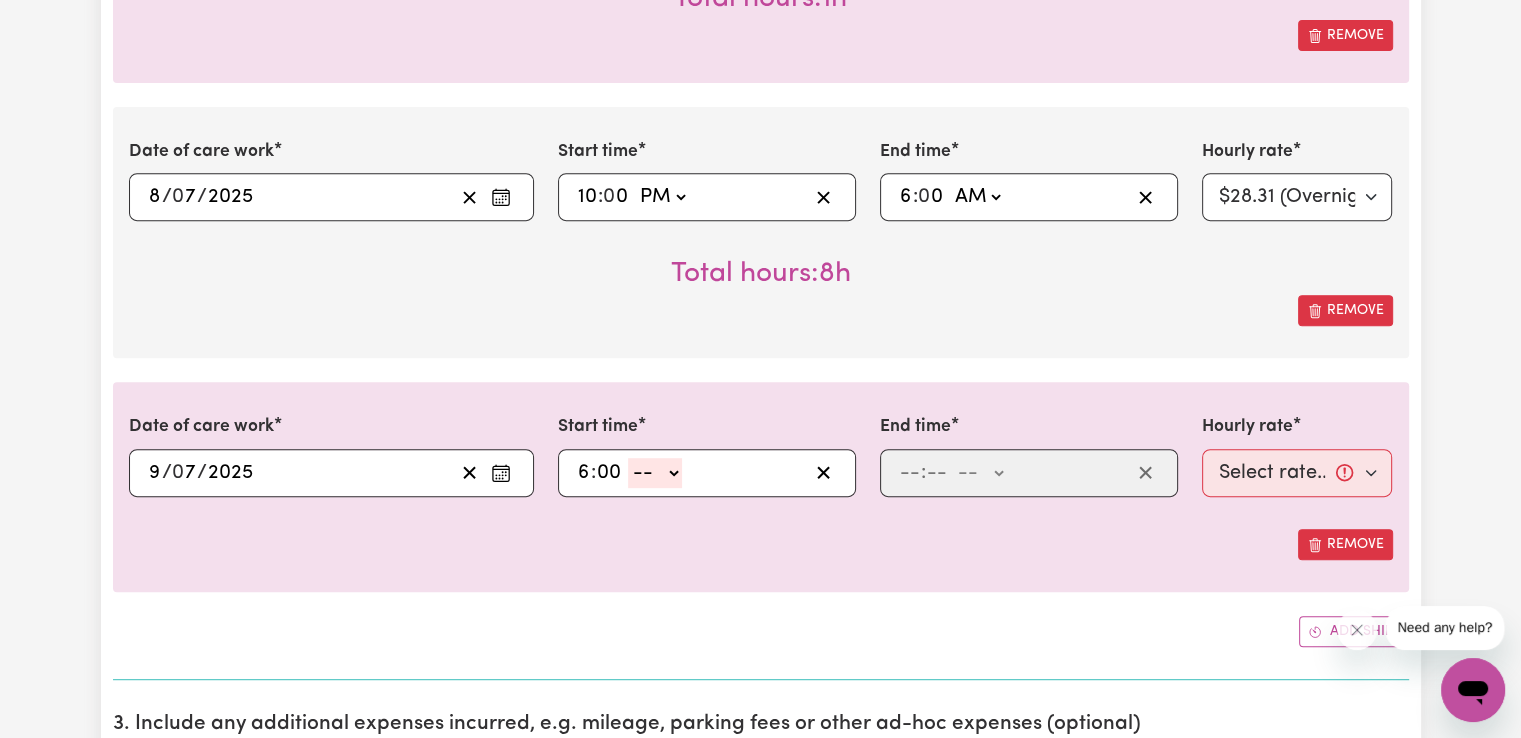 type on "00" 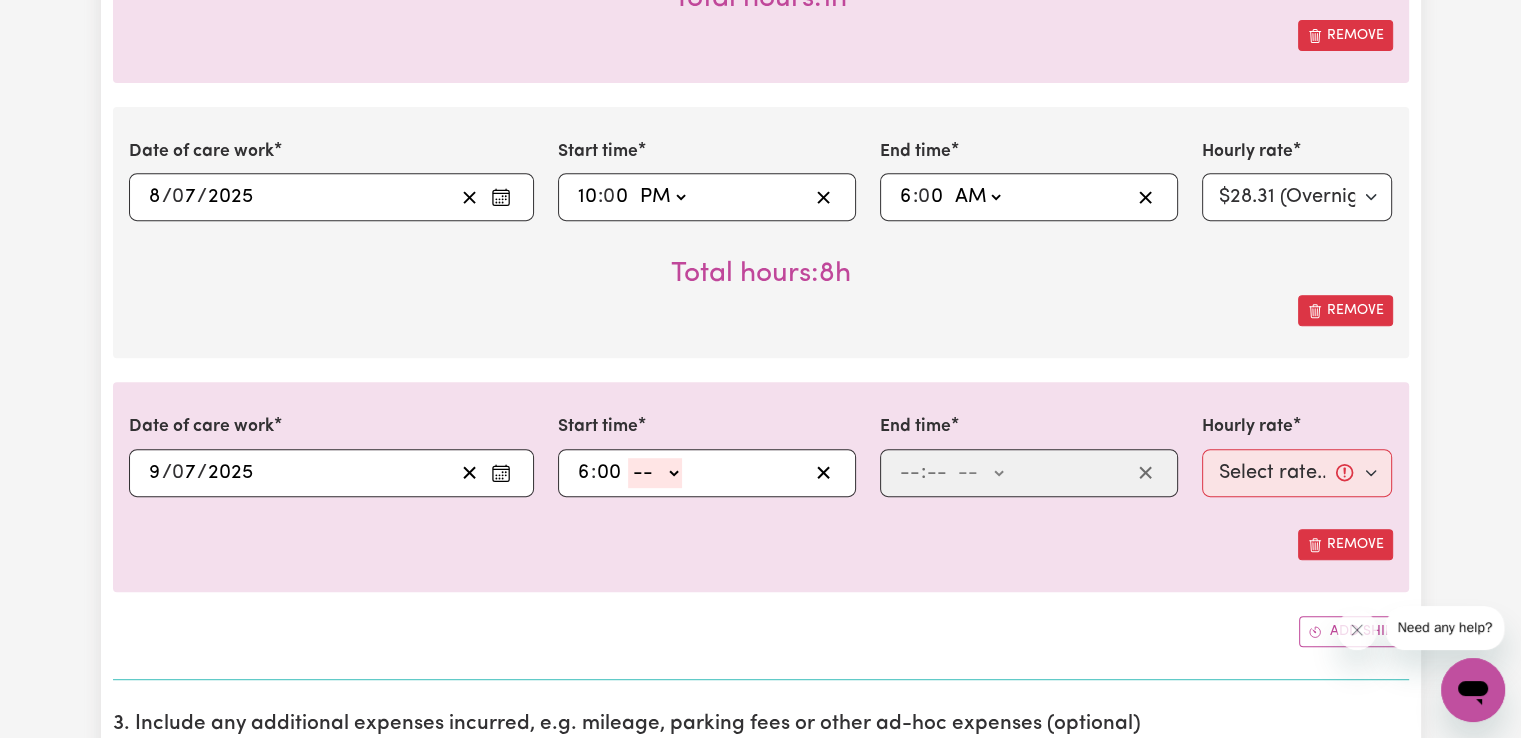 click on "-- AM PM" 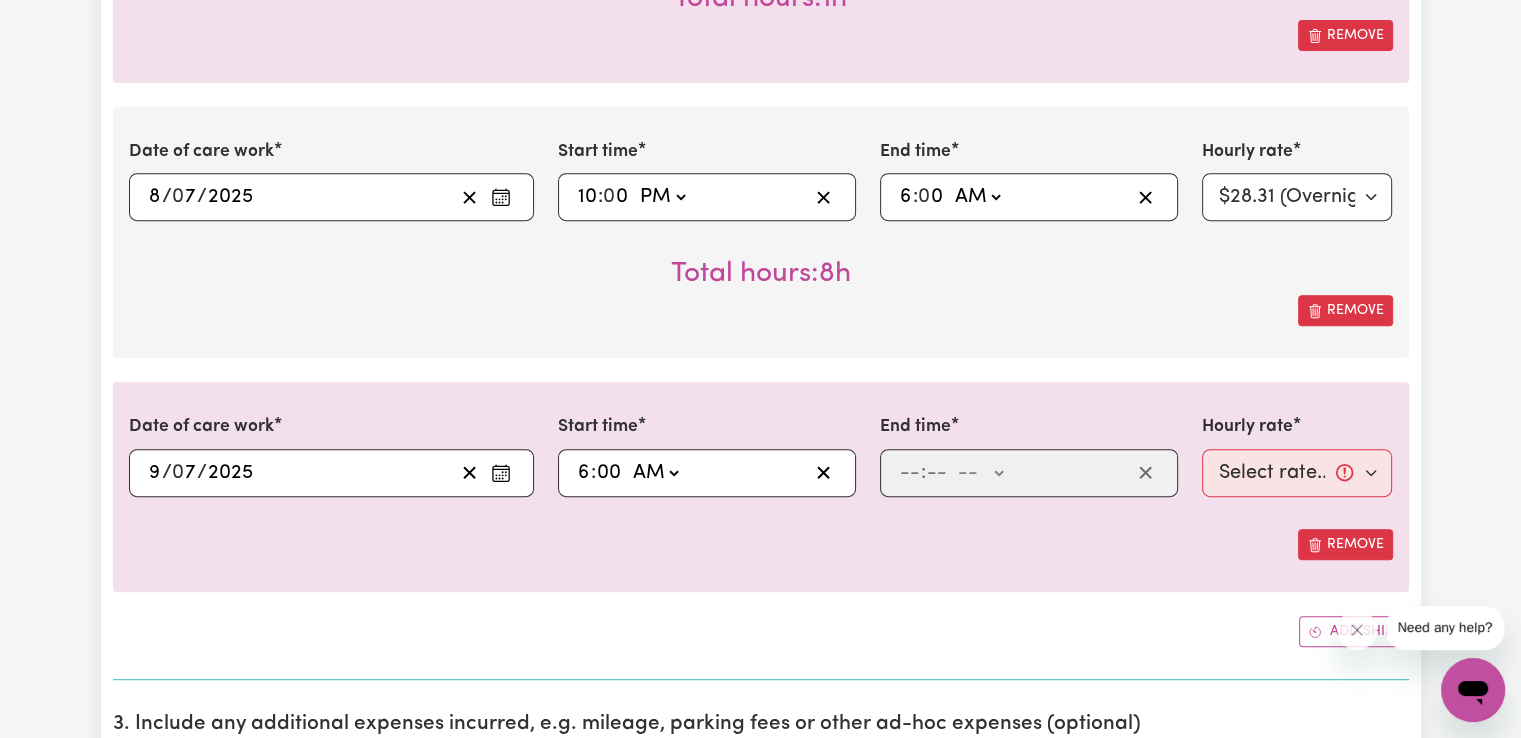 click on "-- AM PM" 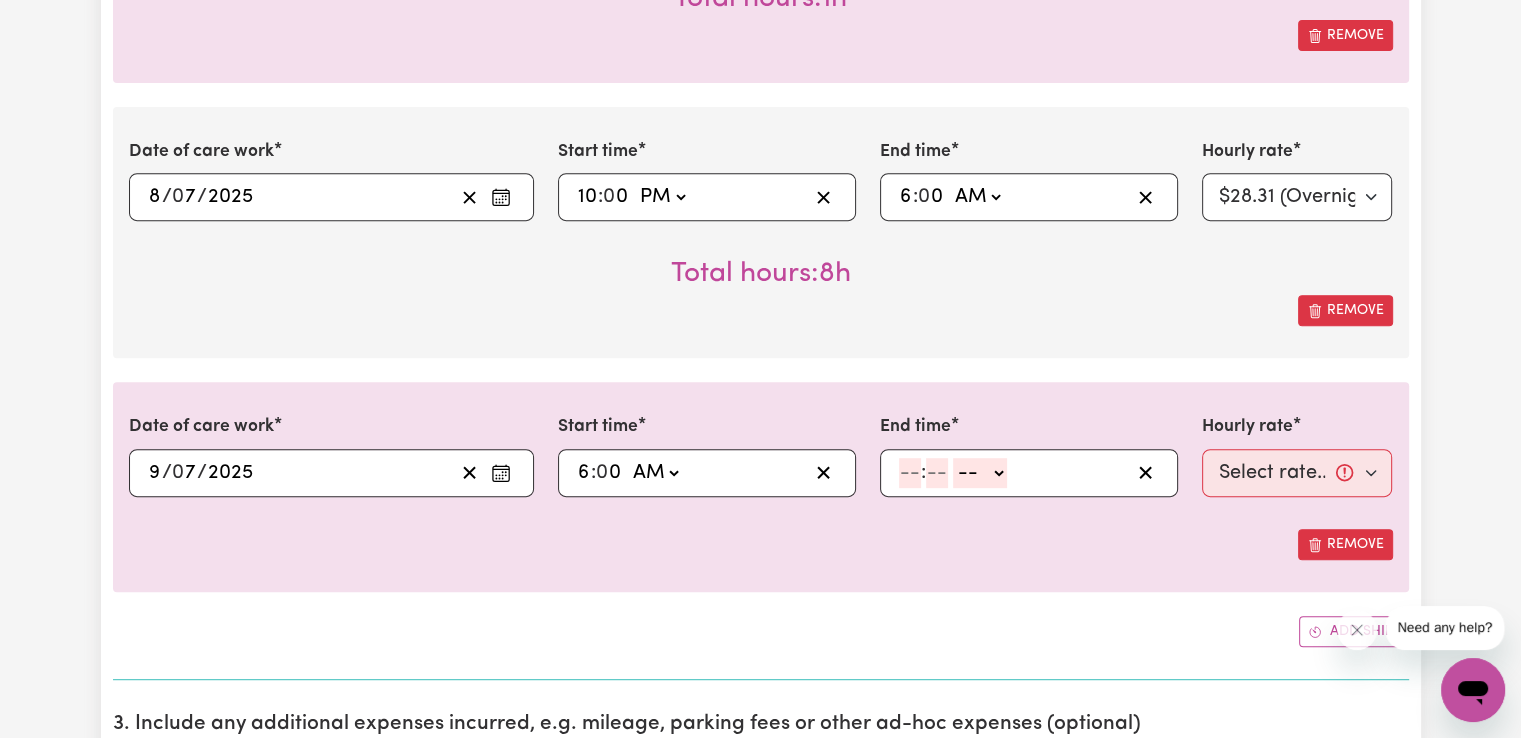 click 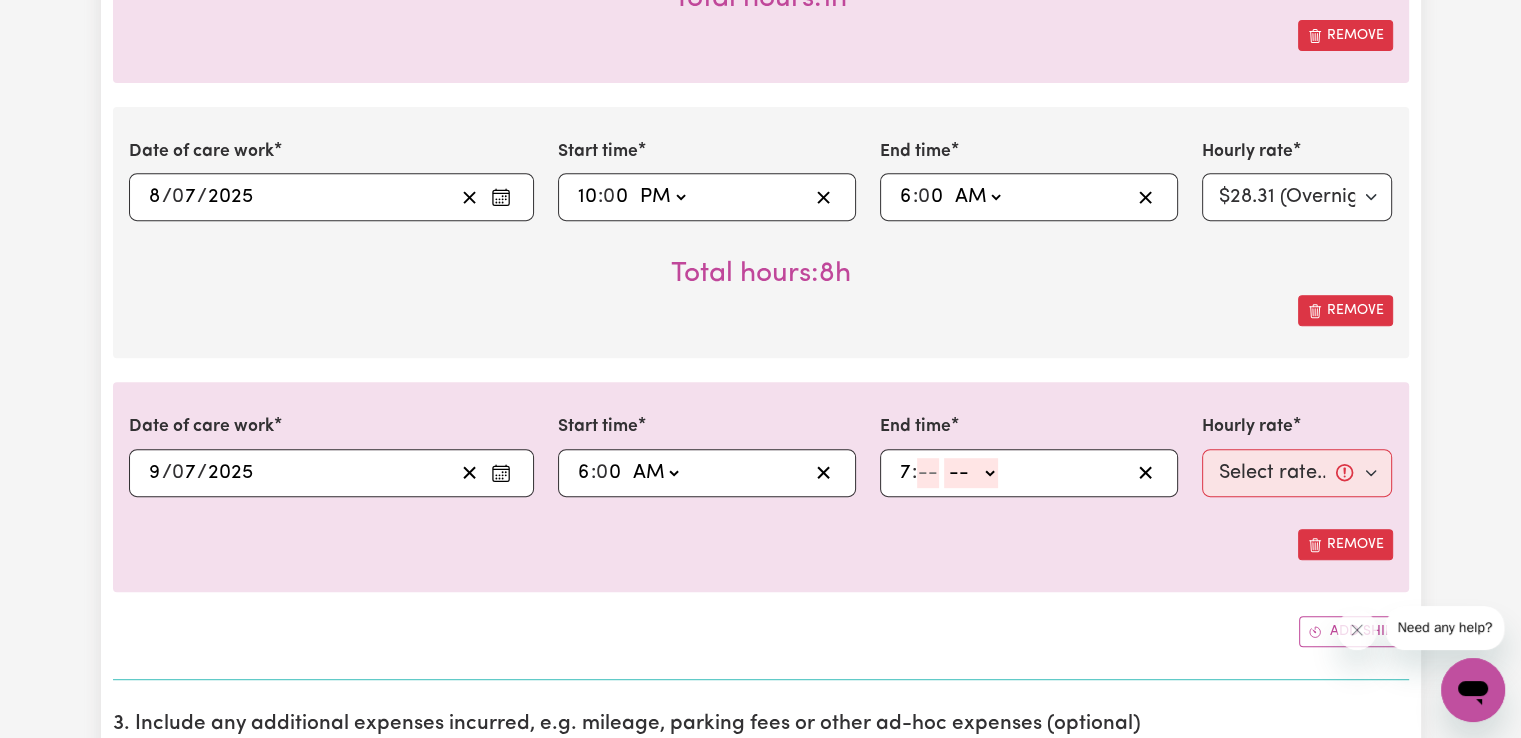 type on "7" 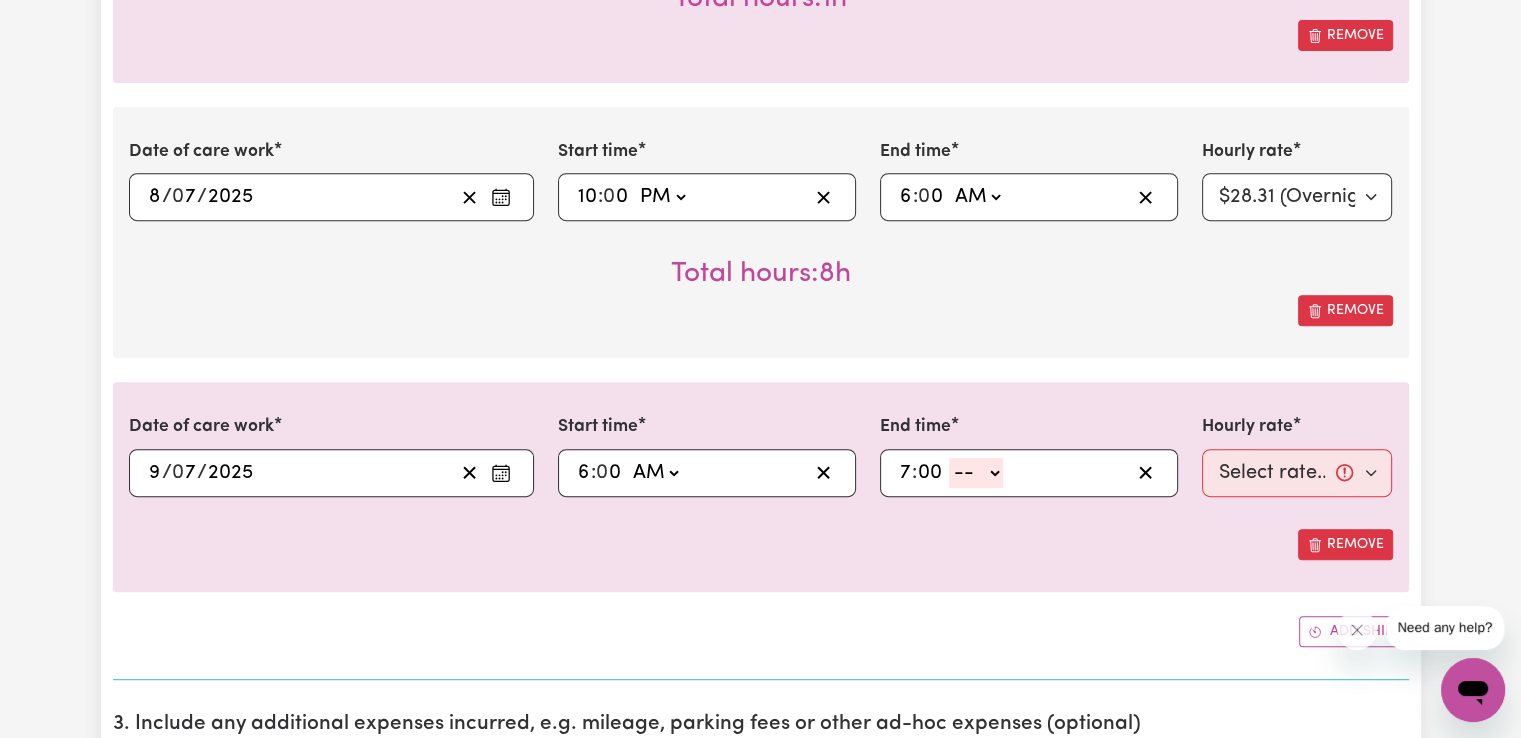 type on "00" 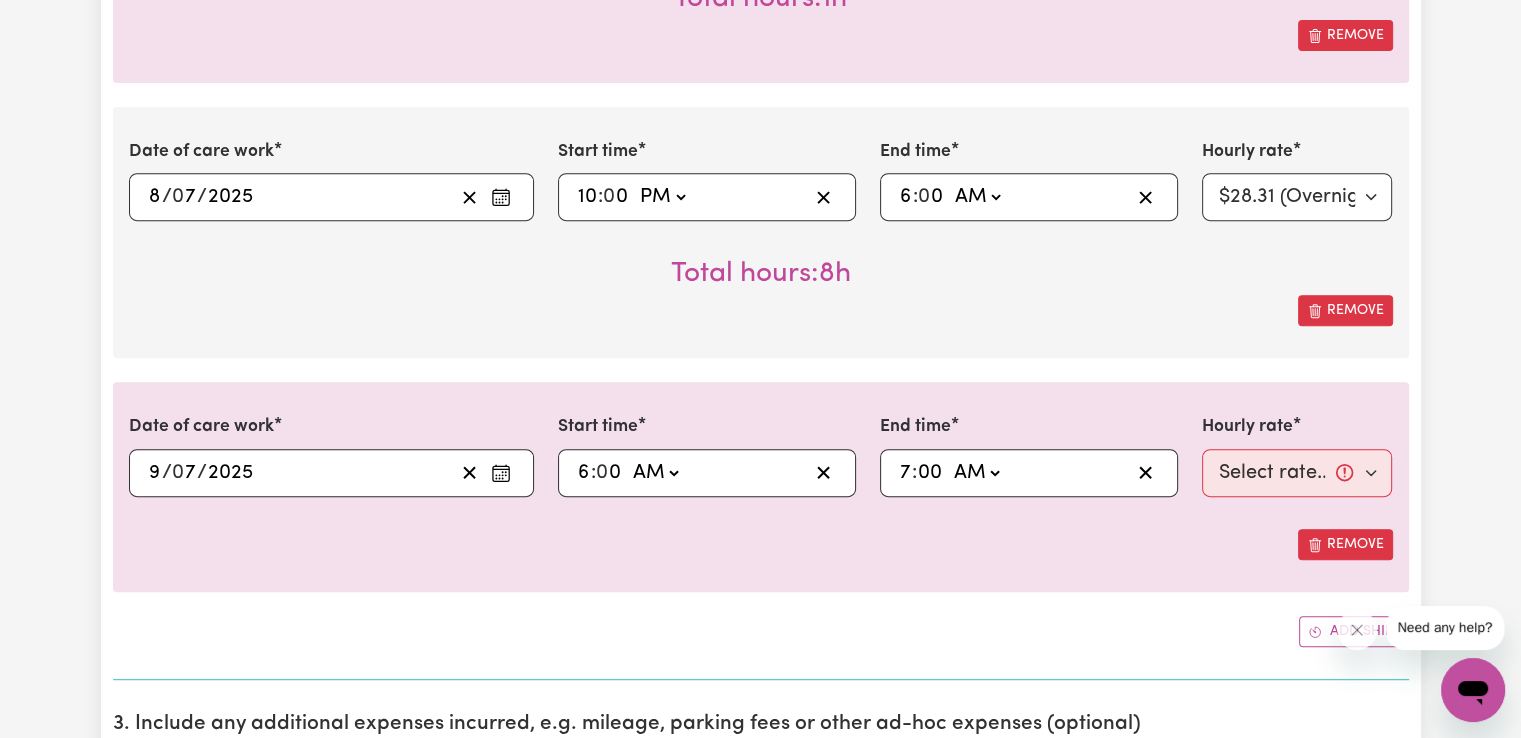 click on "-- AM PM" 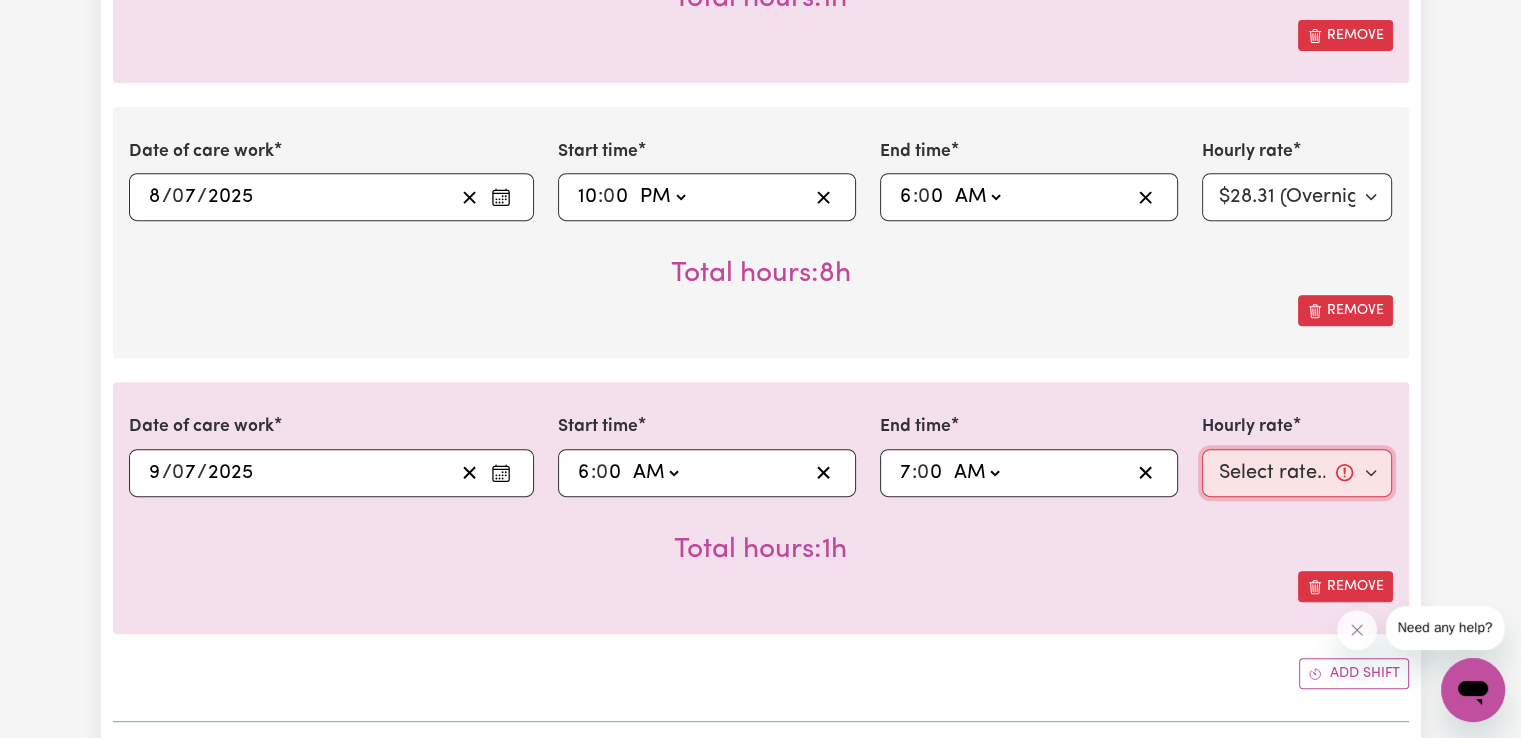 click on "Select rate... $48.15 (Weekday) $70.13 ([DATE]) $86.62 ([DATE]) $86.62 (Public Holiday) $50.15 (Evening Care) $28.31 (Overnight)" at bounding box center [1297, 473] 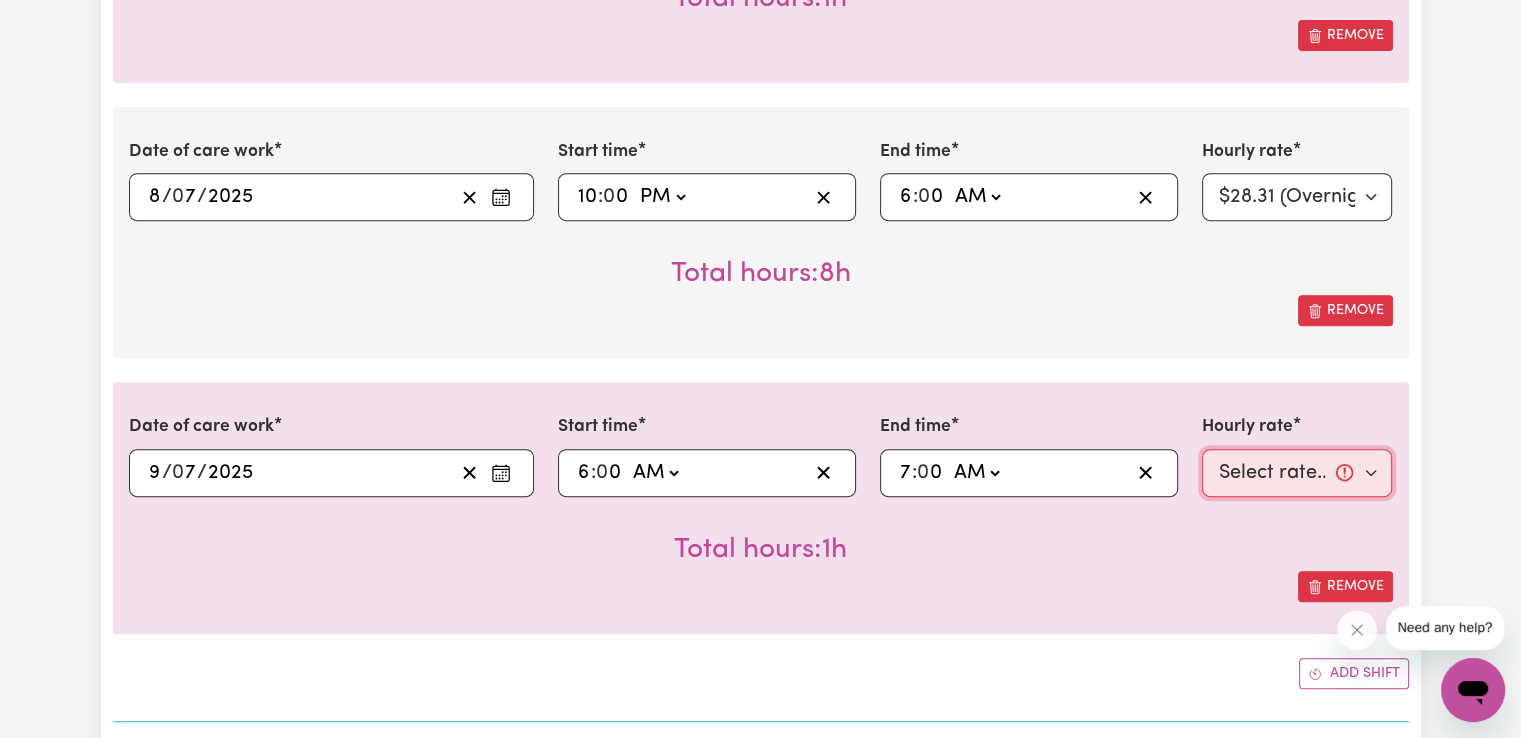 select on "48.15-Weekday" 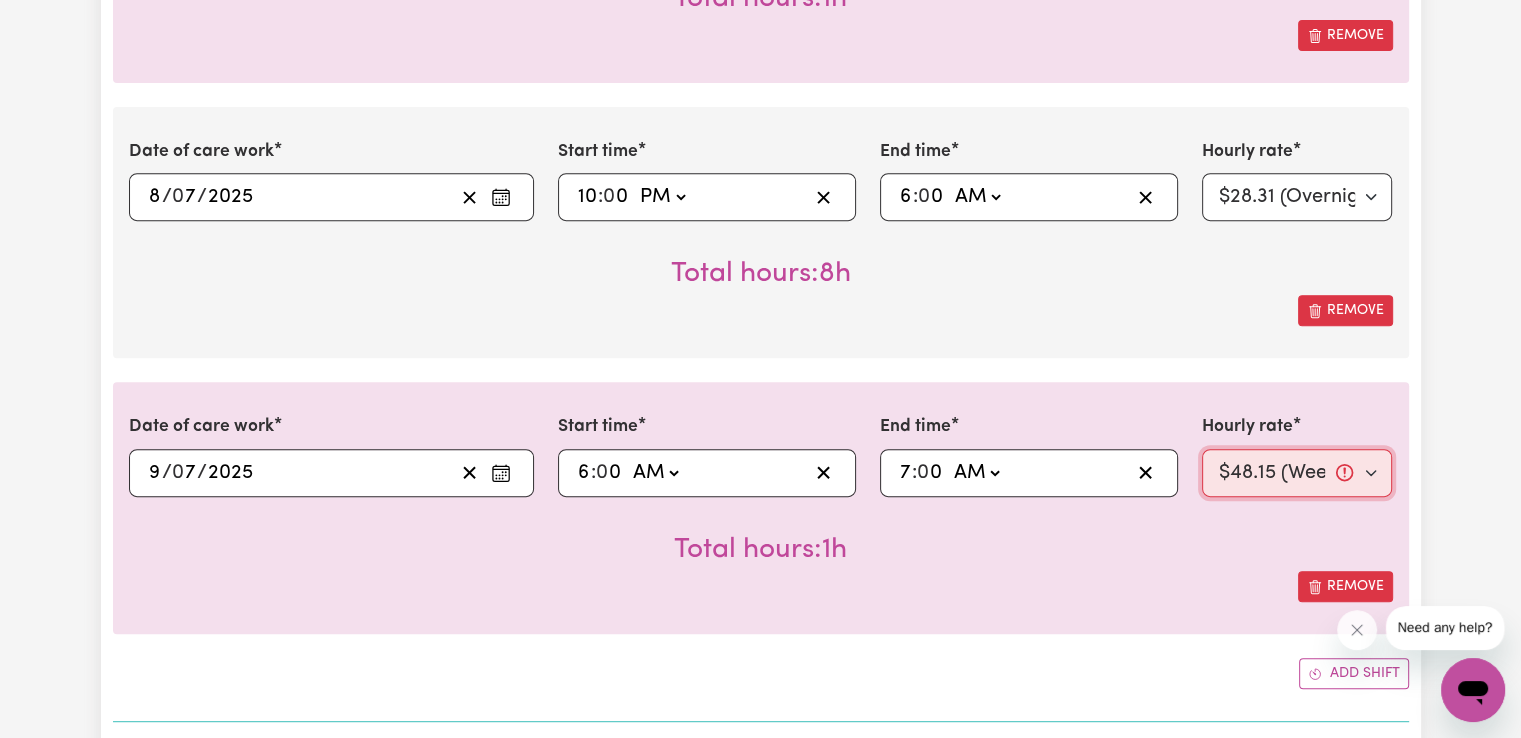click on "Select rate... $48.15 (Weekday) $70.13 ([DATE]) $86.62 ([DATE]) $86.62 (Public Holiday) $50.15 (Evening Care) $28.31 (Overnight)" at bounding box center (1297, 473) 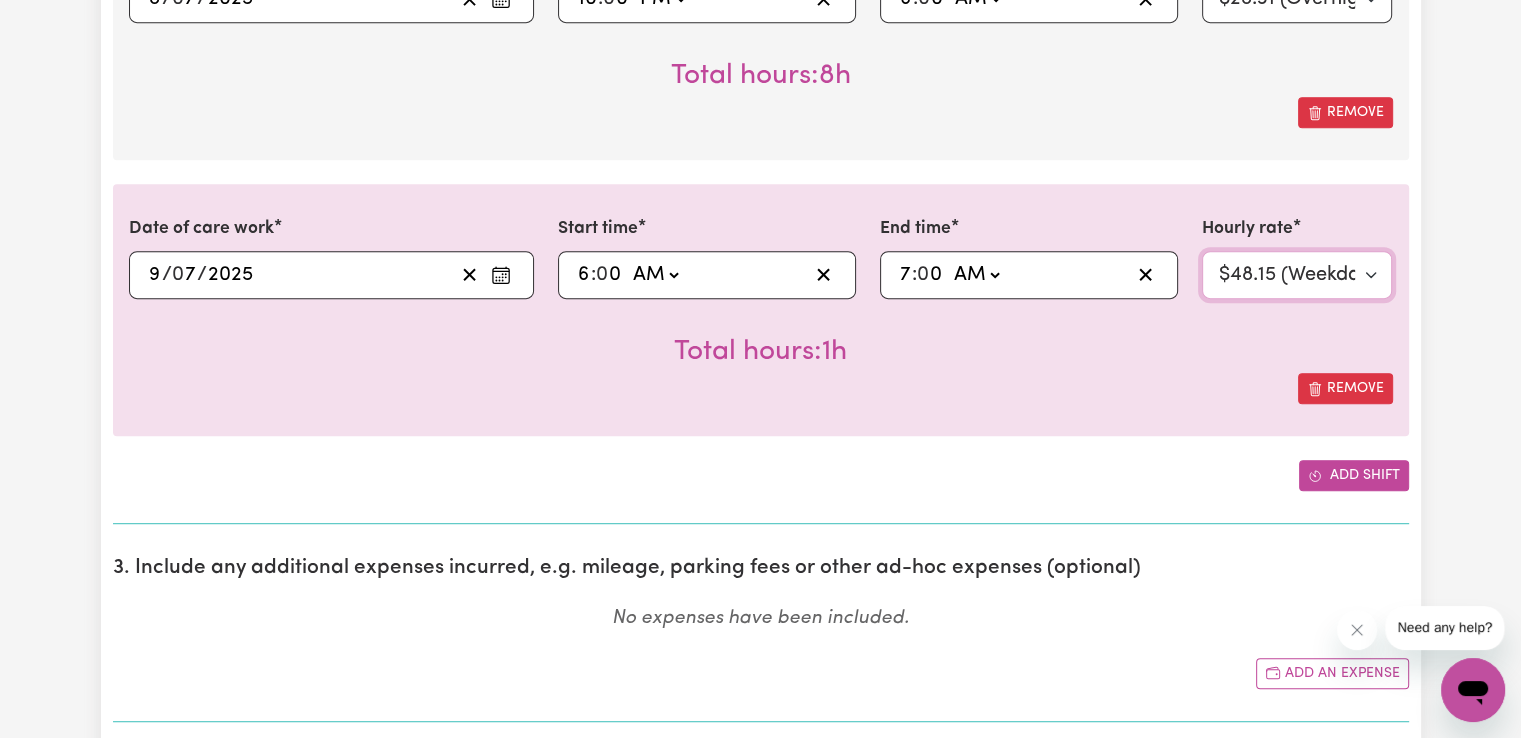 scroll, scrollTop: 1033, scrollLeft: 0, axis: vertical 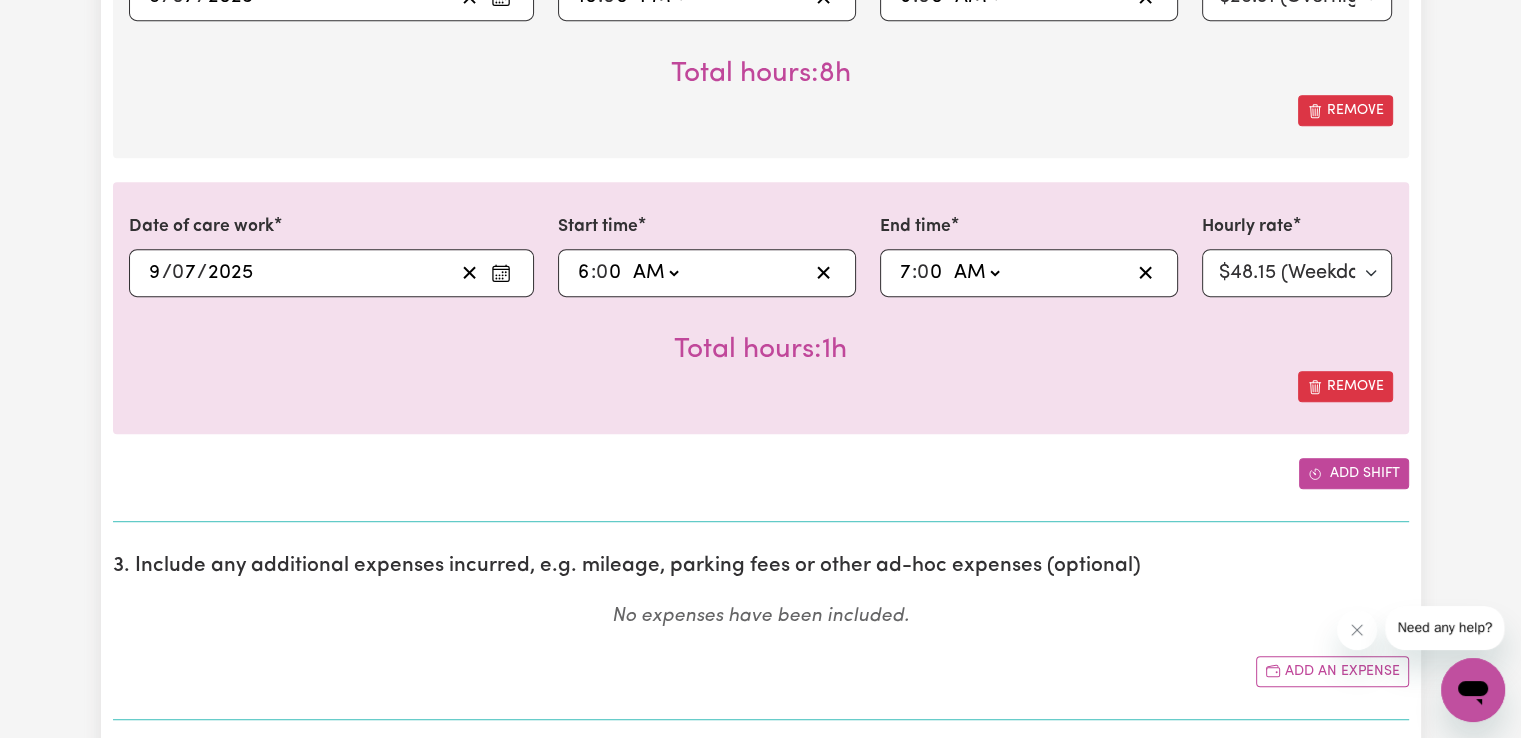 click at bounding box center (1315, 473) 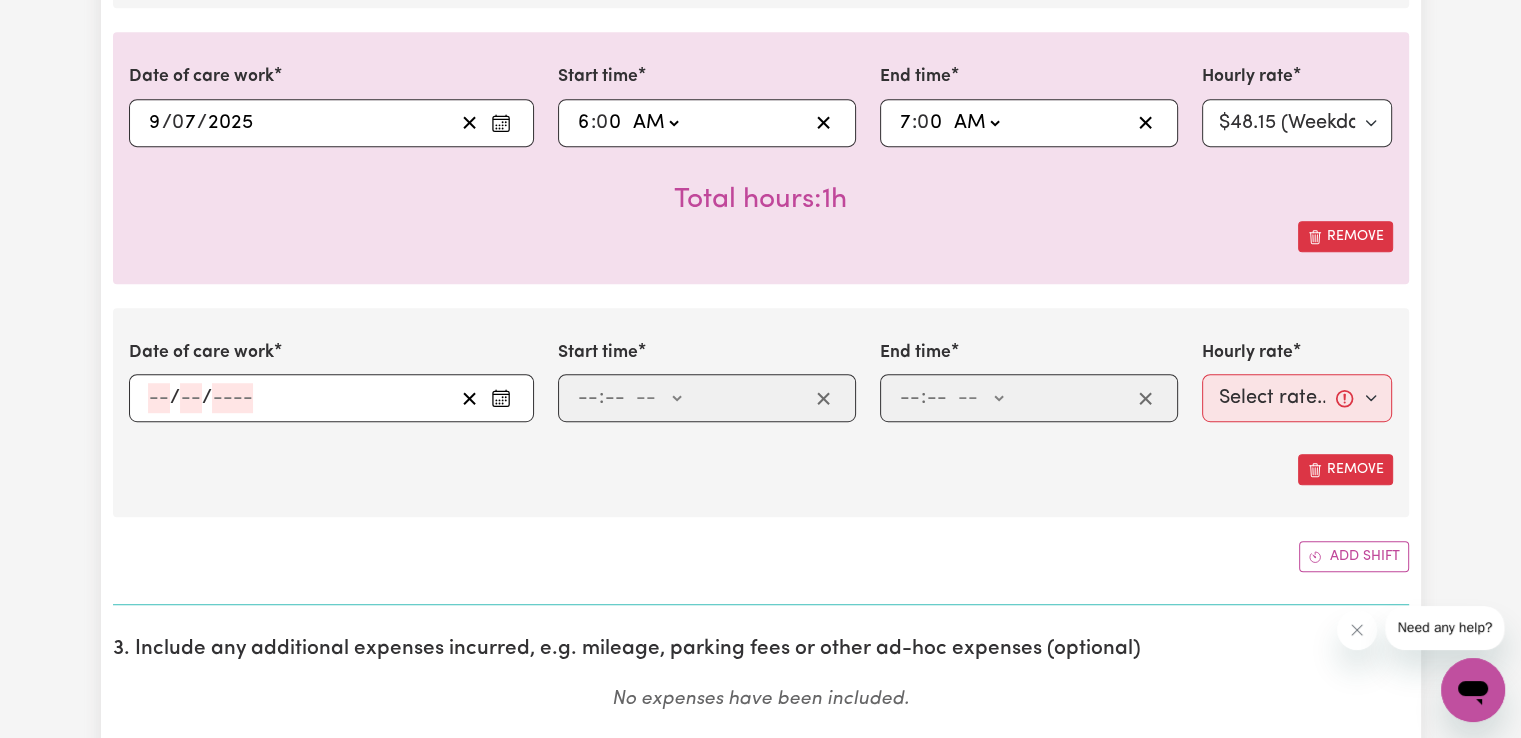 scroll, scrollTop: 1200, scrollLeft: 0, axis: vertical 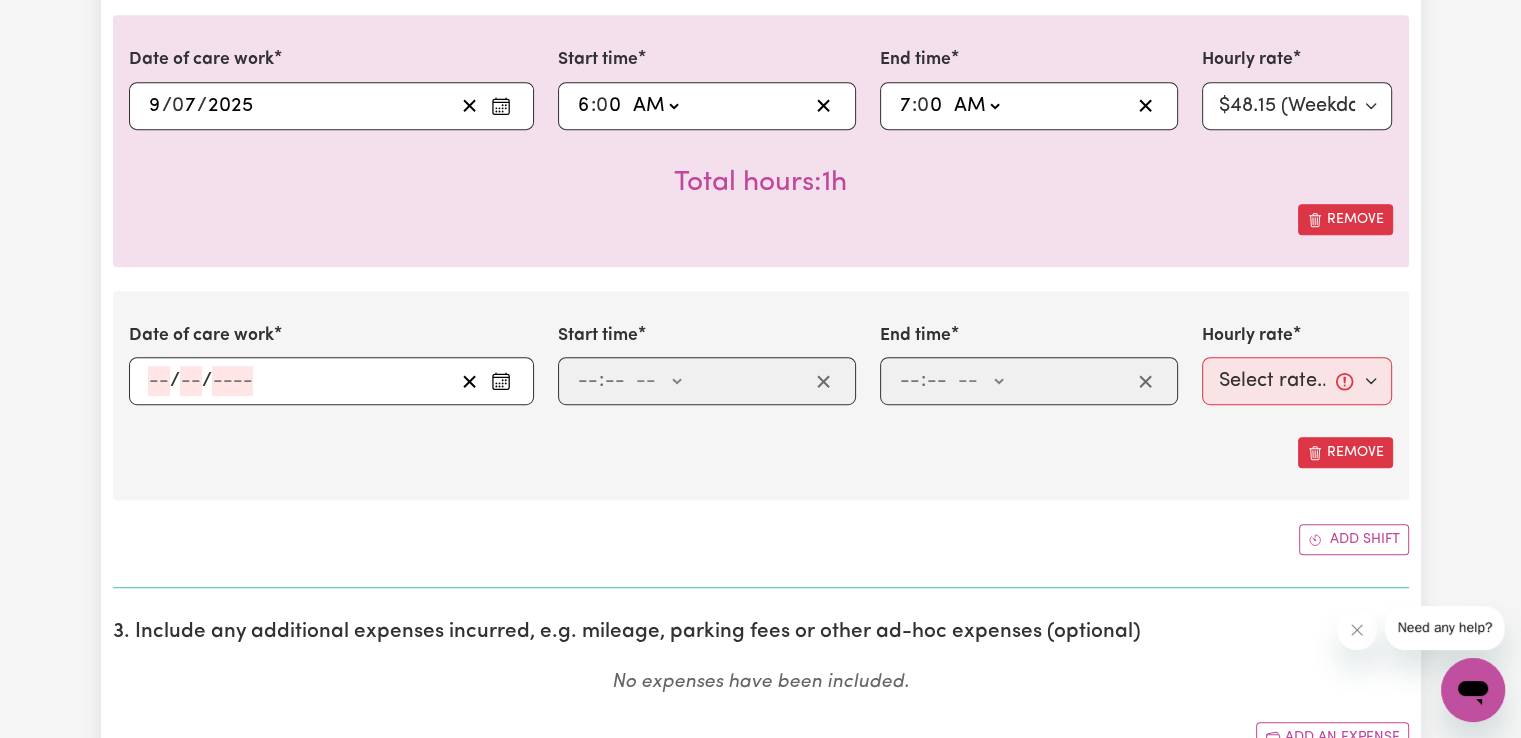 click 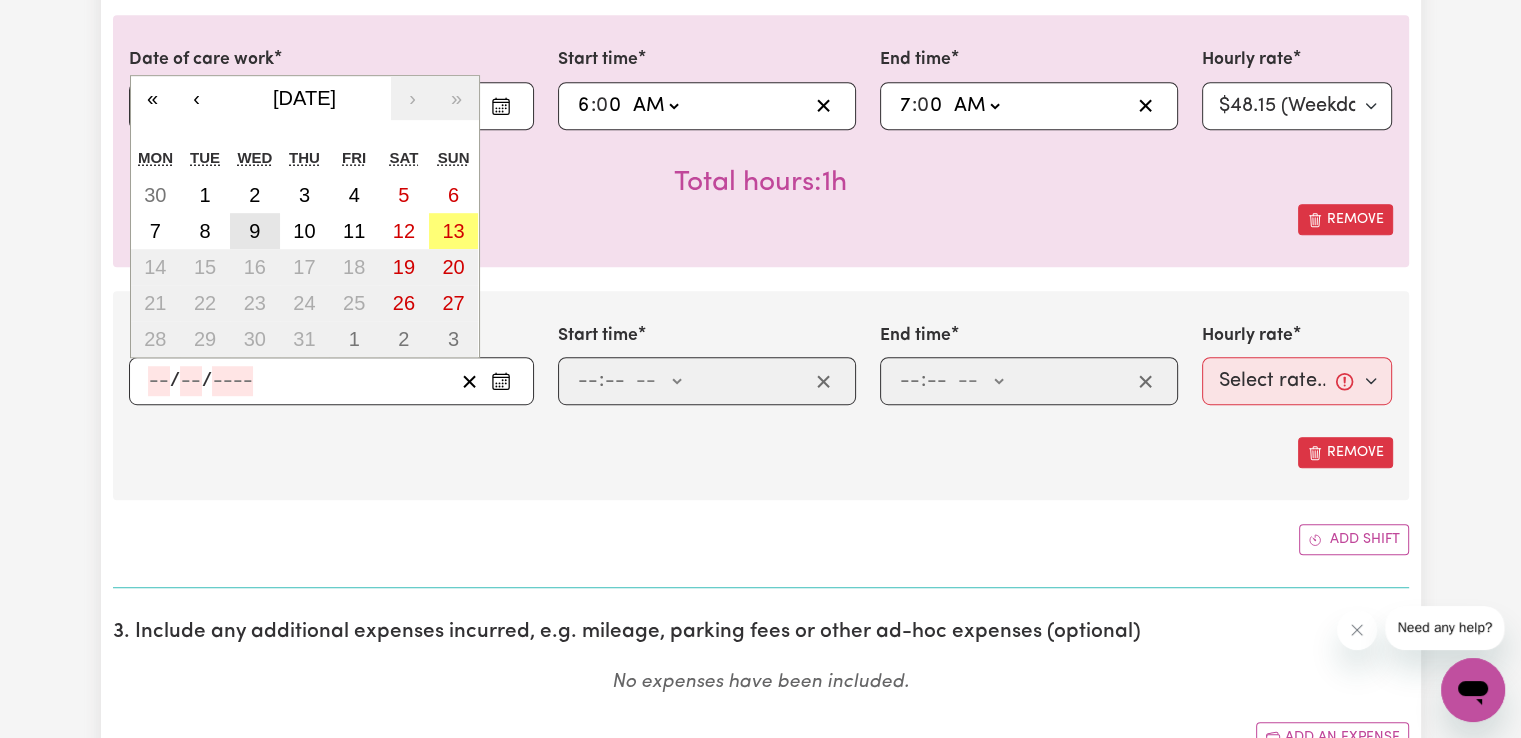 click on "9" at bounding box center (254, 231) 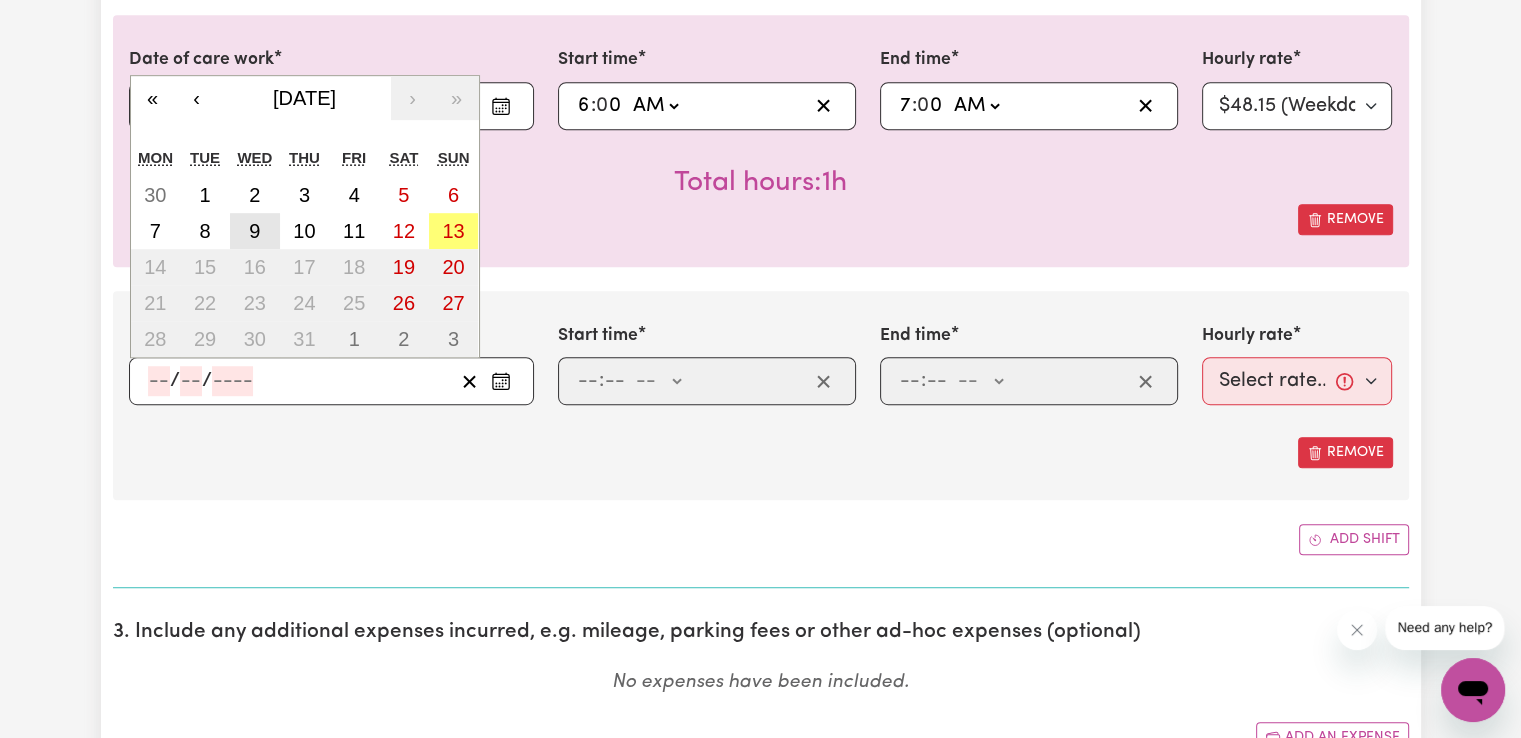 type on "[DATE]" 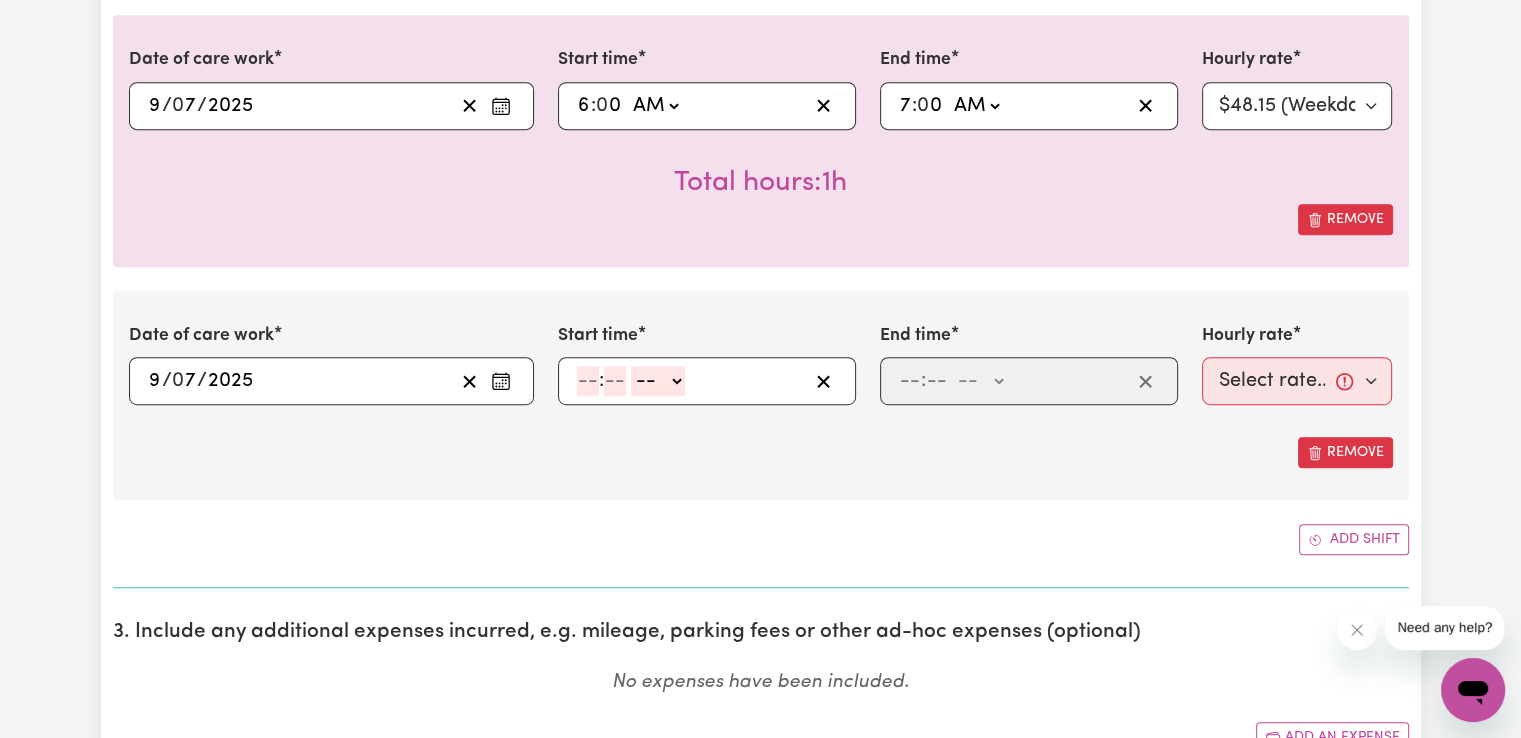 click 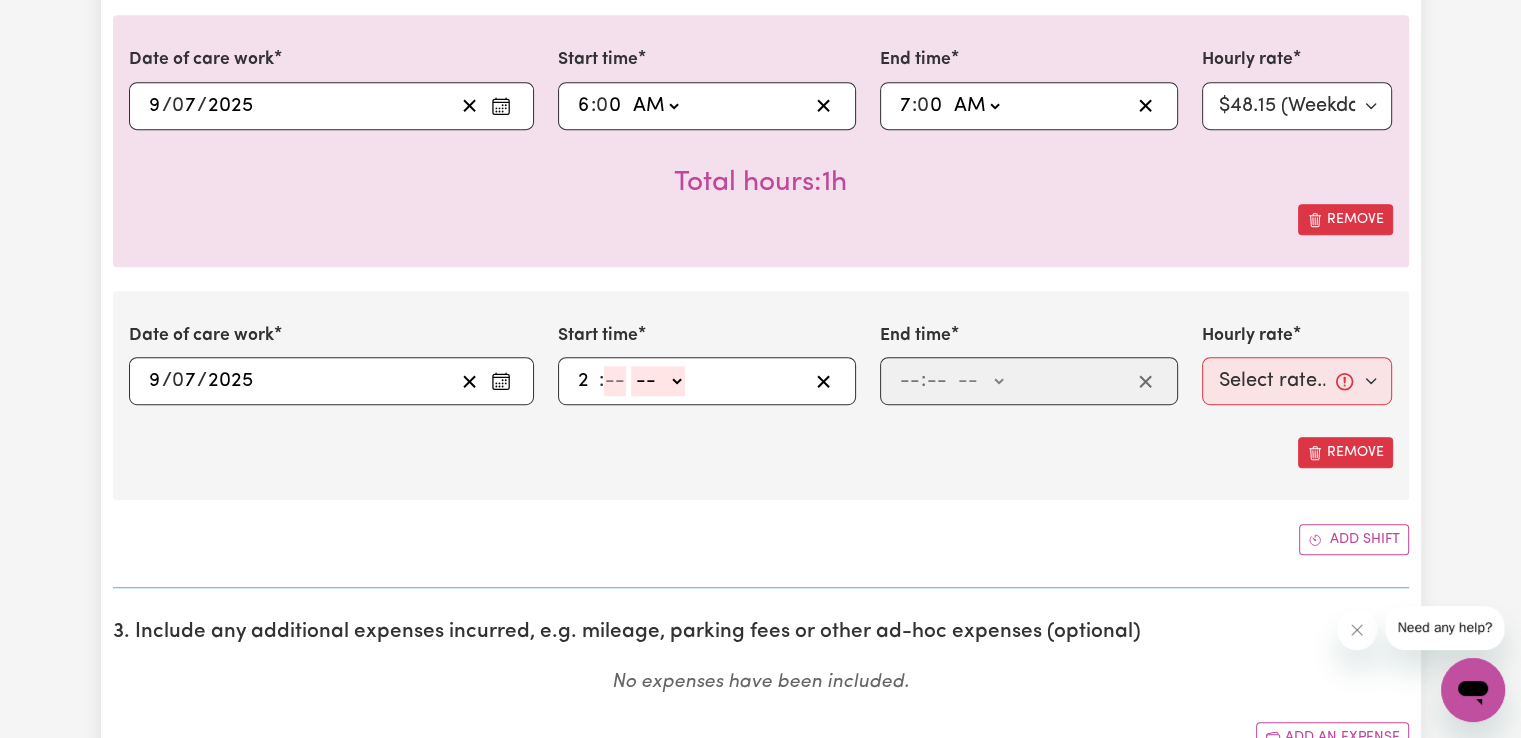 type on "2" 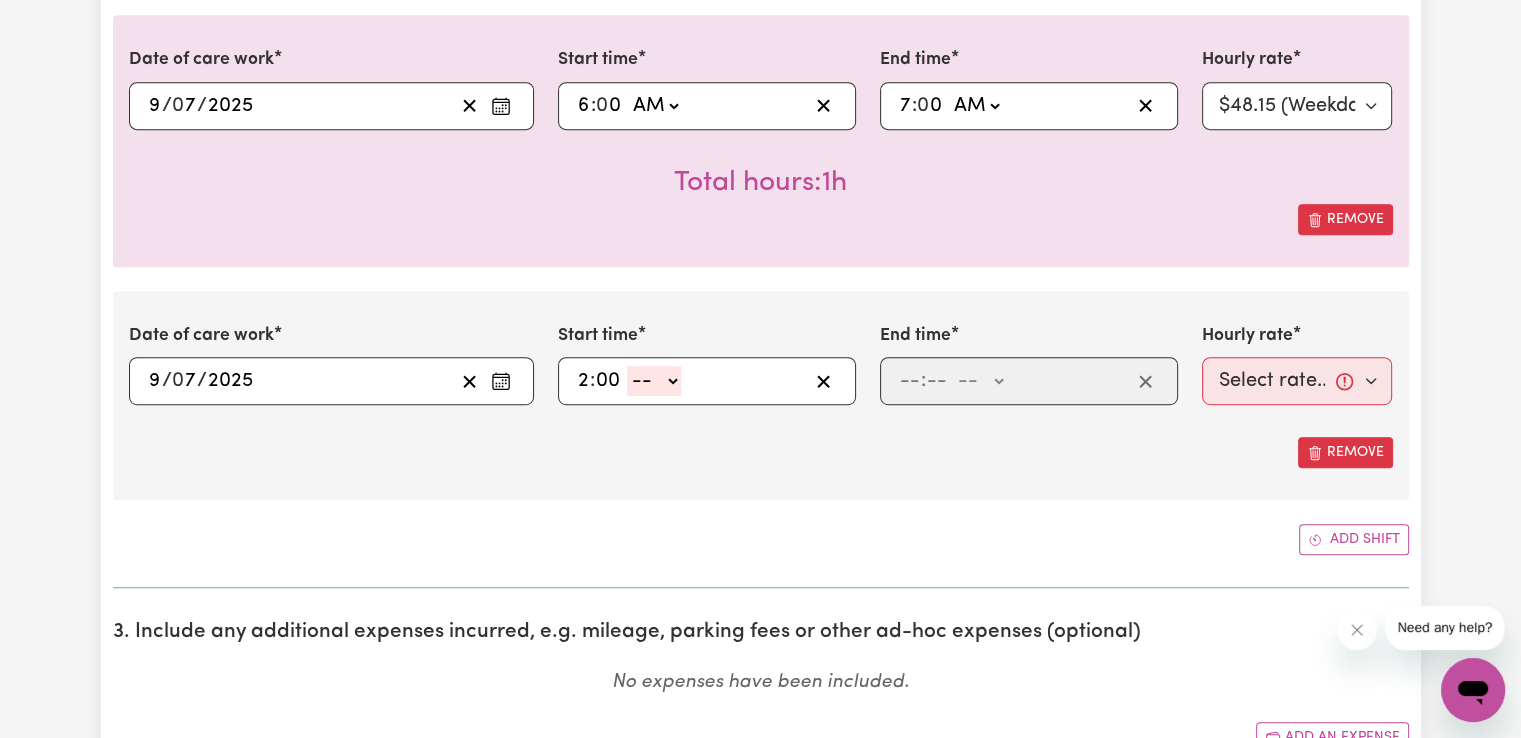 type on "00" 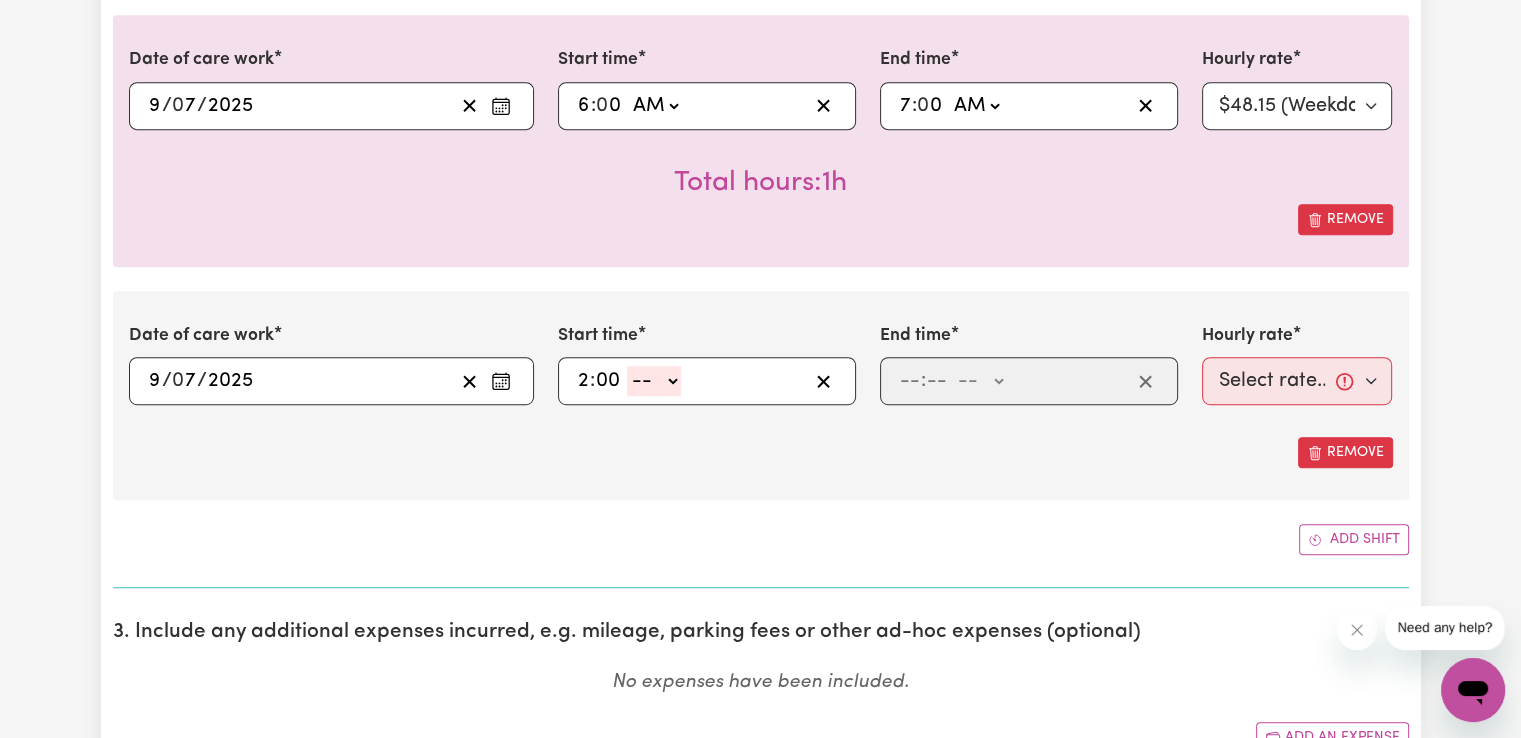 click on "-- AM PM" 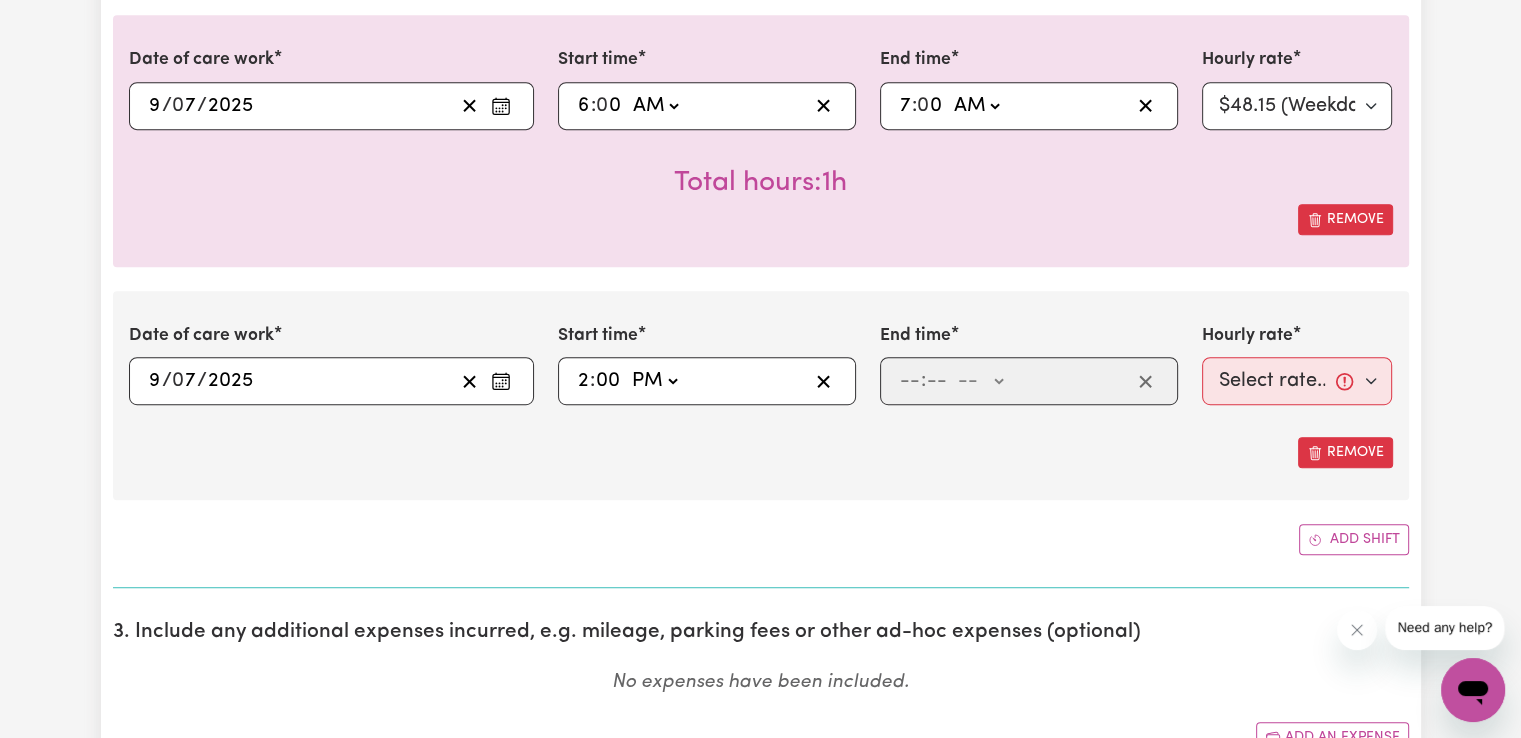 click on "-- AM PM" 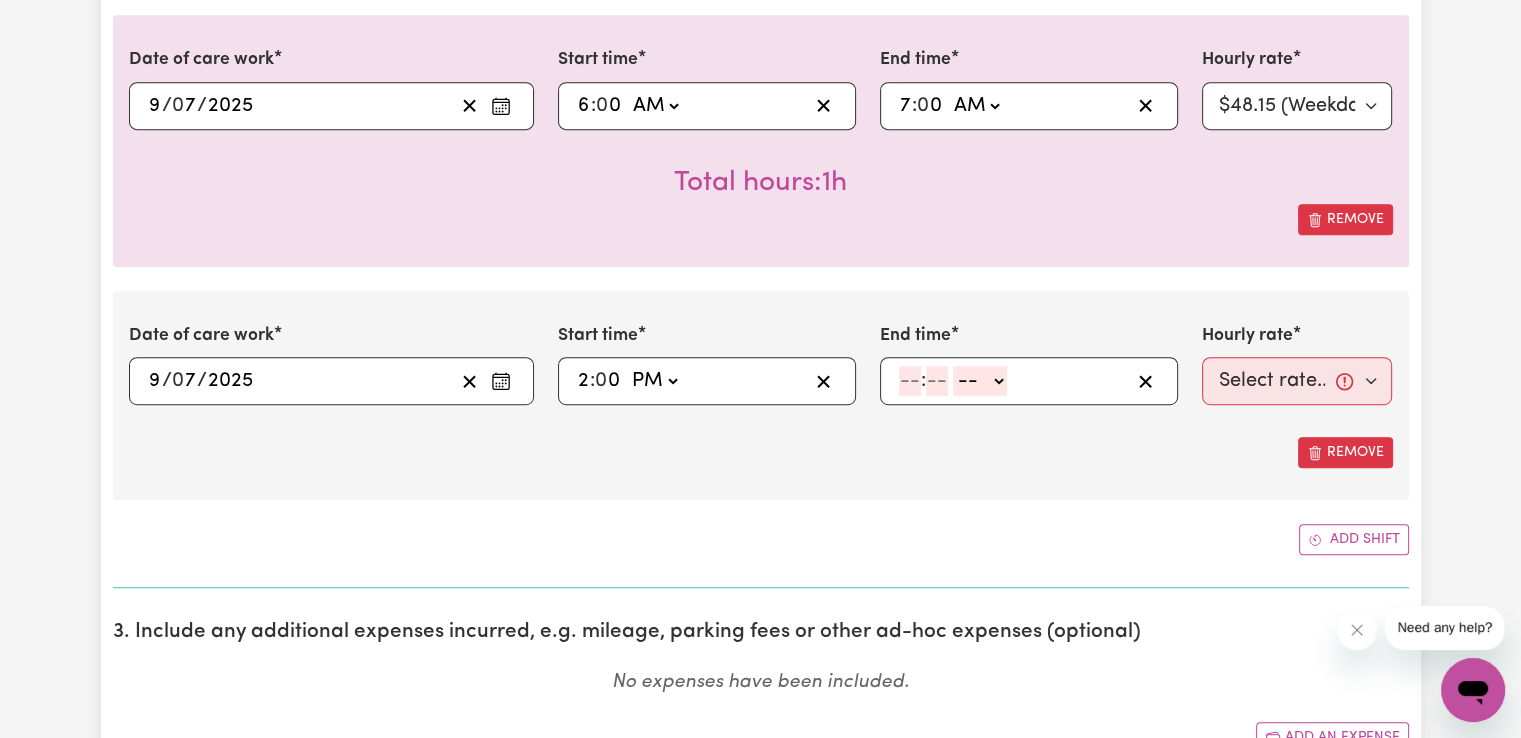 click 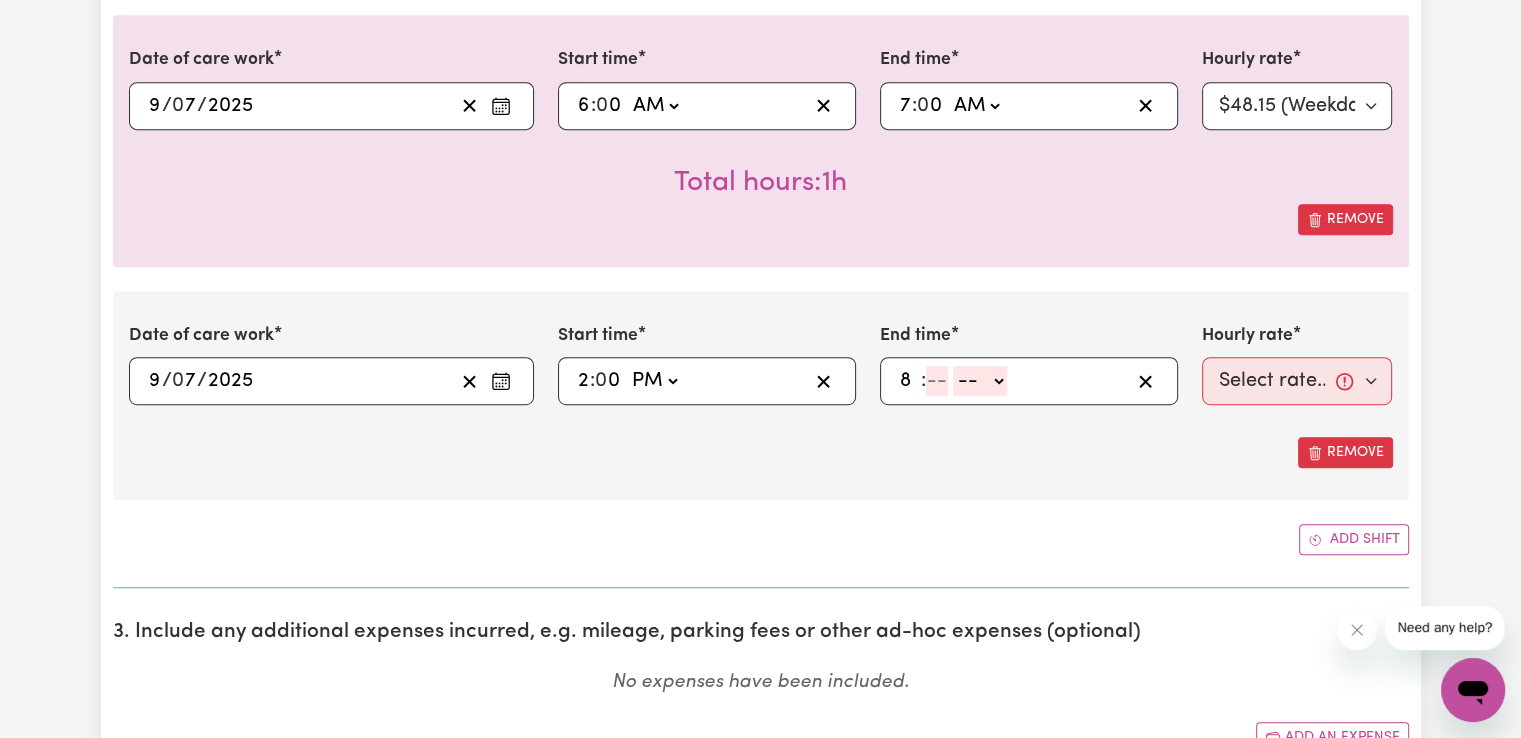 type on "8" 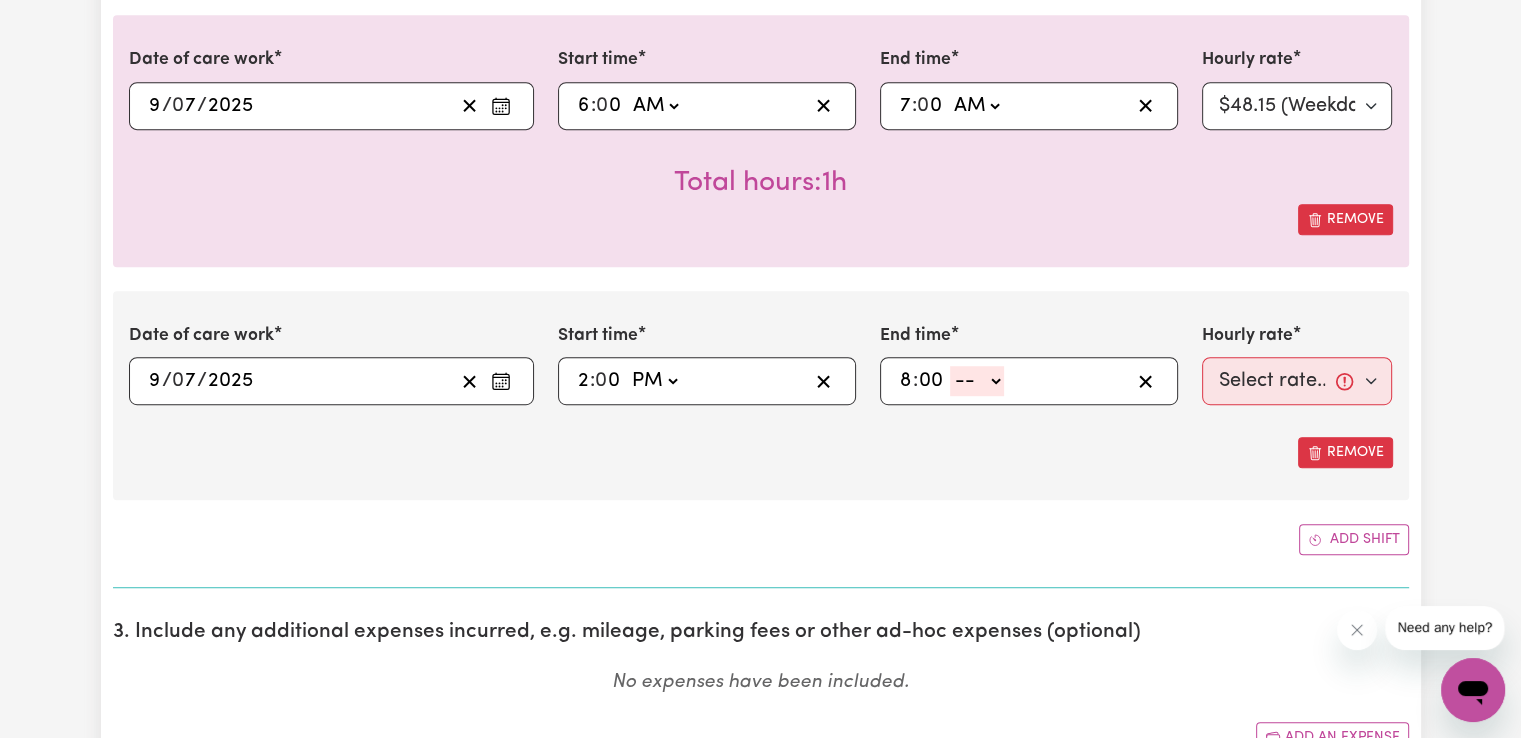 type on "00" 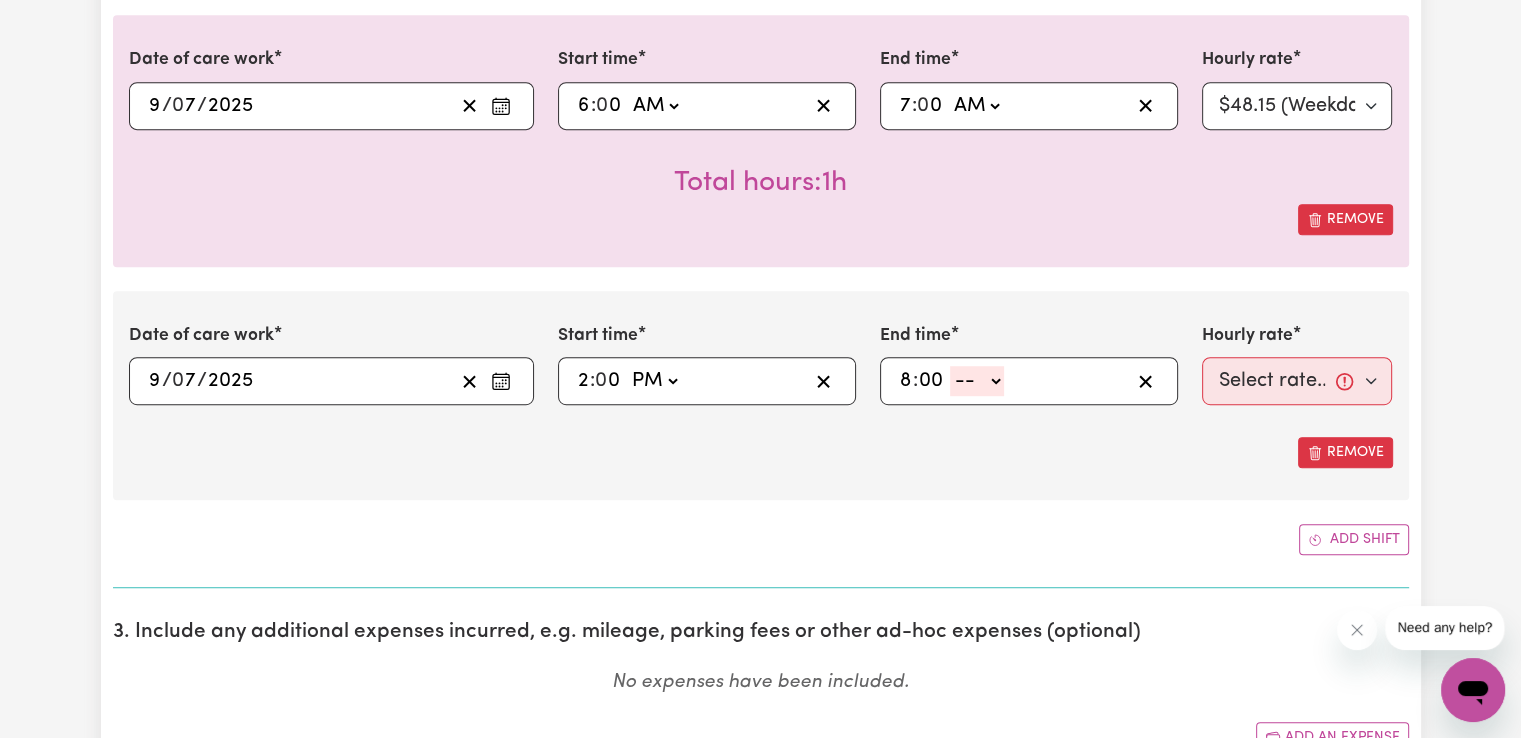 click on "-- AM PM" 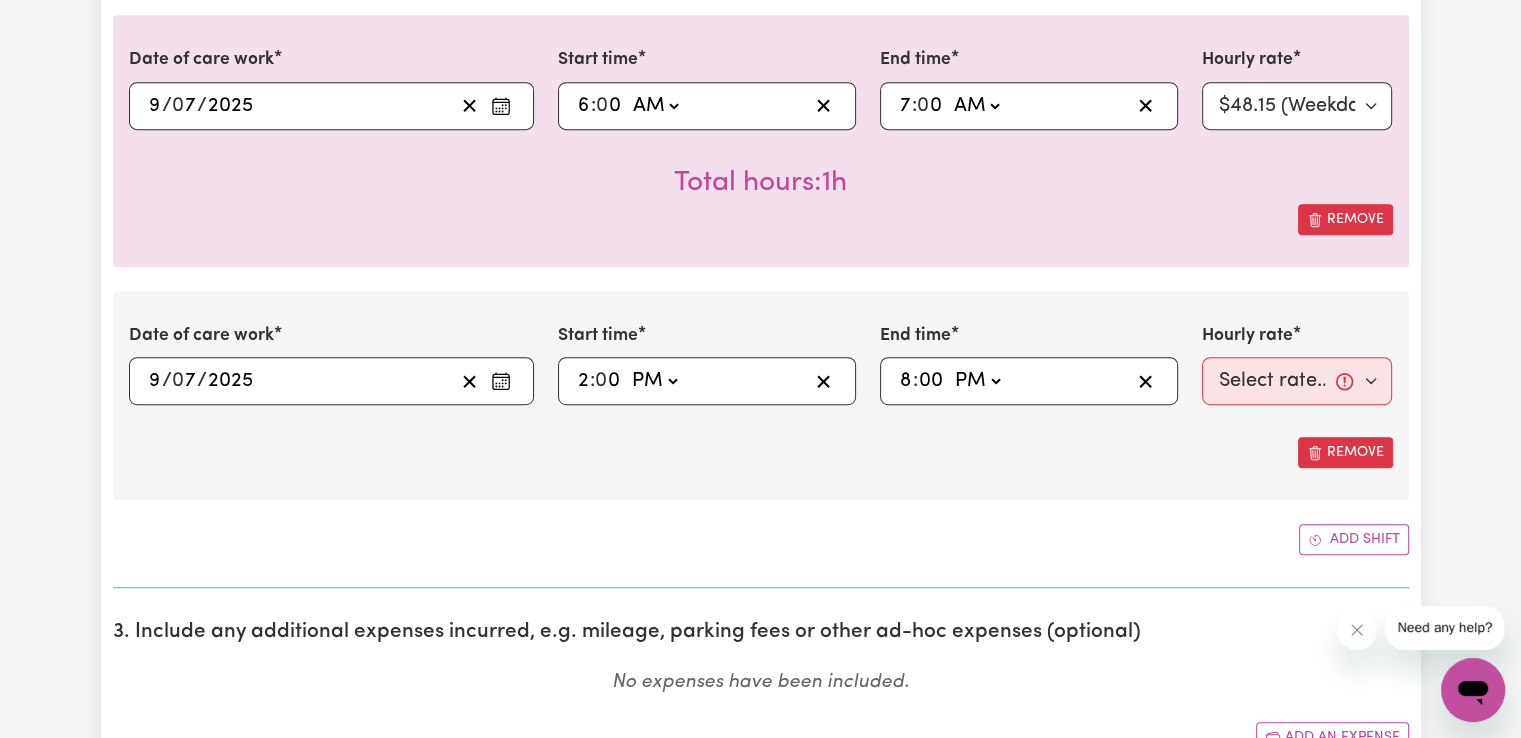 click on "-- AM PM" 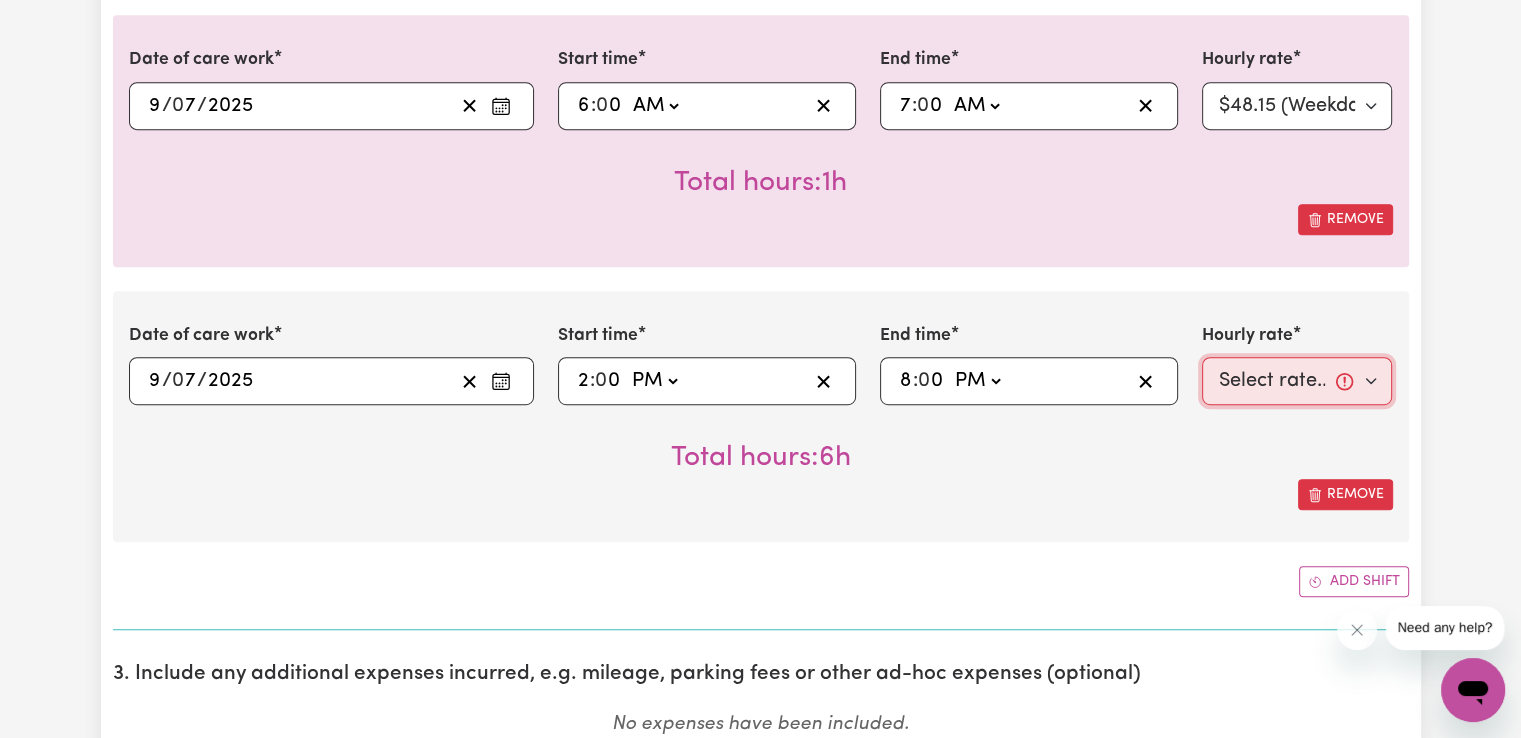 click on "Select rate... $48.15 (Weekday) $70.13 ([DATE]) $86.62 ([DATE]) $86.62 (Public Holiday) $50.15 (Evening Care) $28.31 (Overnight)" at bounding box center (1297, 381) 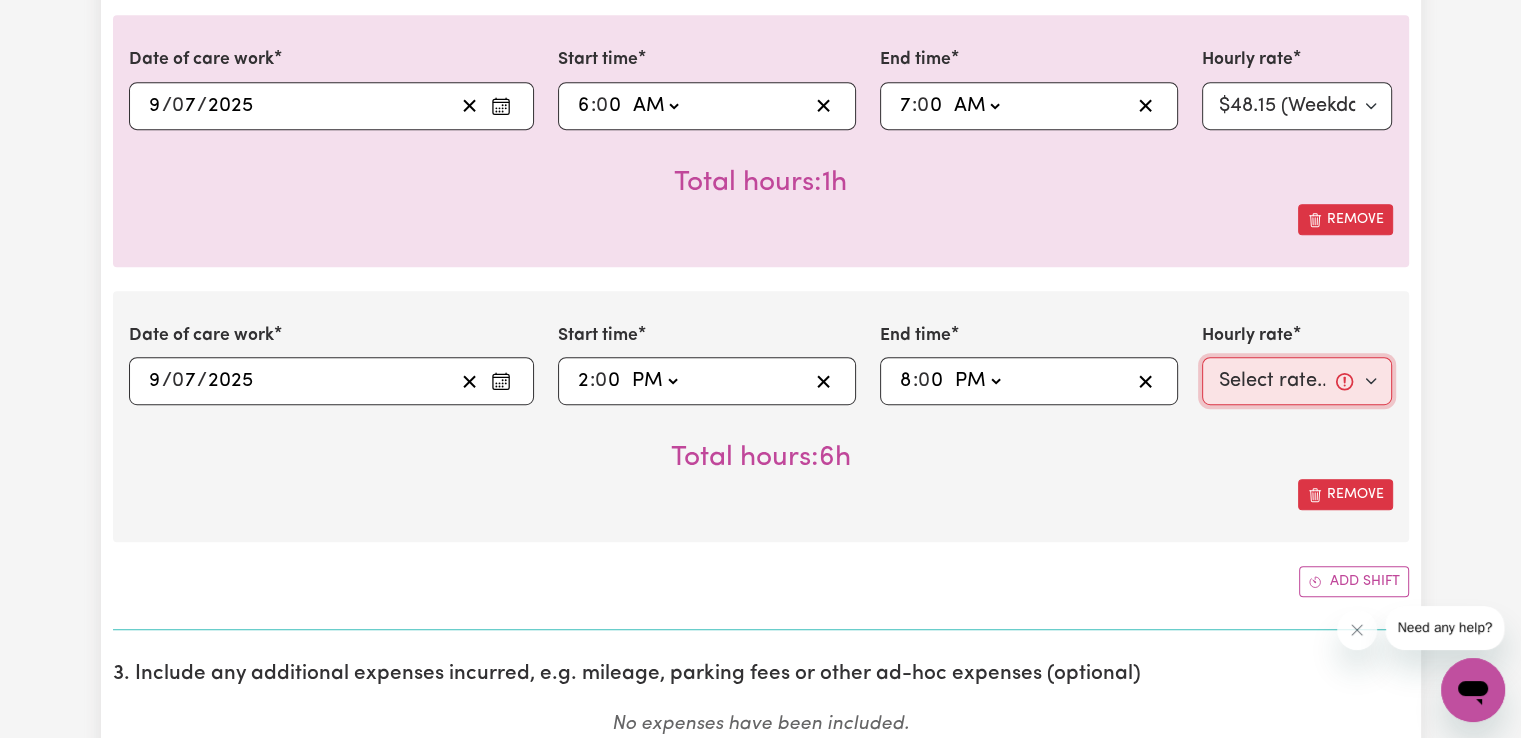 select on "48.15-Weekday" 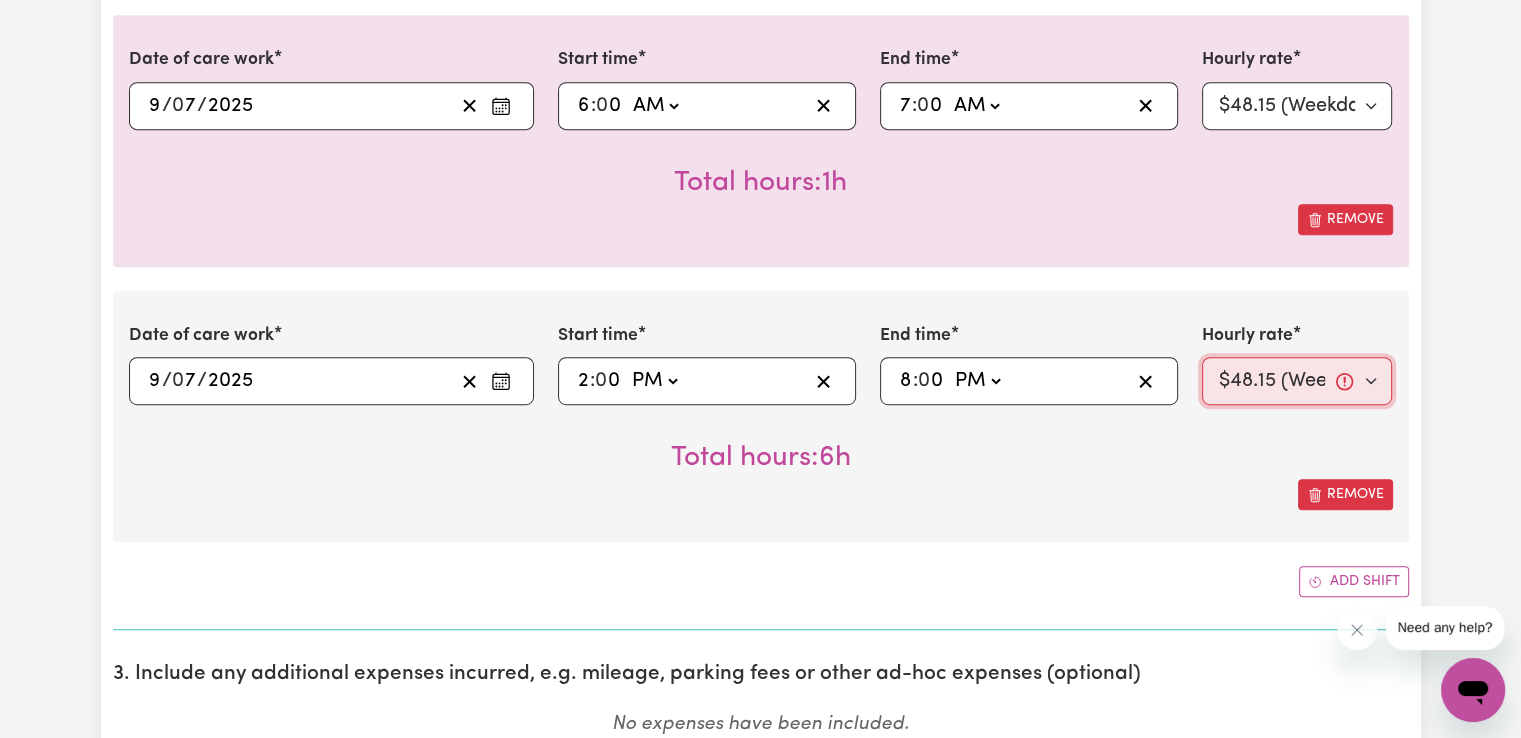 click on "Select rate... $48.15 (Weekday) $70.13 ([DATE]) $86.62 ([DATE]) $86.62 (Public Holiday) $50.15 (Evening Care) $28.31 (Overnight)" at bounding box center [1297, 381] 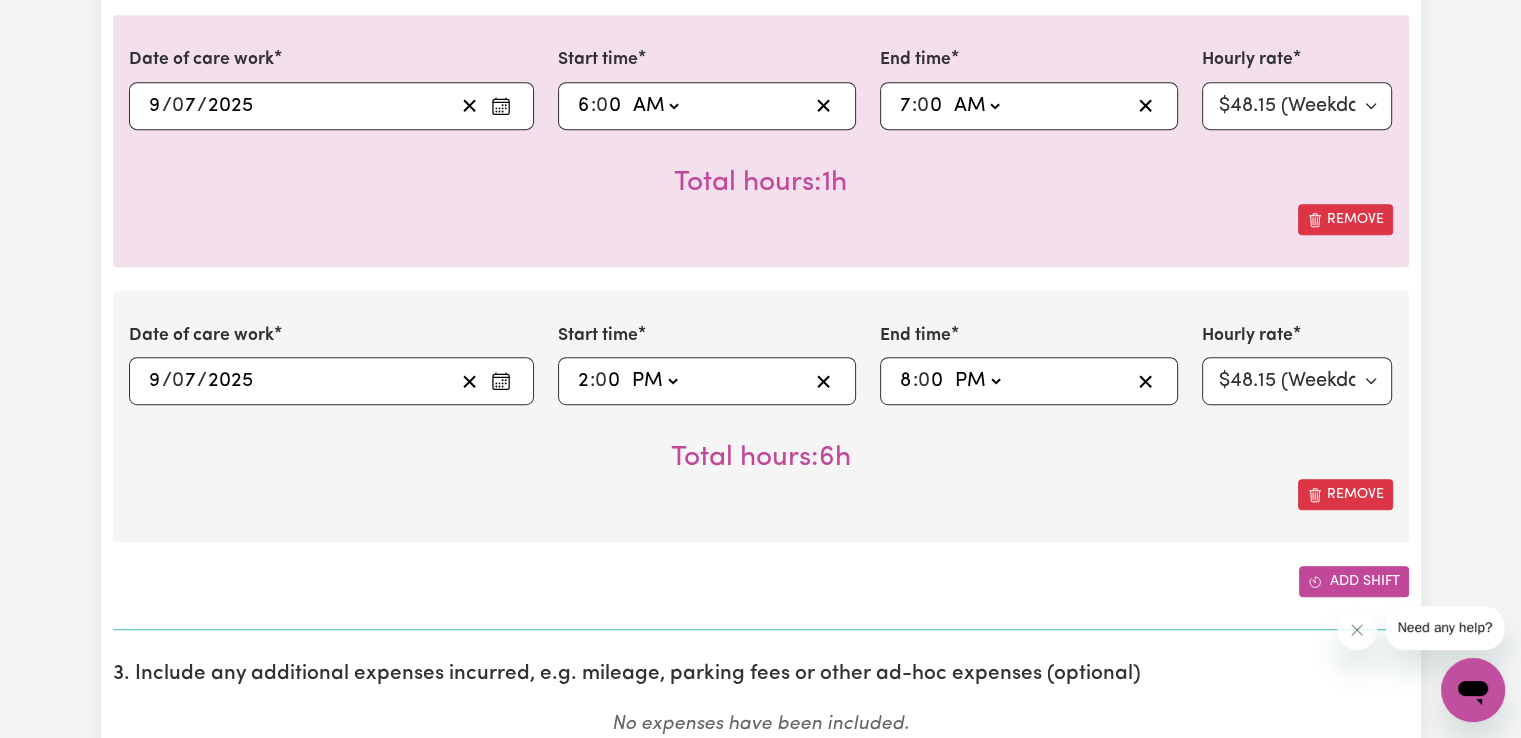 click at bounding box center (1315, 581) 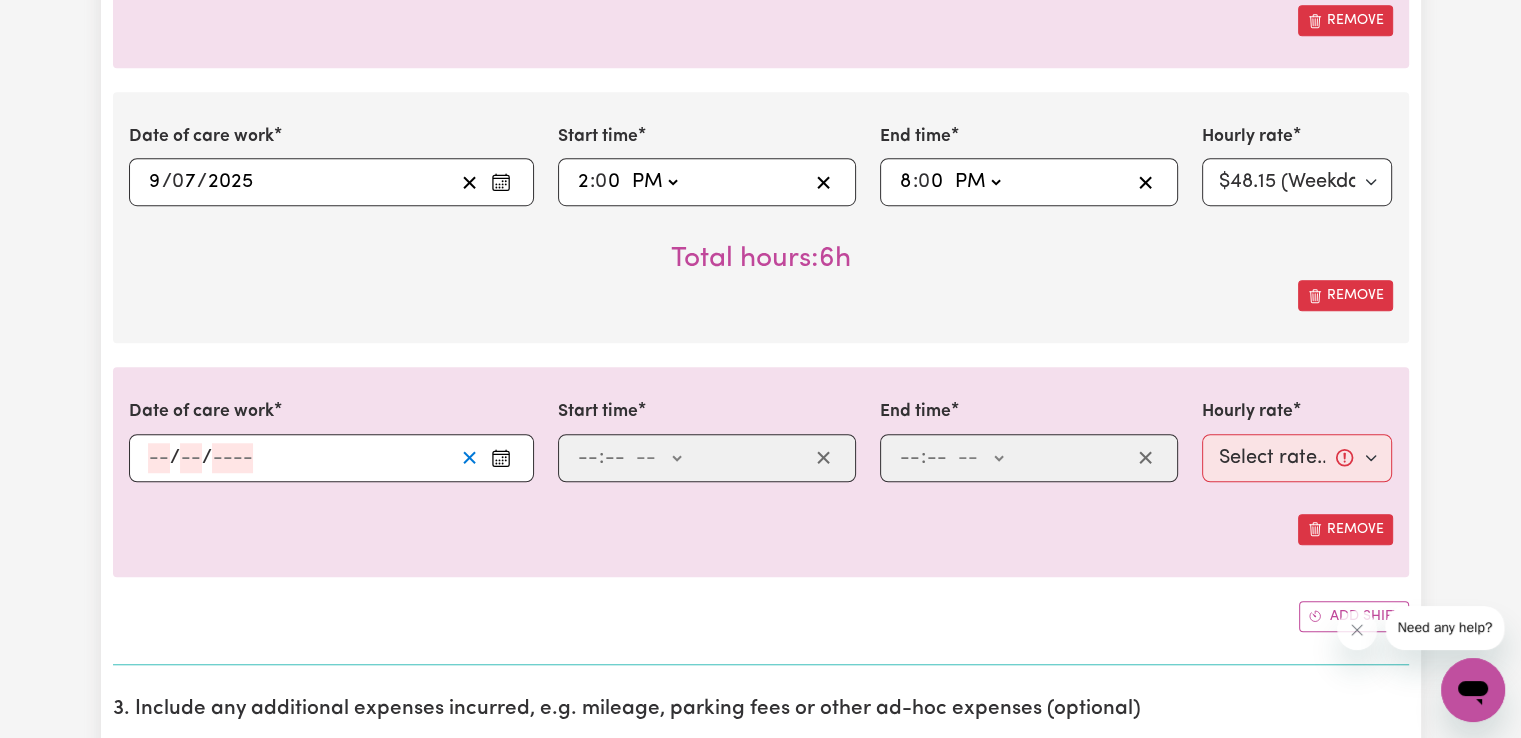 scroll, scrollTop: 1400, scrollLeft: 0, axis: vertical 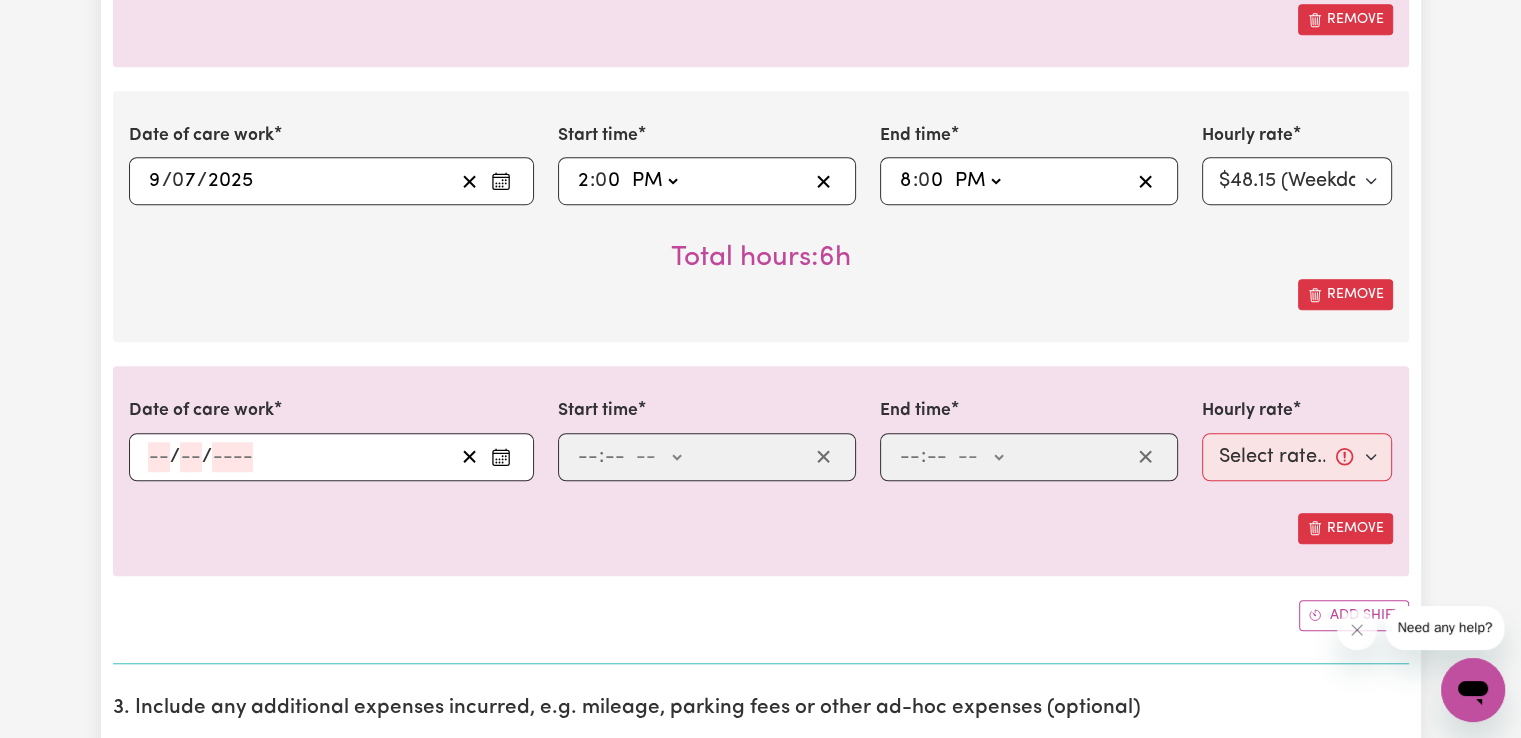 click 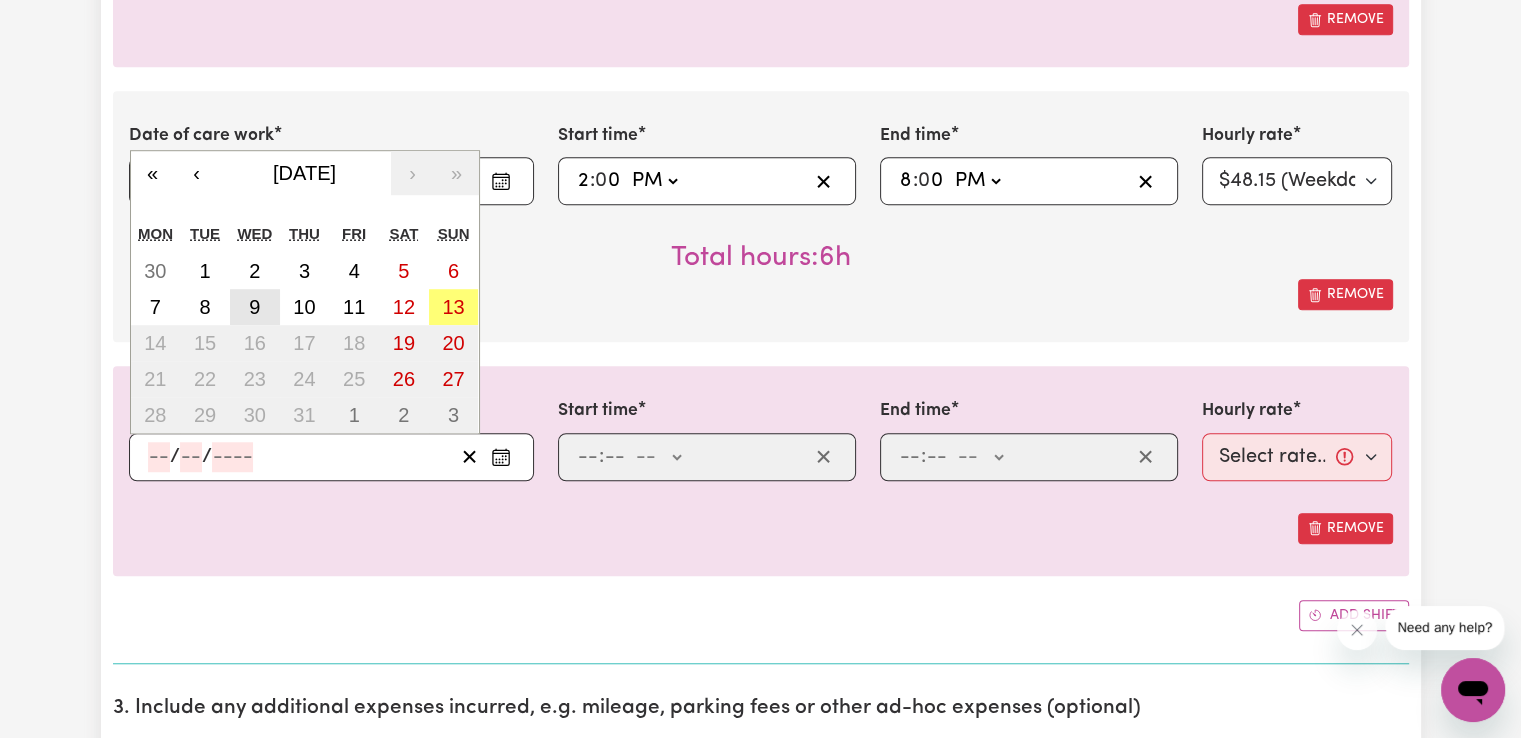 click on "9" at bounding box center (254, 307) 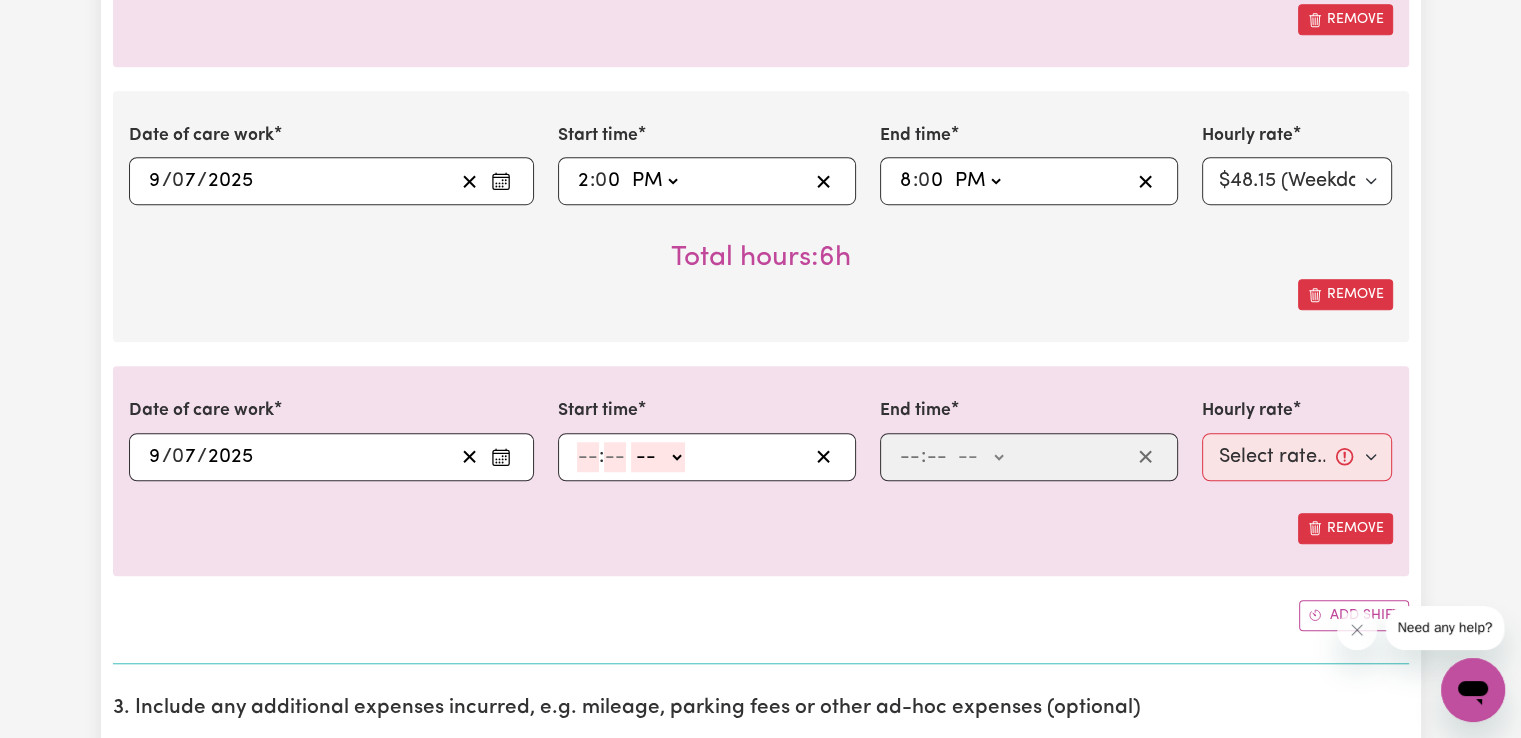click 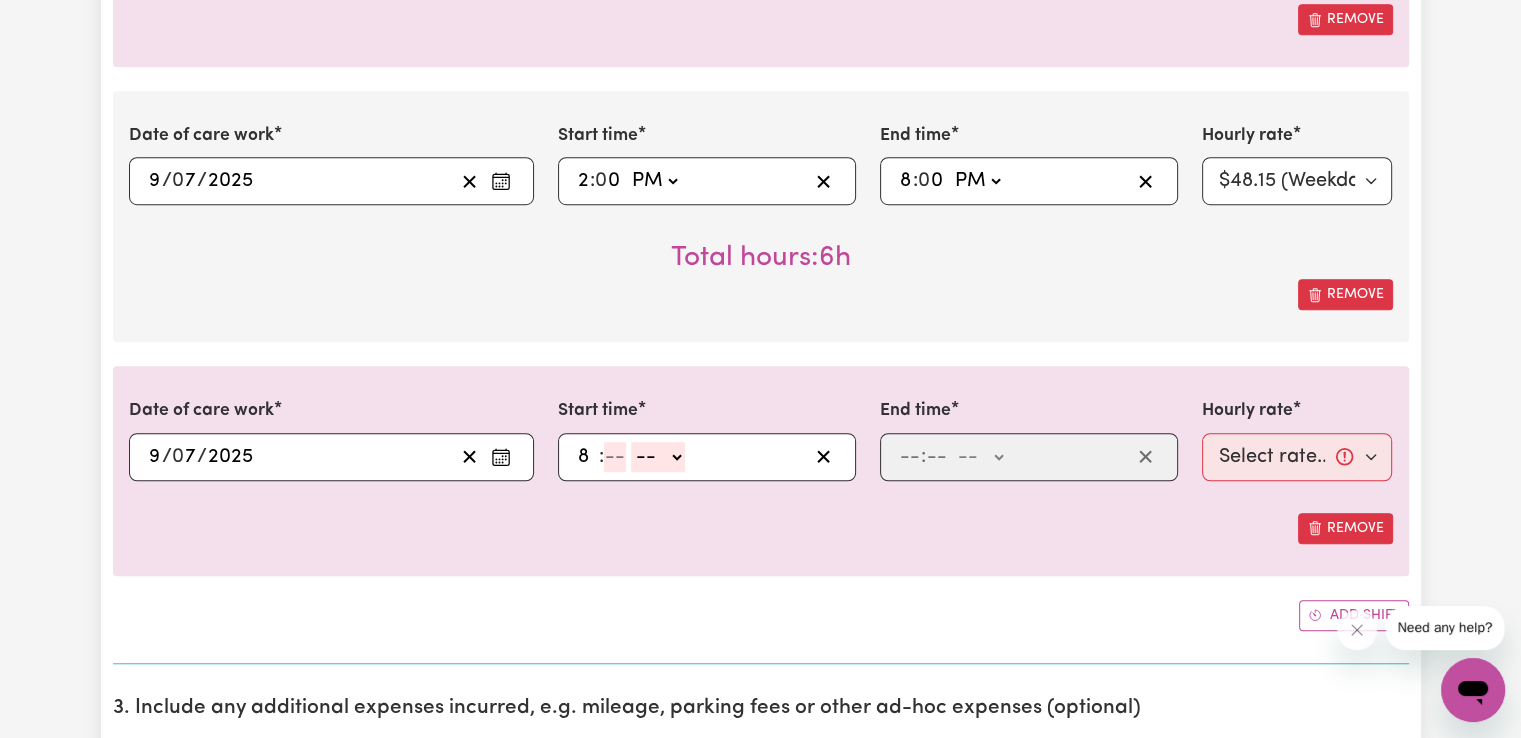 type on "8" 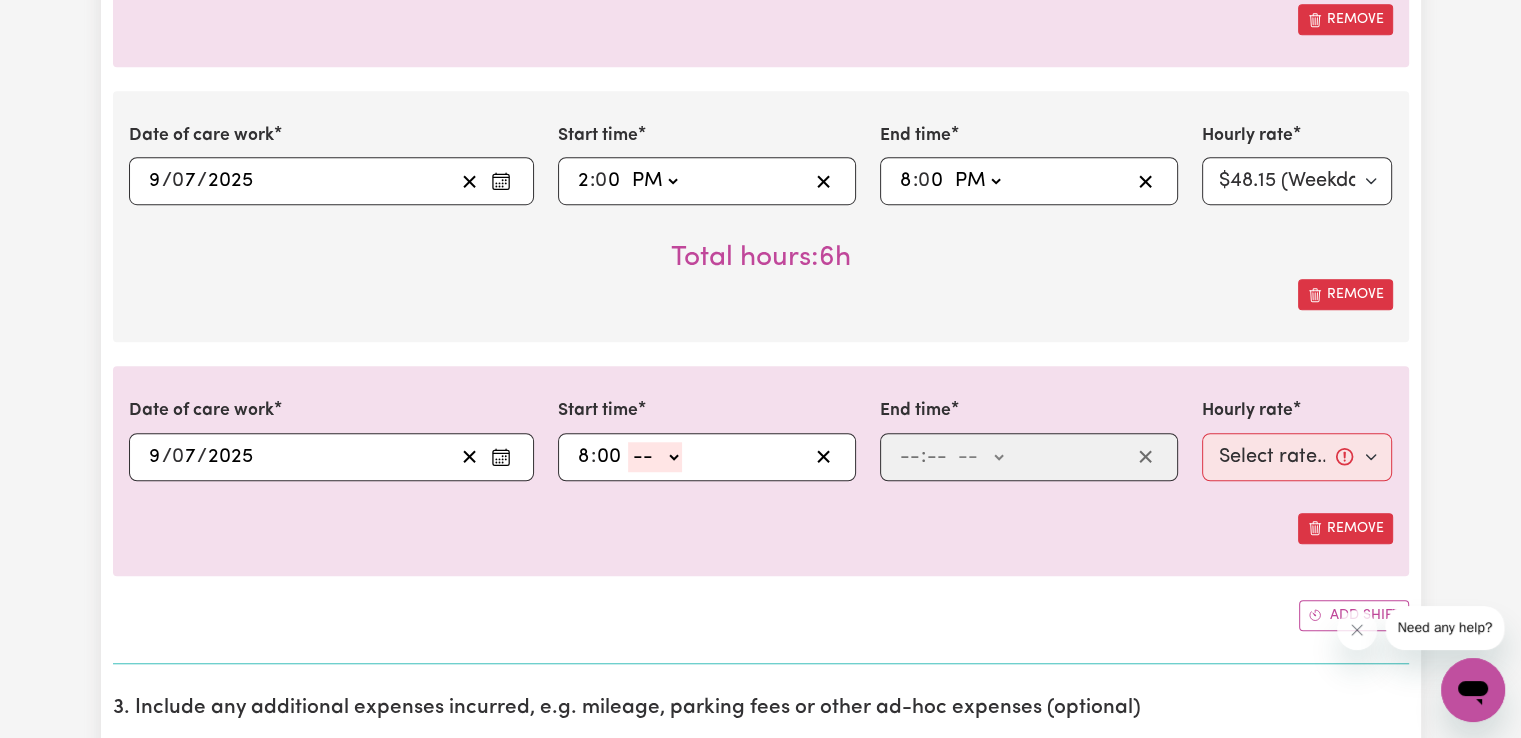 type on "00" 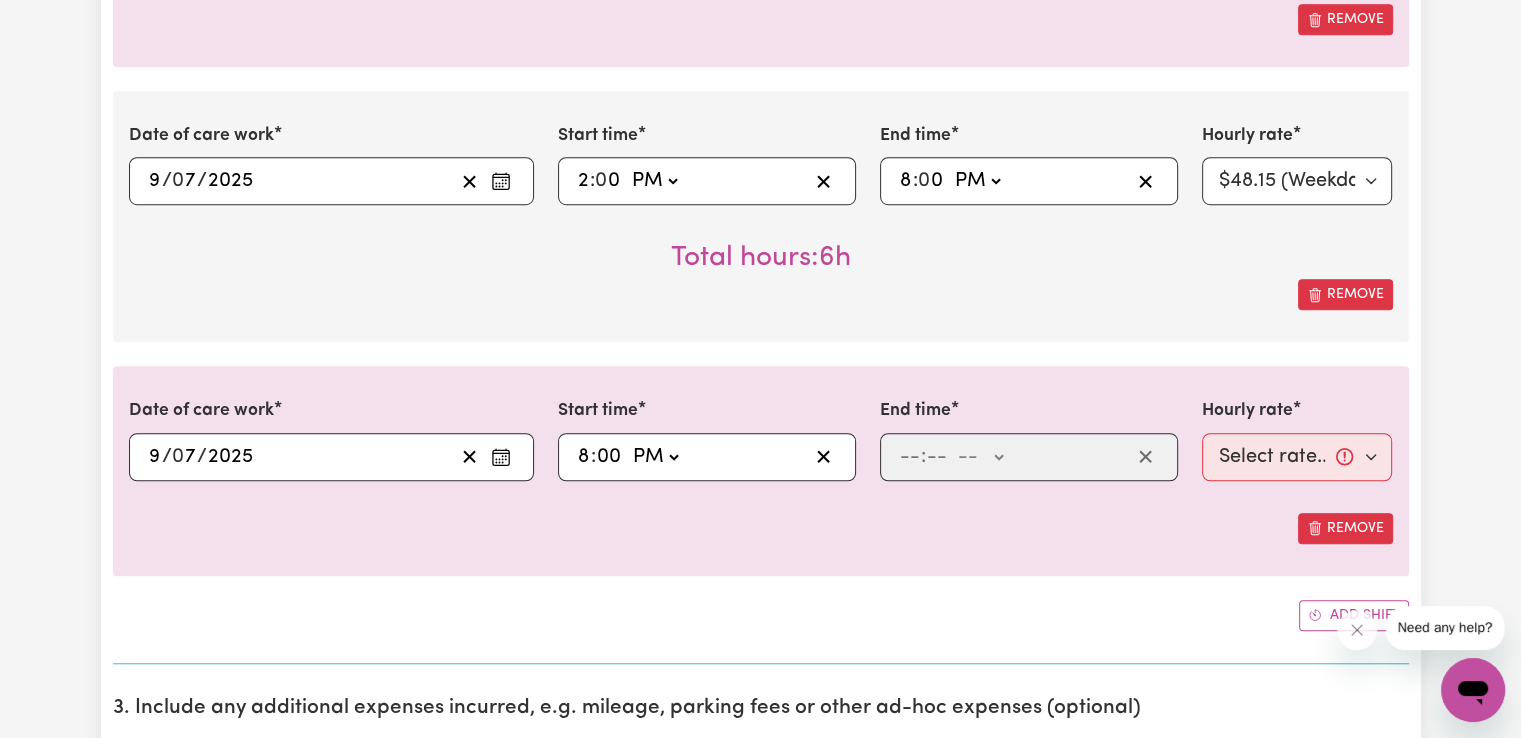 click on "-- AM PM" 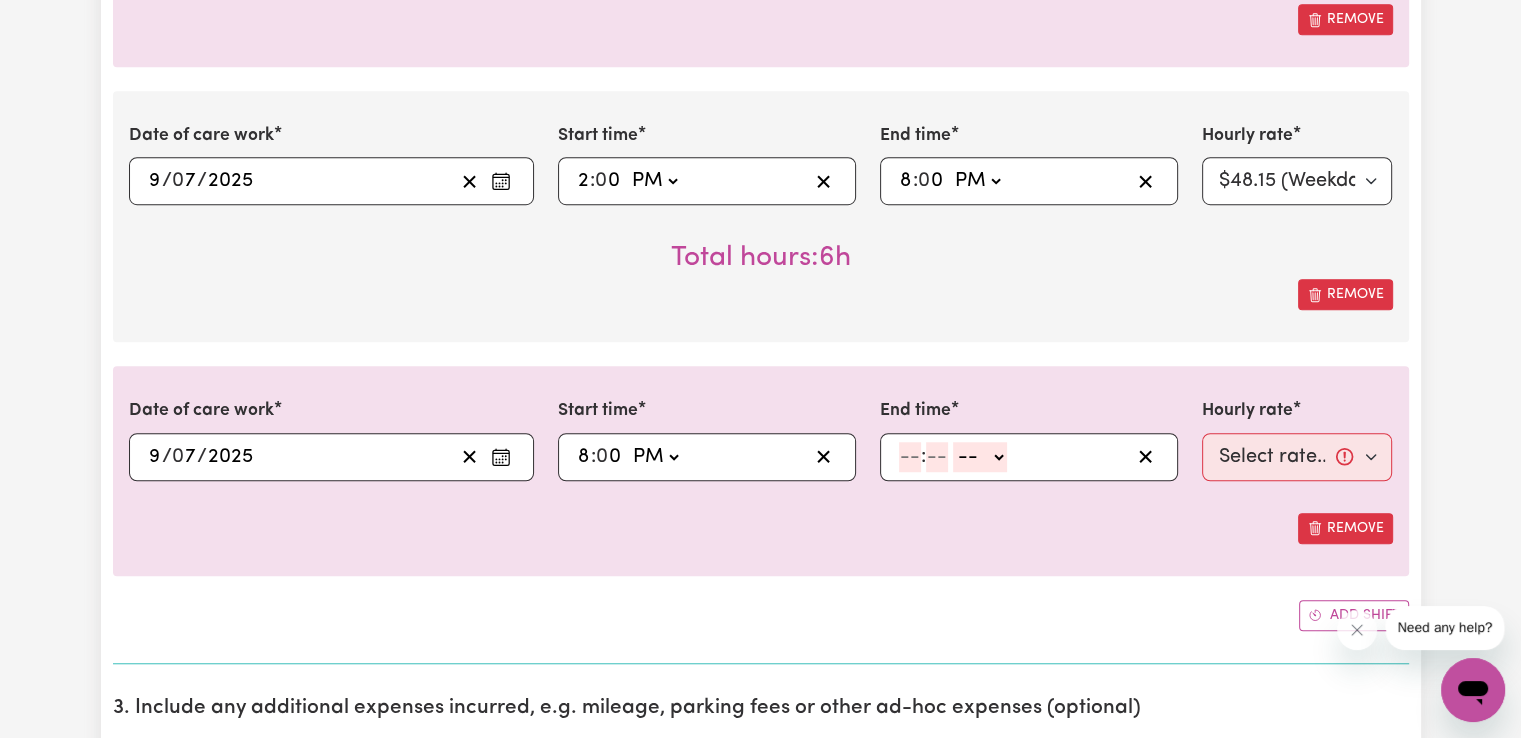 click 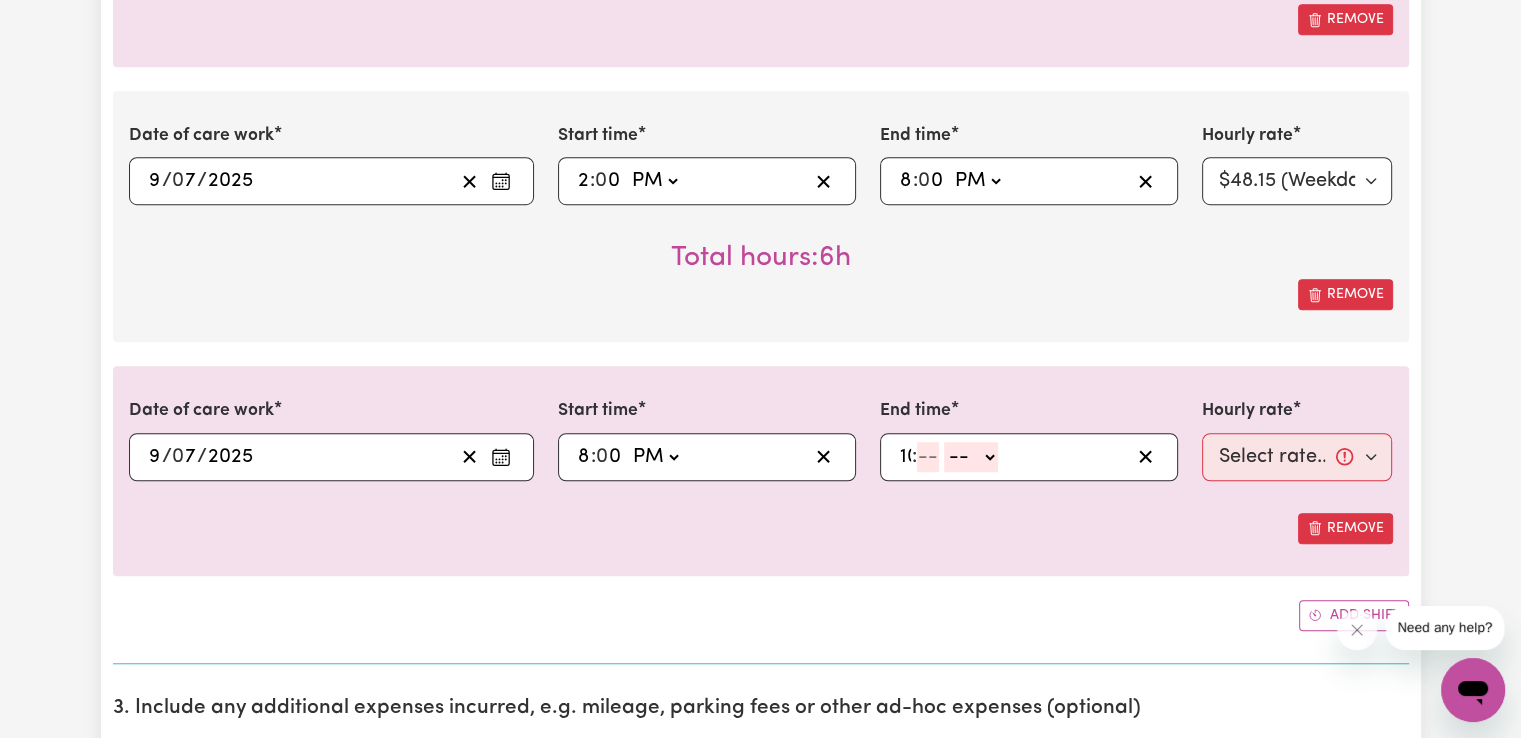 type on "10" 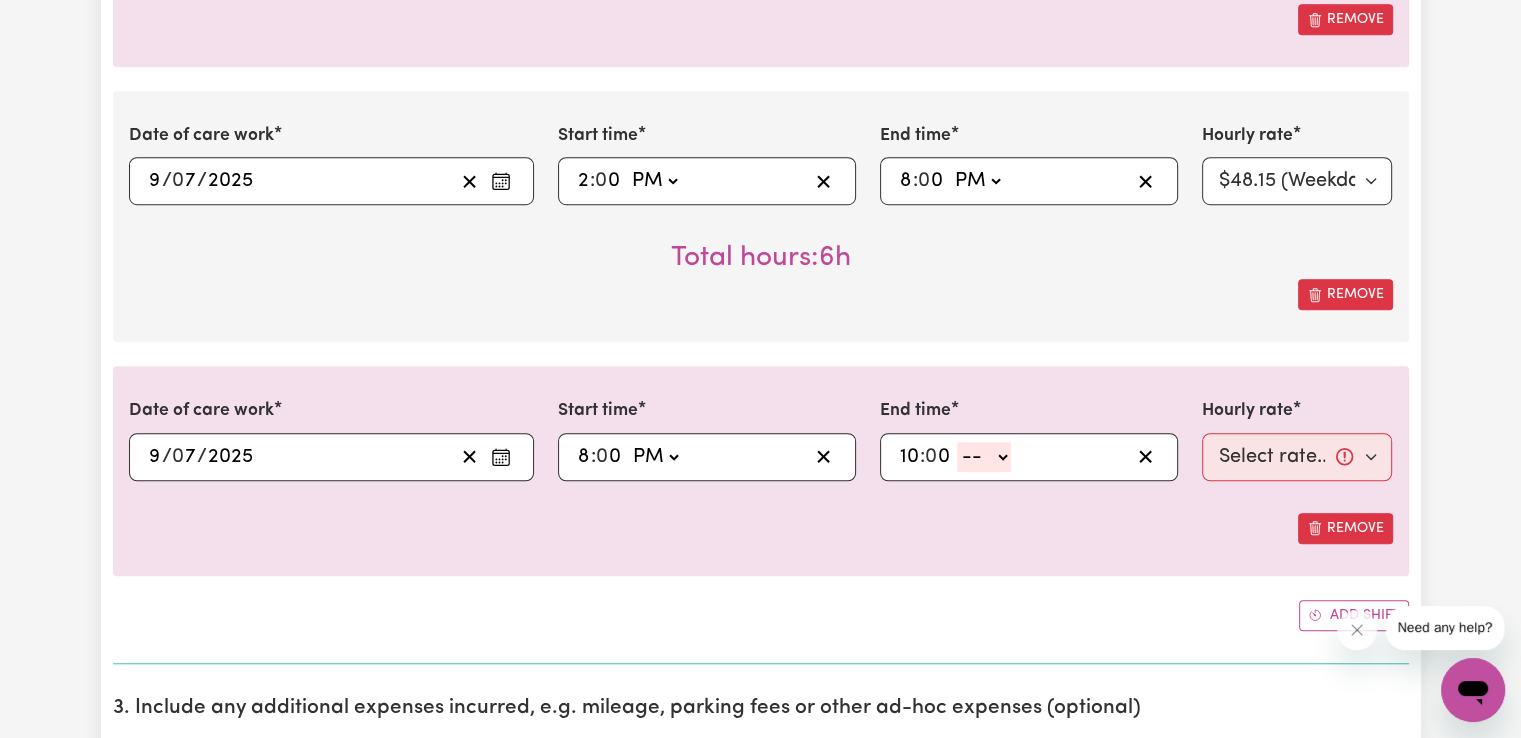 type on "0" 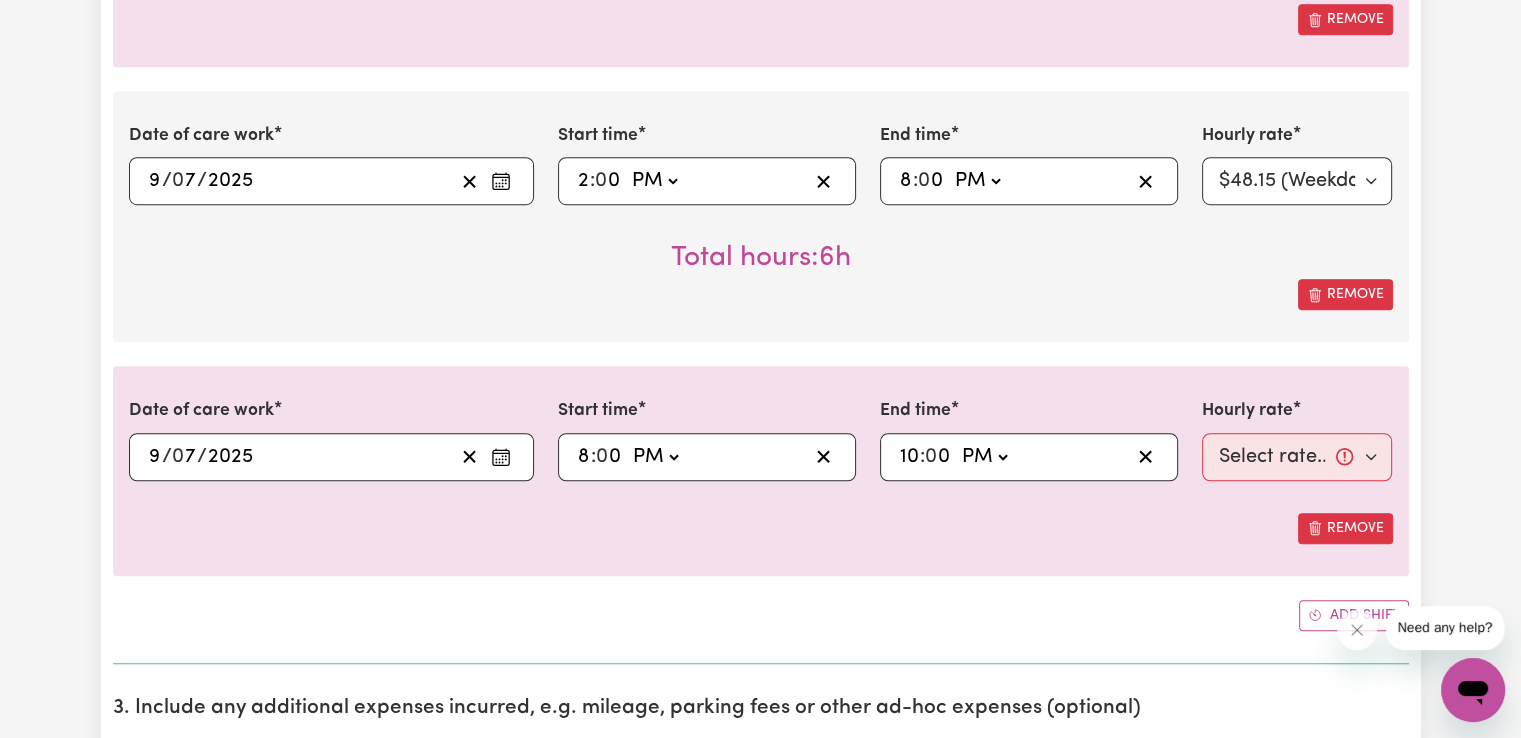 click on "-- AM PM" 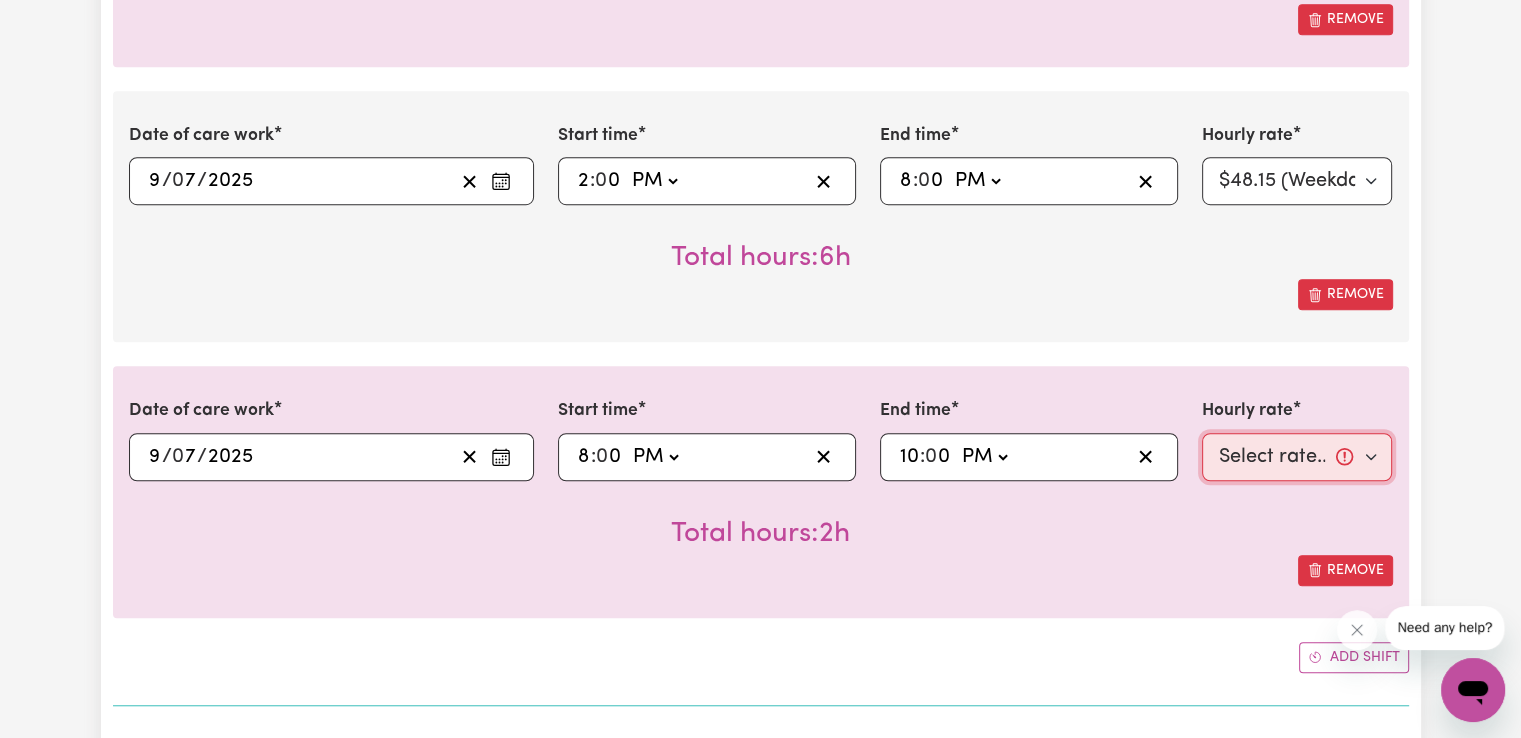 click on "Select rate... $48.15 (Weekday) $70.13 ([DATE]) $86.62 ([DATE]) $86.62 (Public Holiday) $50.15 (Evening Care) $28.31 (Overnight)" at bounding box center (1297, 457) 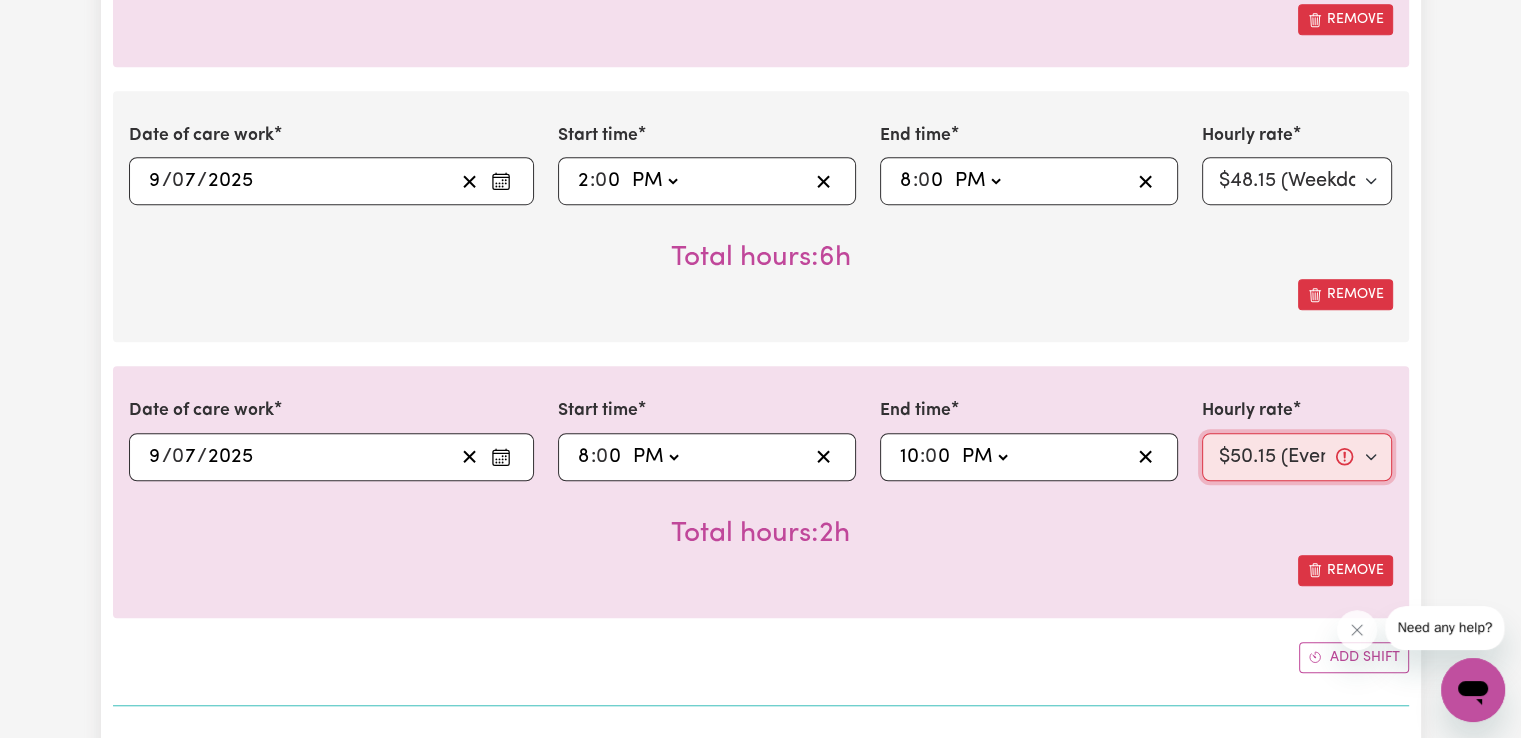 click on "Select rate... $48.15 (Weekday) $70.13 ([DATE]) $86.62 ([DATE]) $86.62 (Public Holiday) $50.15 (Evening Care) $28.31 (Overnight)" at bounding box center (1297, 457) 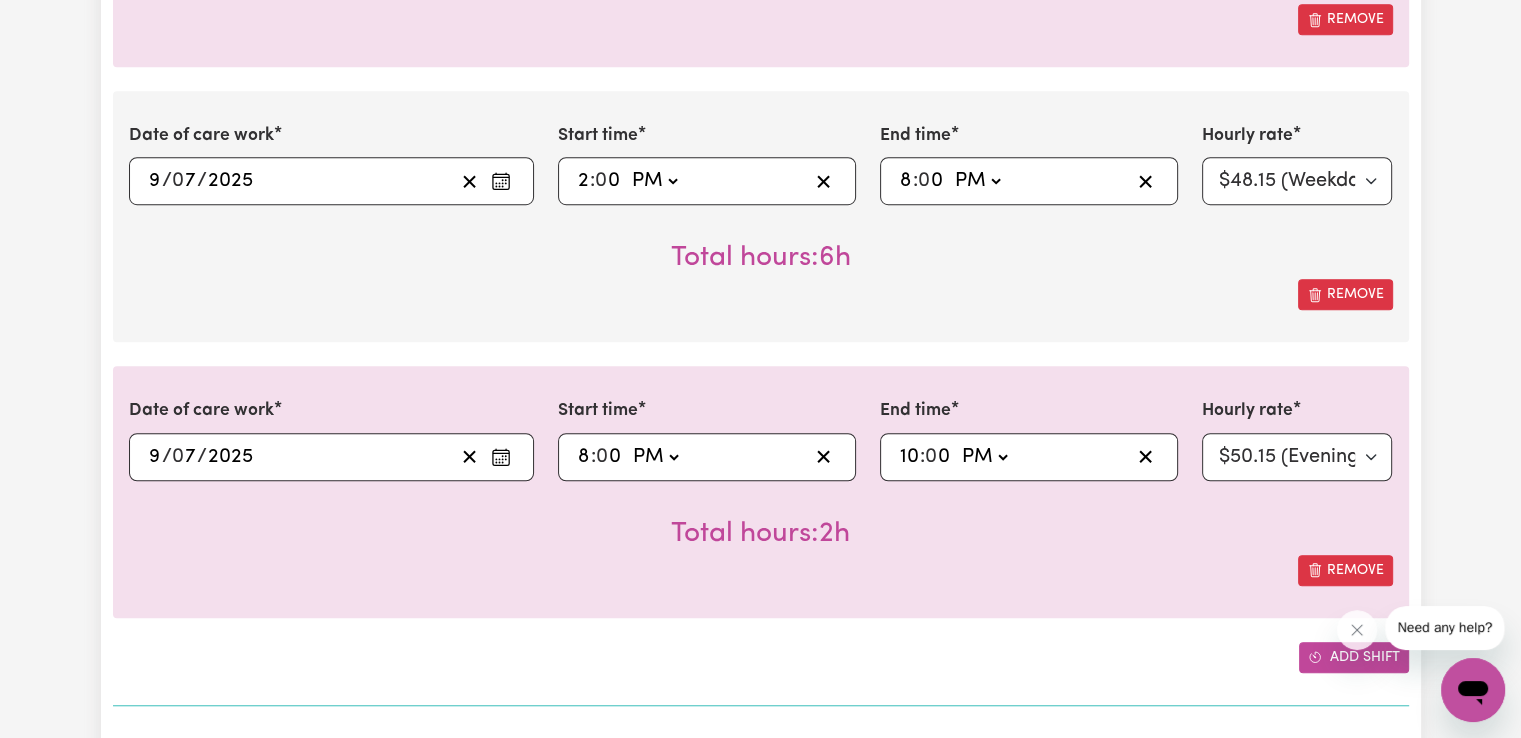 click 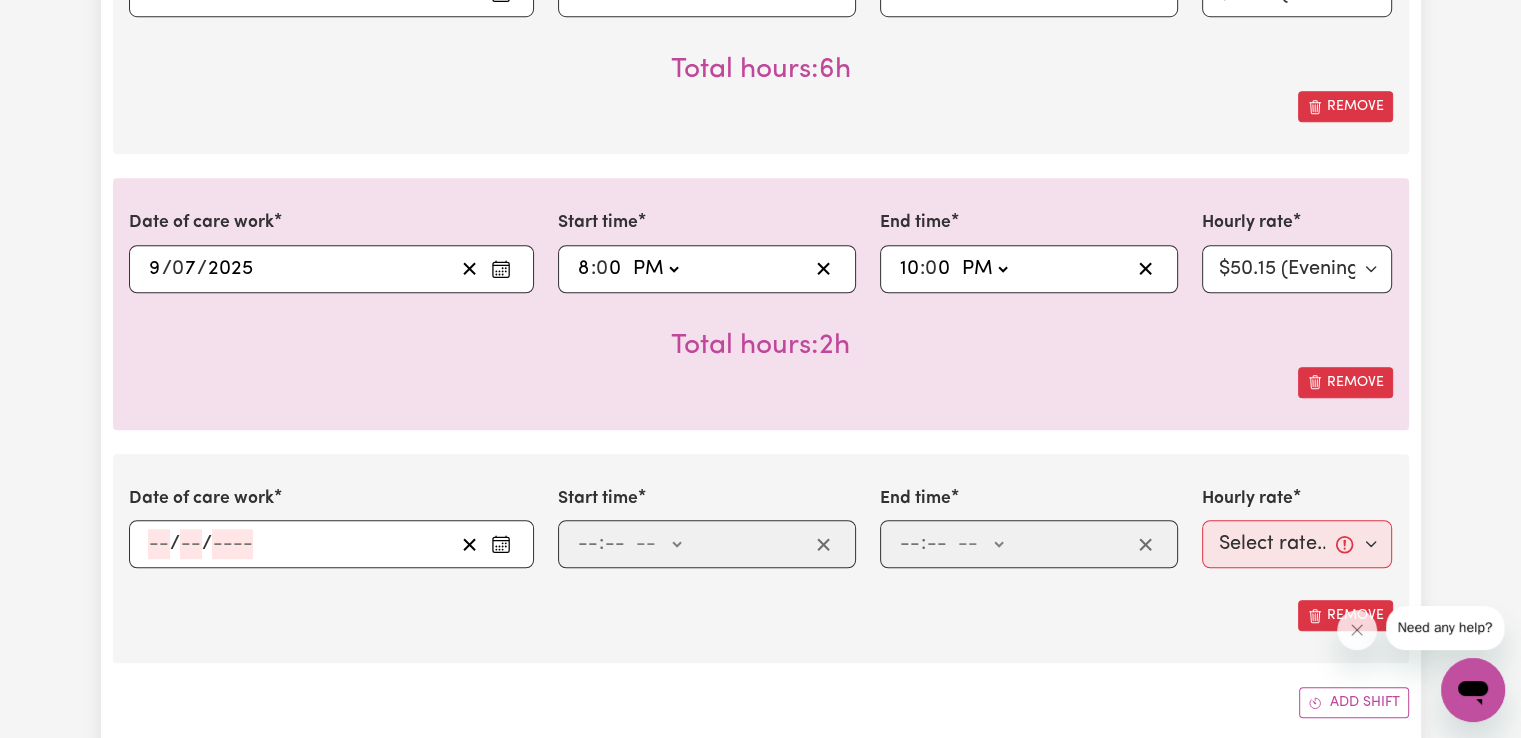 scroll, scrollTop: 1600, scrollLeft: 0, axis: vertical 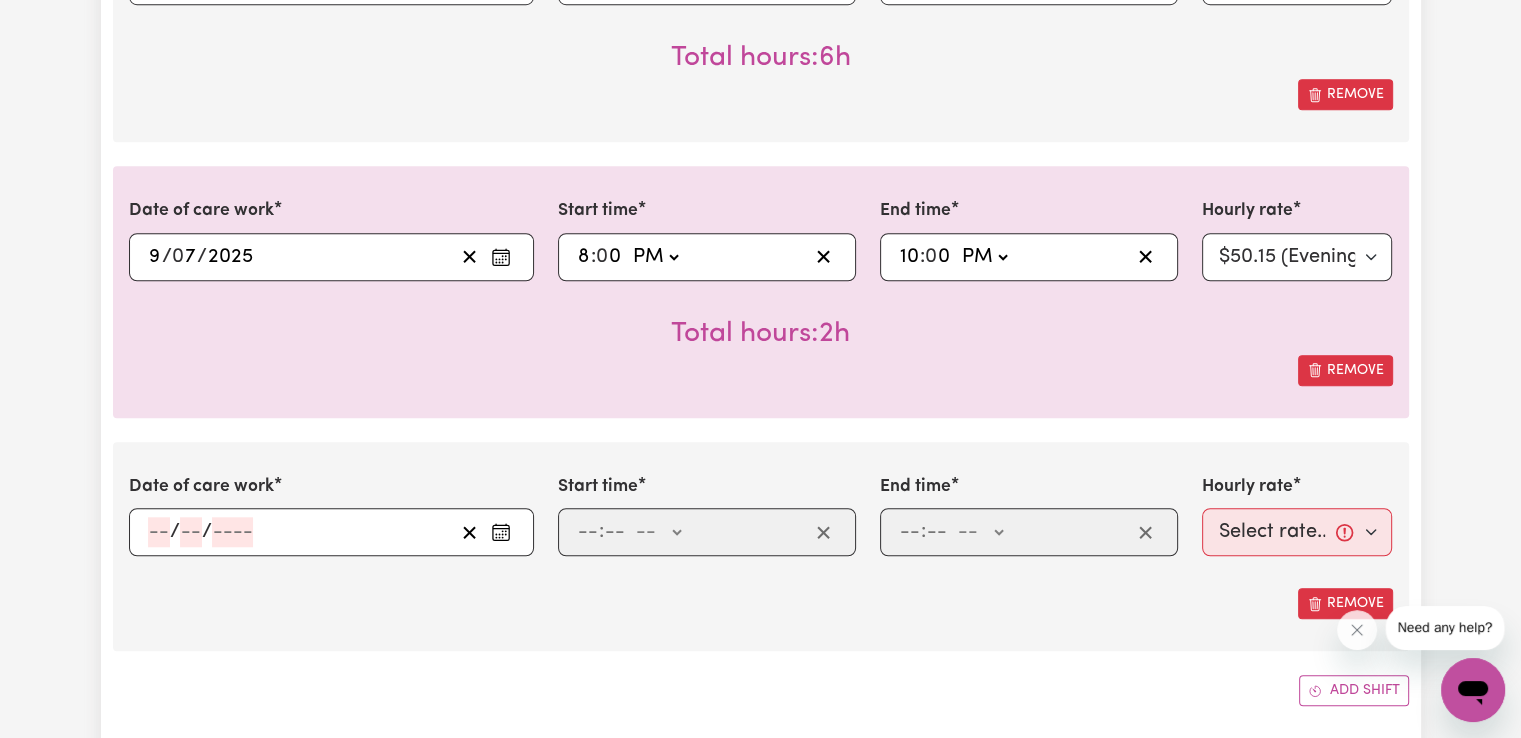 click 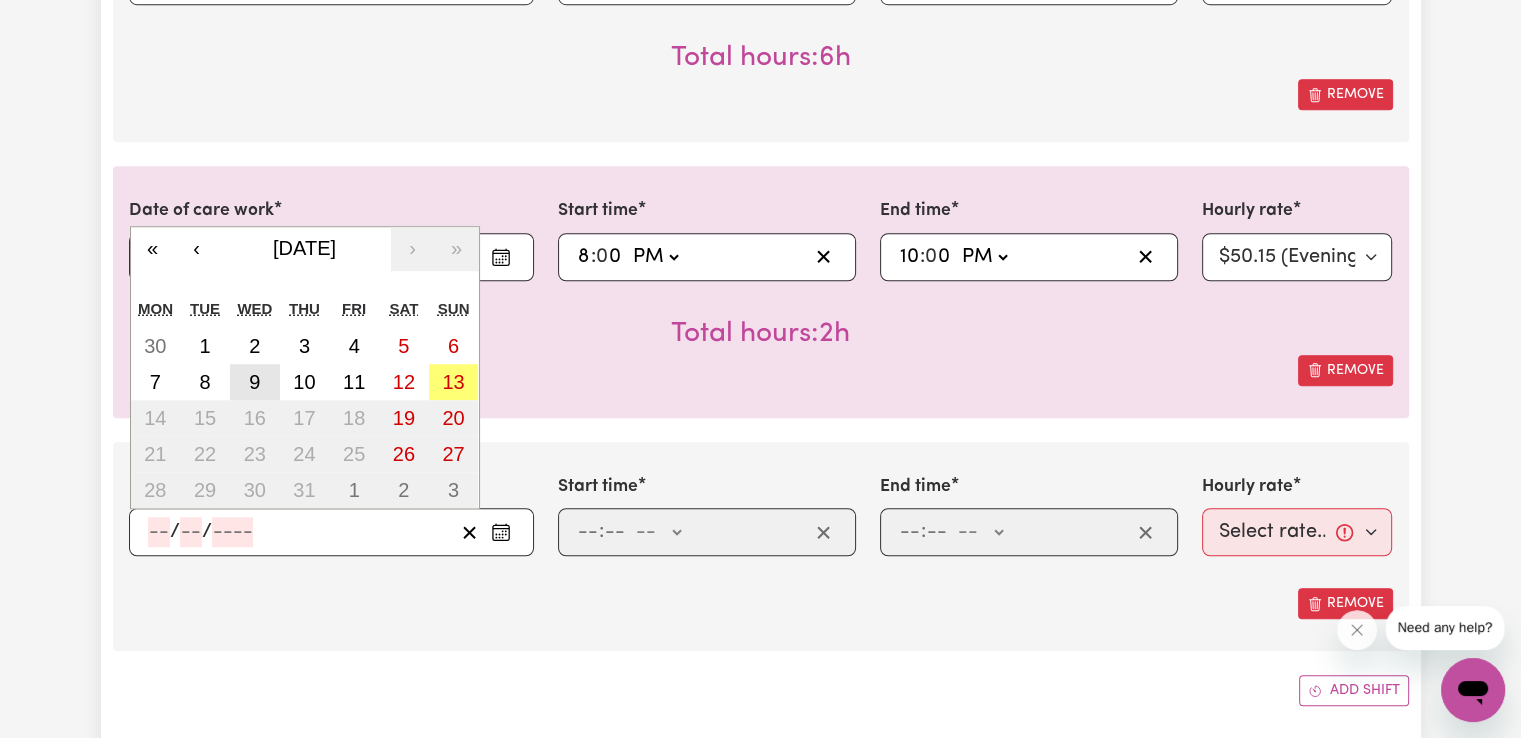 click on "9" at bounding box center (255, 382) 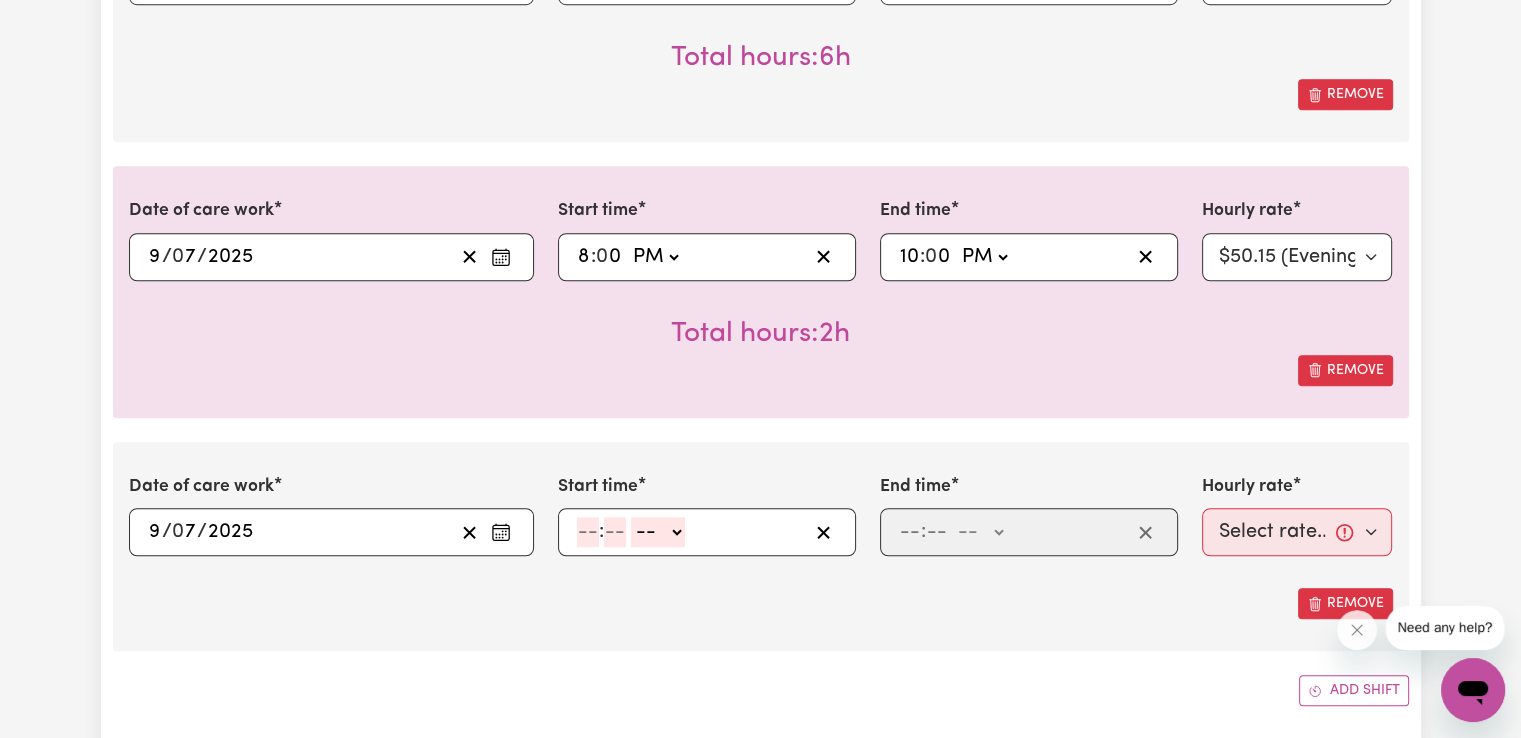 click 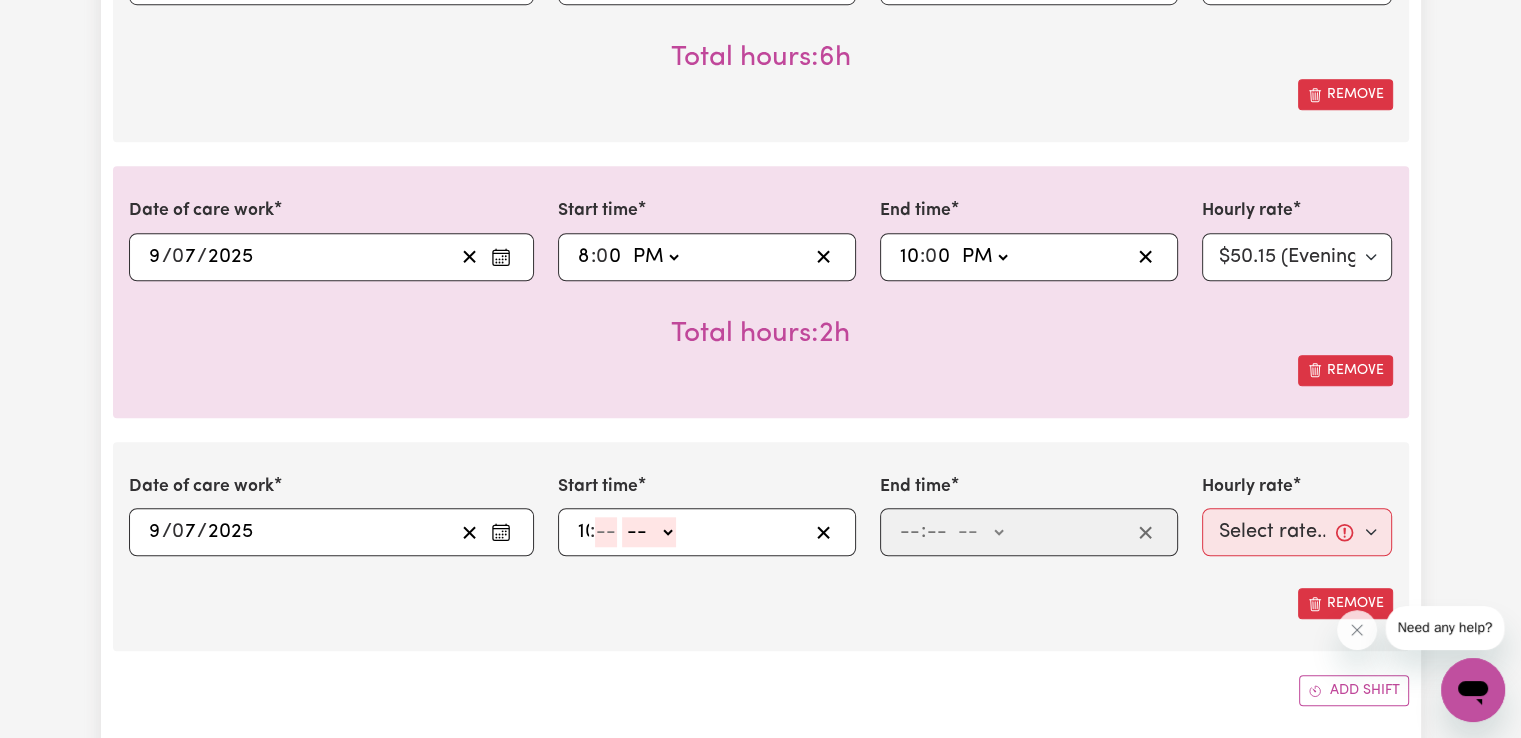 type on "10" 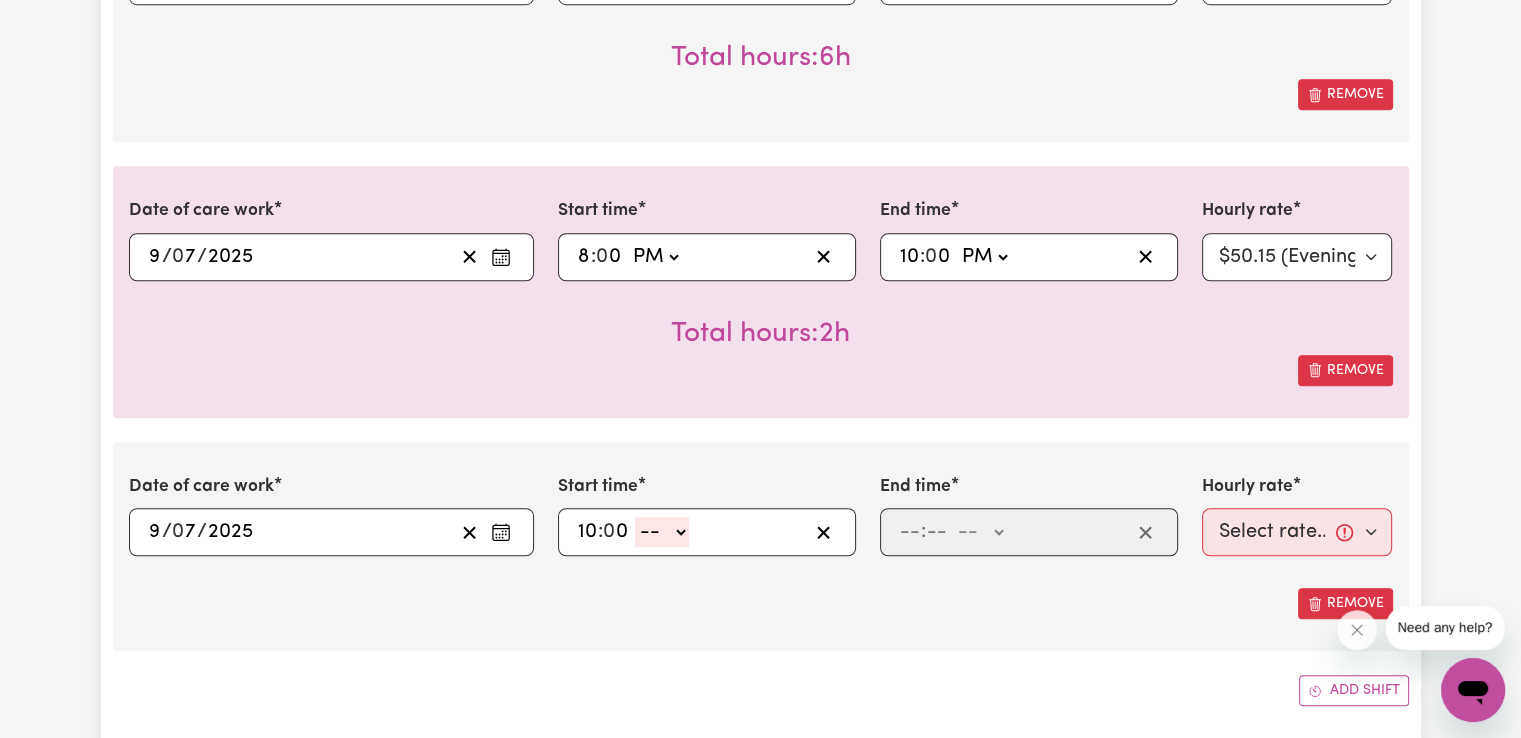 type on "0" 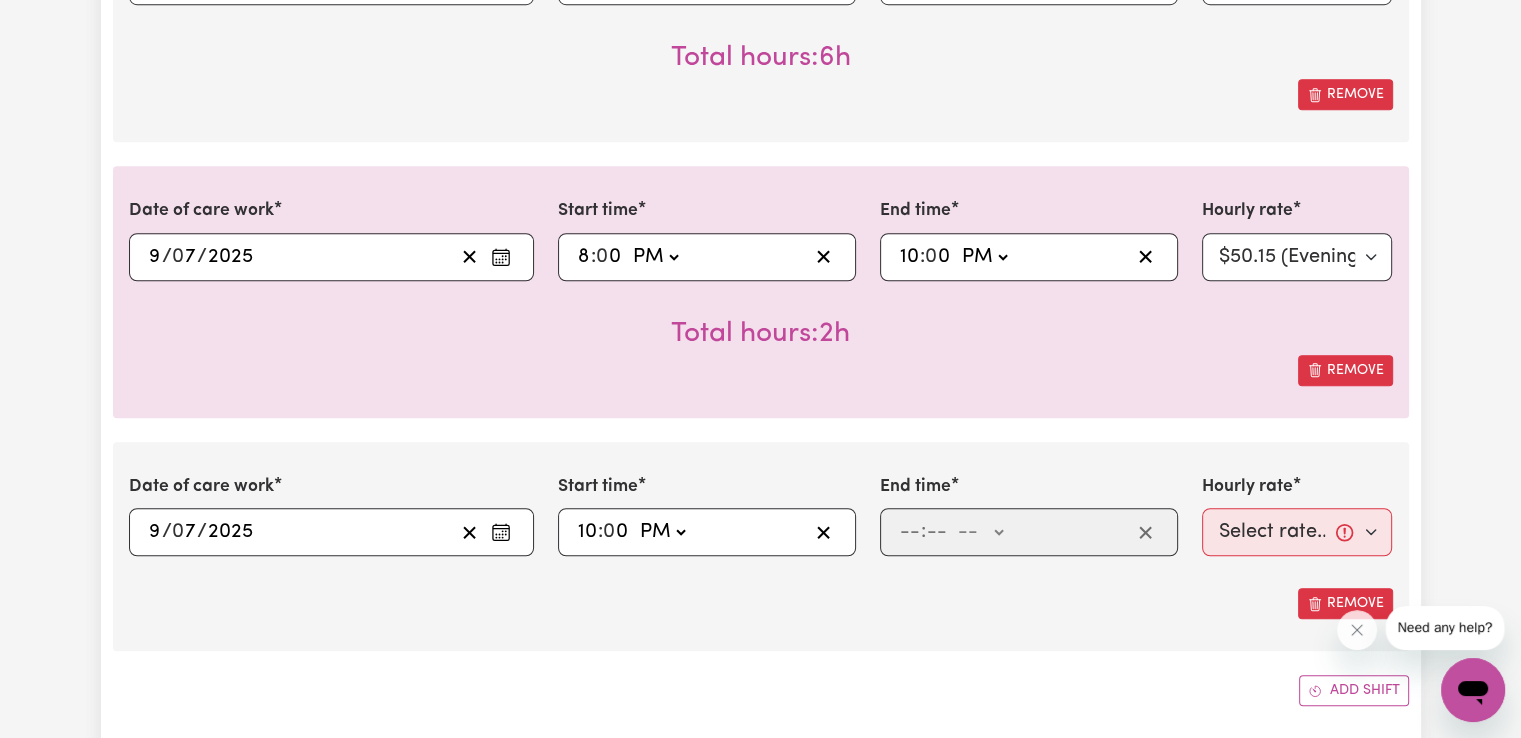 click on "-- AM PM" 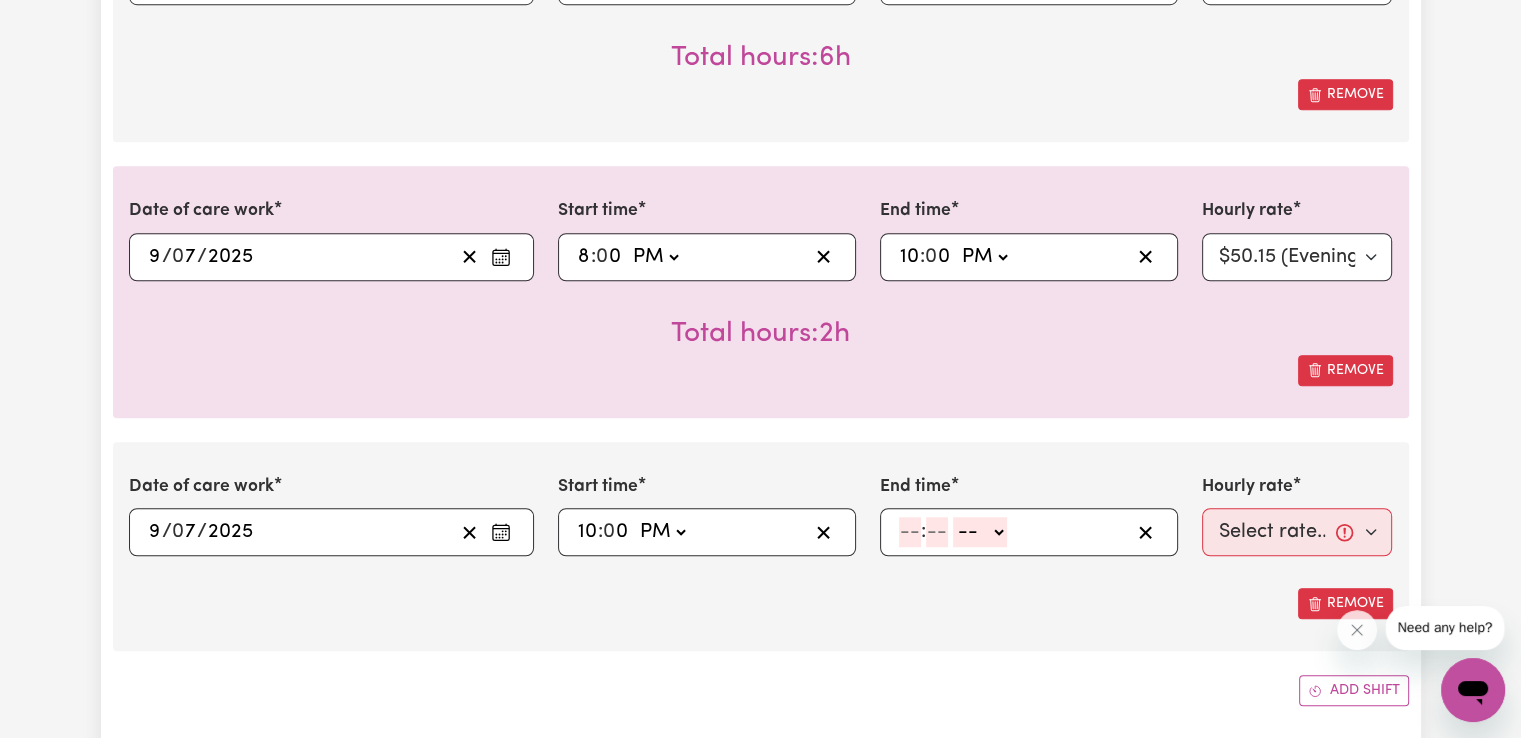 click 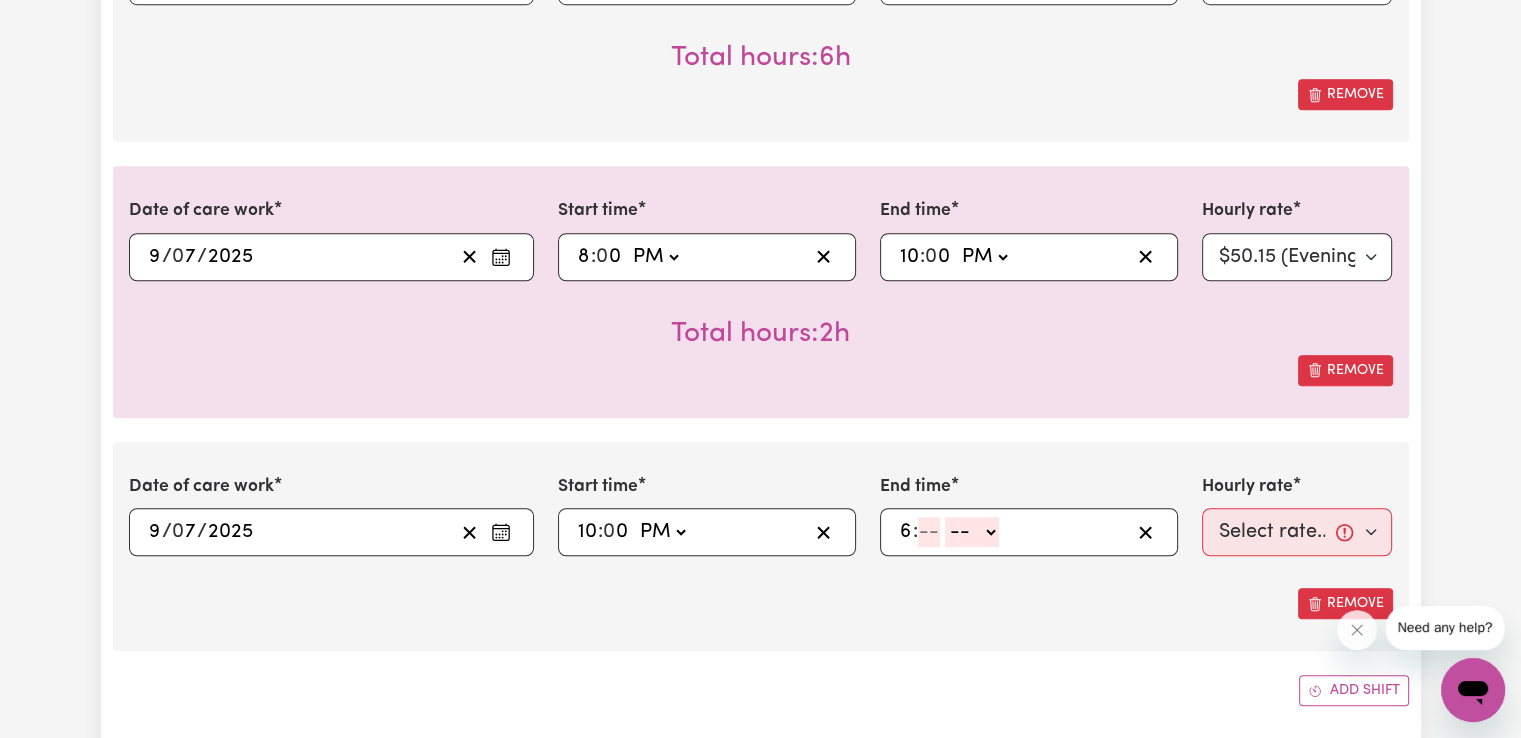 type on "6" 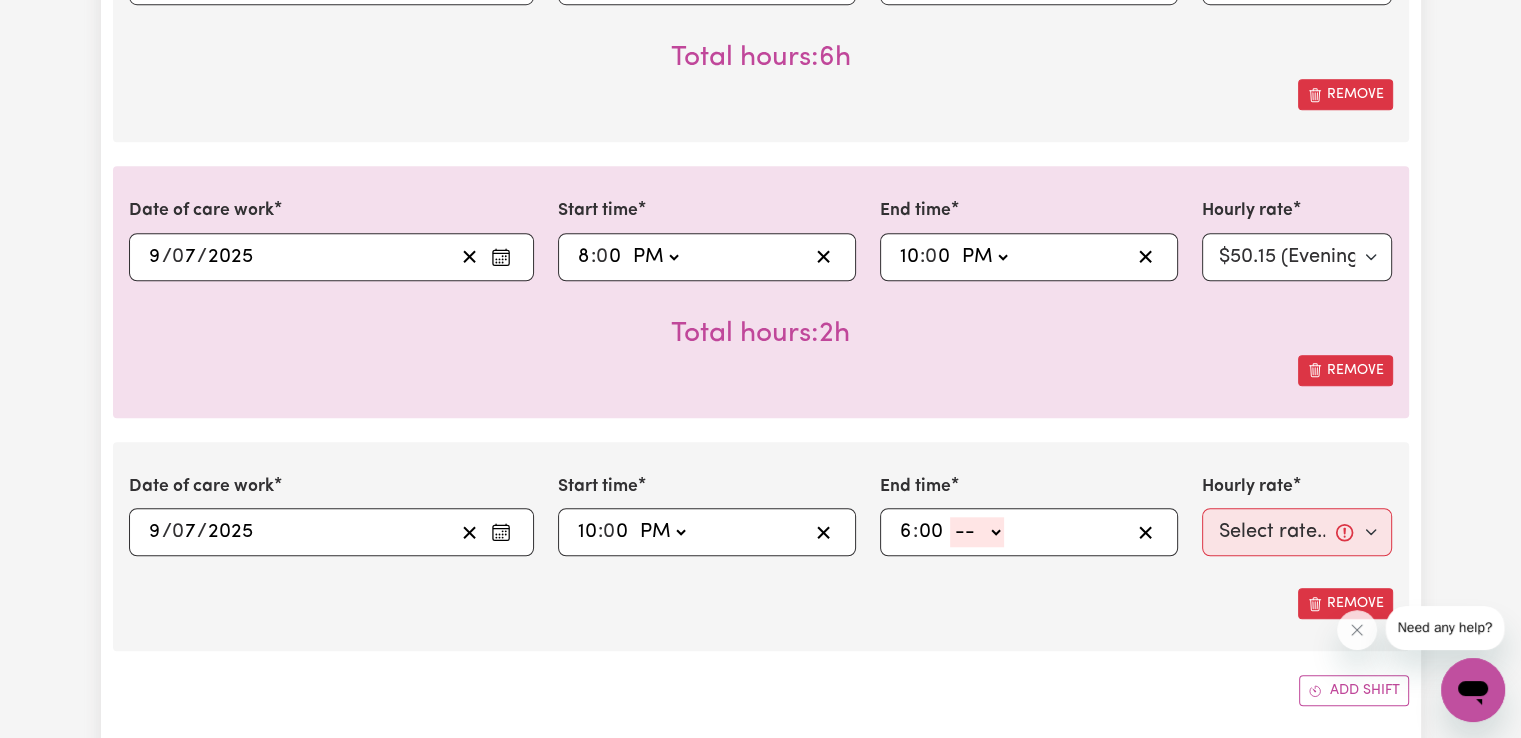 type on "00" 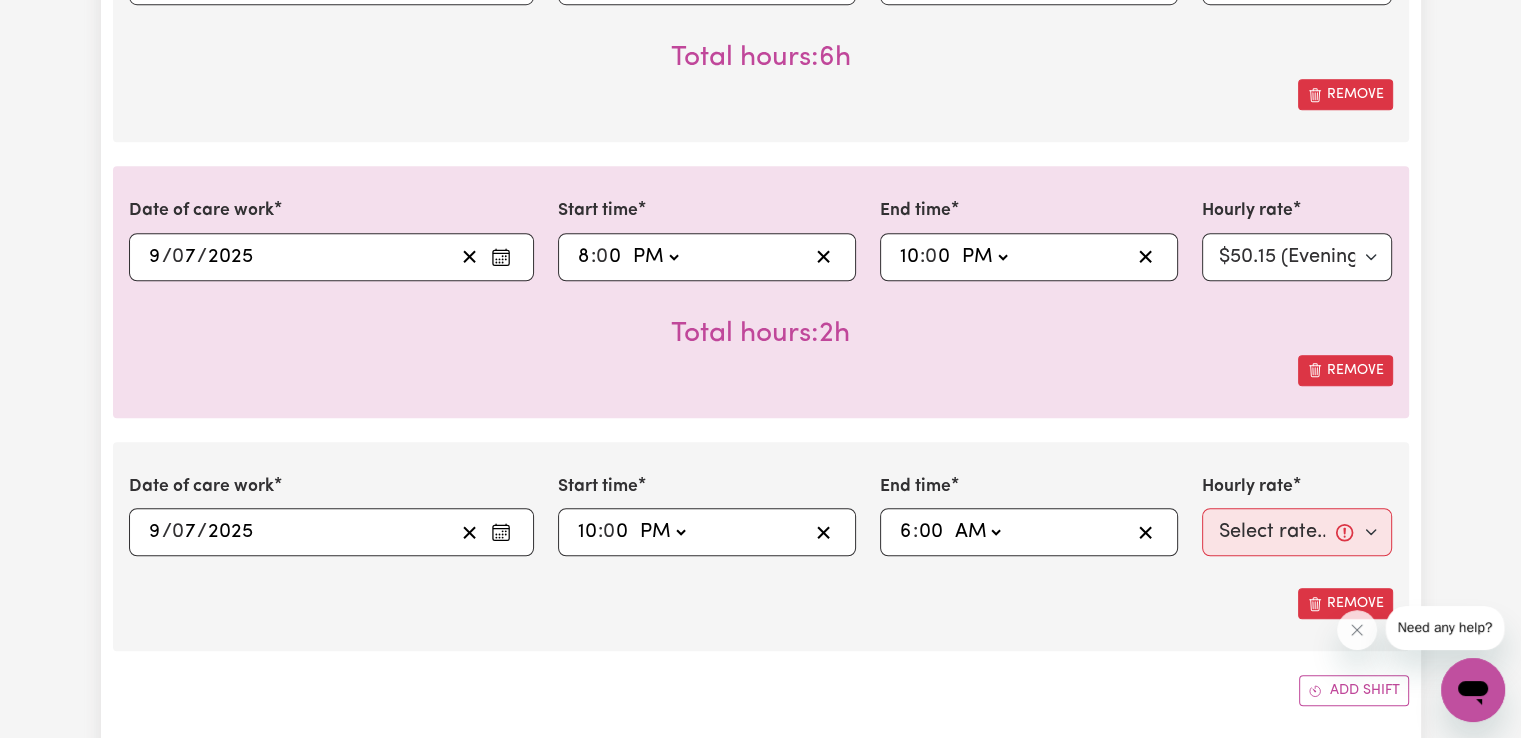 click on "-- AM PM" 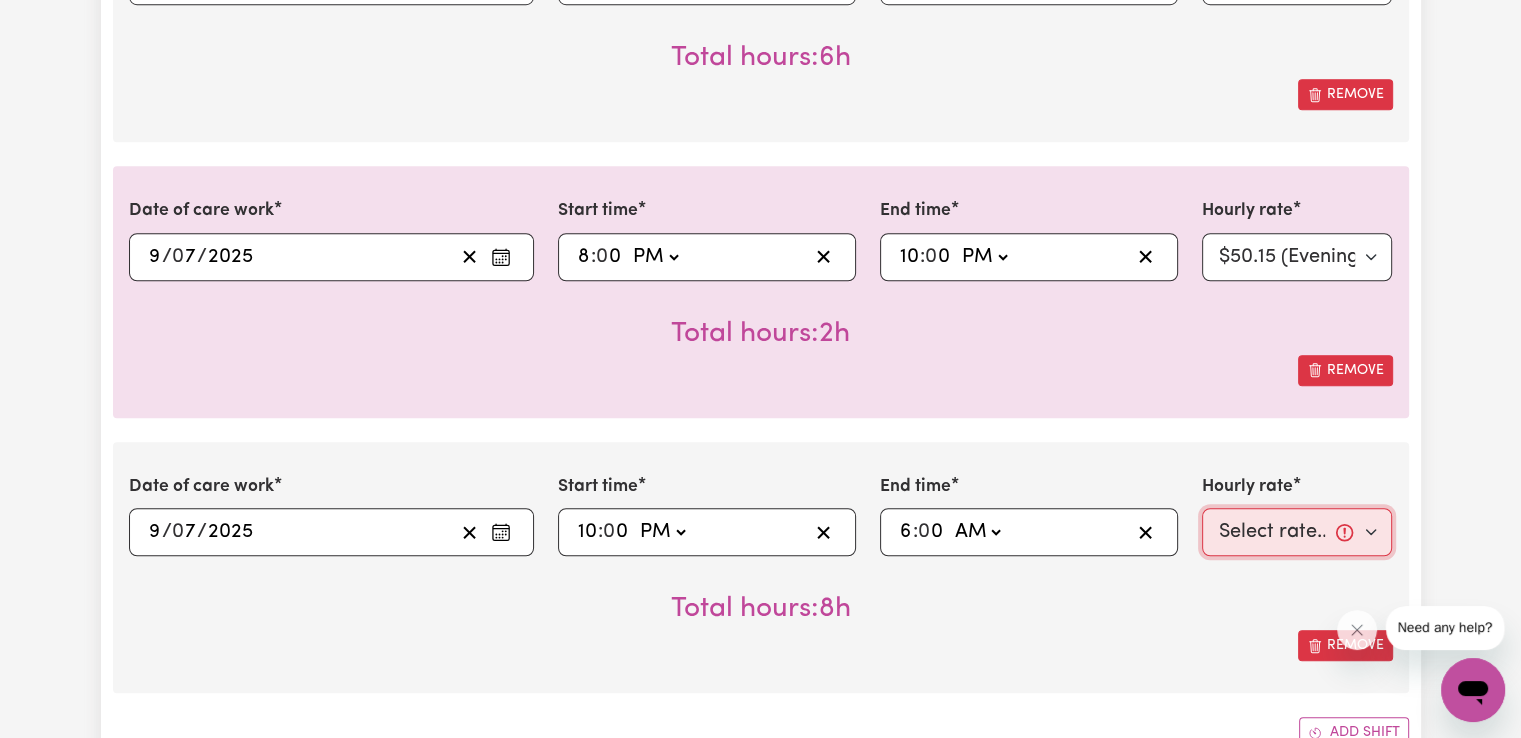 click on "Select rate... $48.15 (Weekday) $70.13 ([DATE]) $86.62 ([DATE]) $86.62 (Public Holiday) $50.15 (Evening Care) $28.31 (Overnight)" at bounding box center (1297, 532) 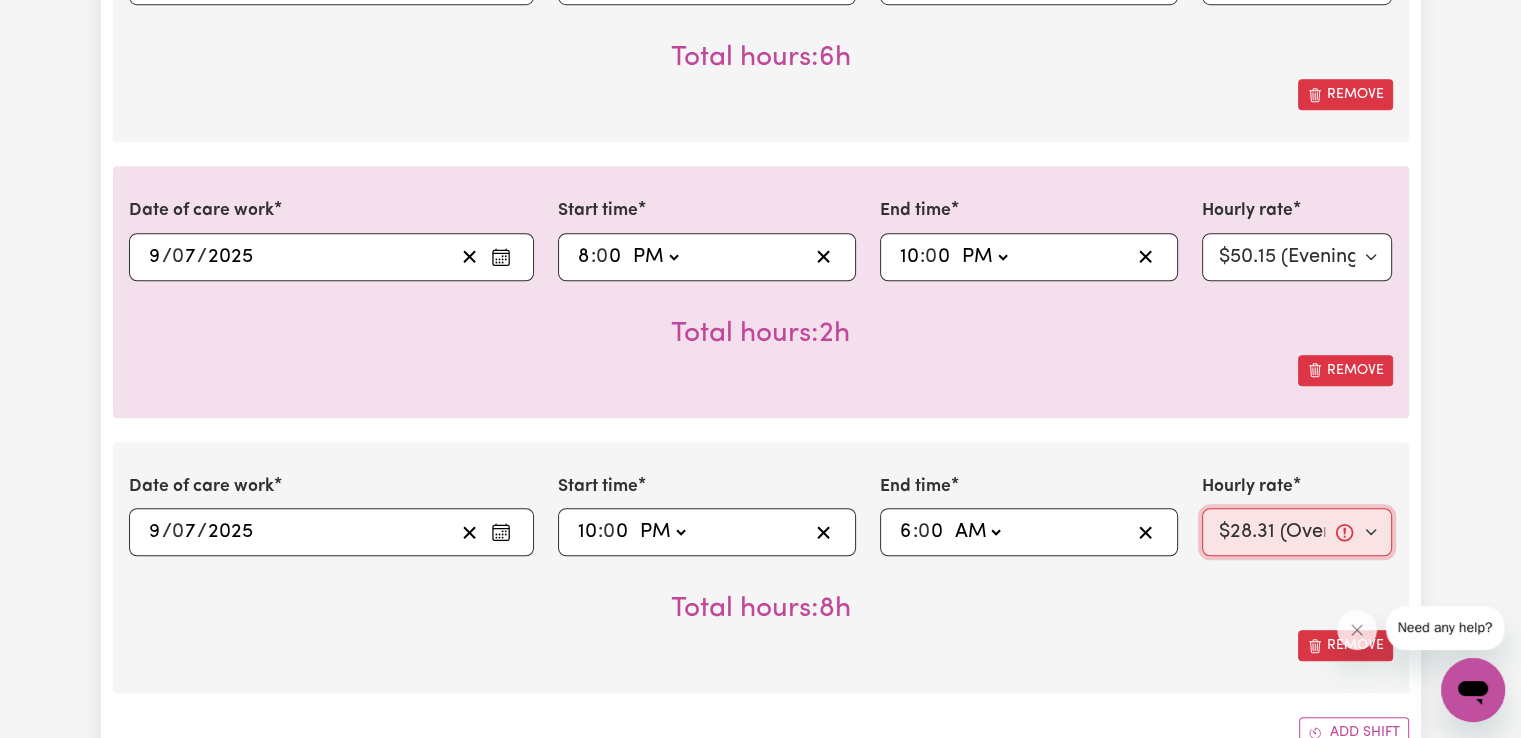 click on "Select rate... $48.15 (Weekday) $70.13 ([DATE]) $86.62 ([DATE]) $86.62 (Public Holiday) $50.15 (Evening Care) $28.31 (Overnight)" at bounding box center [1297, 532] 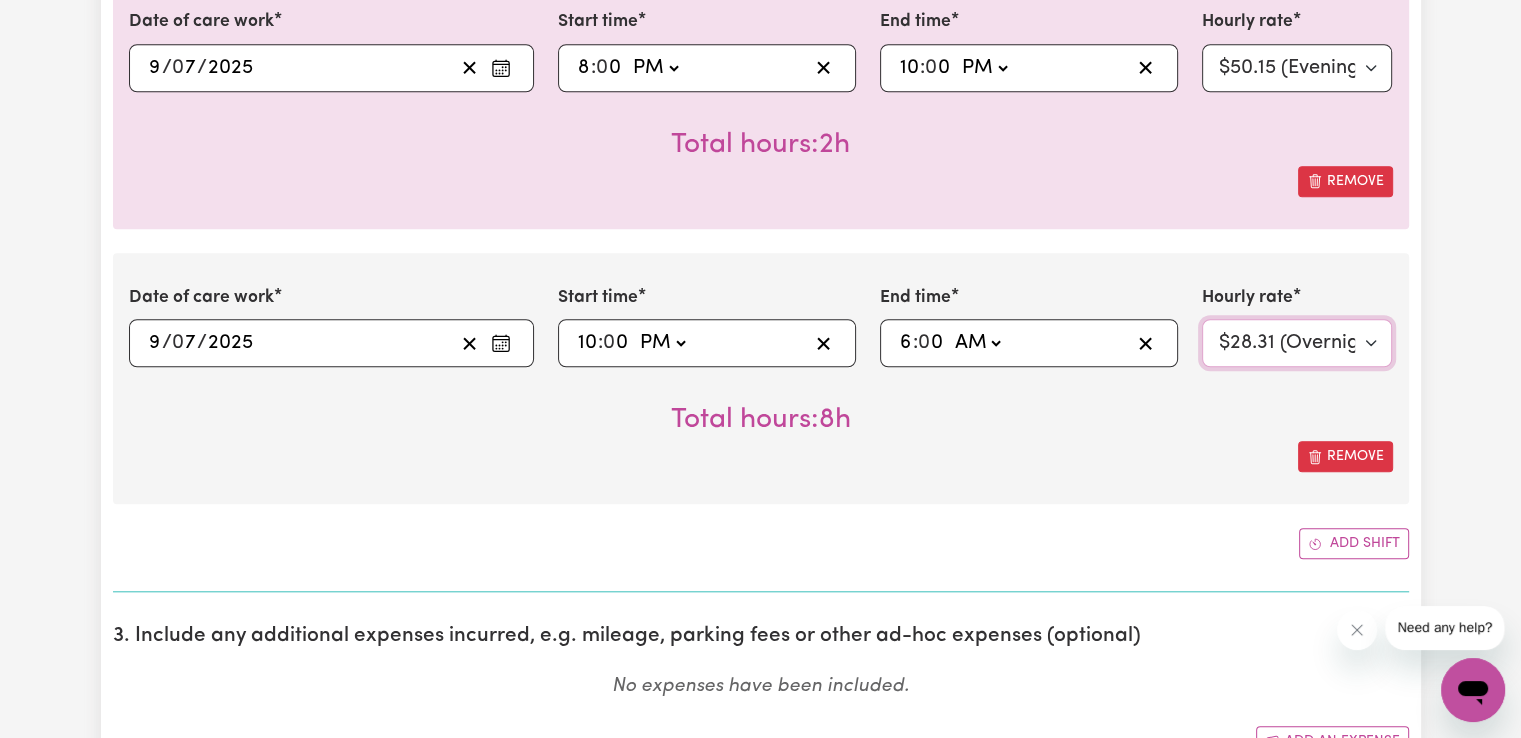 scroll, scrollTop: 1800, scrollLeft: 0, axis: vertical 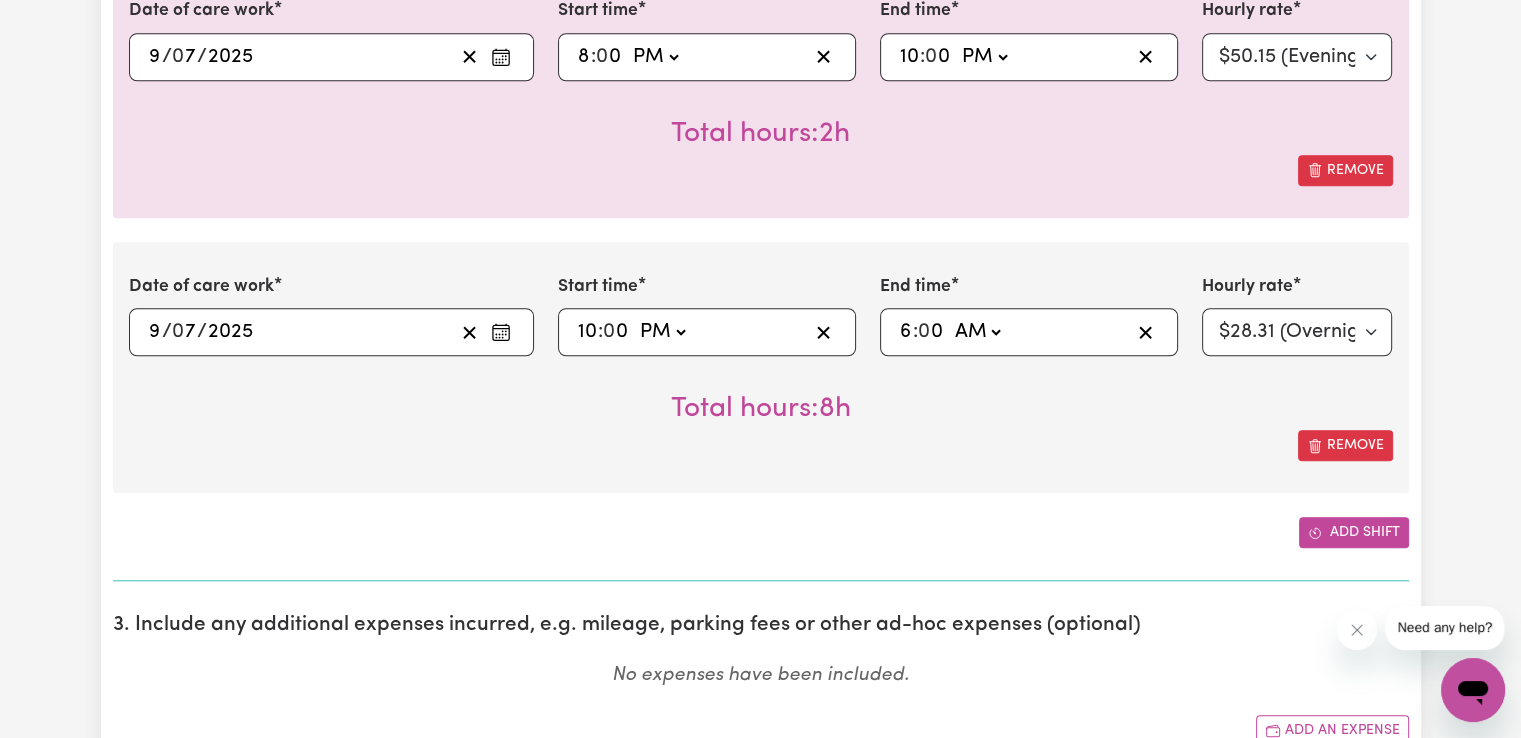 click on "Add shift" at bounding box center (1354, 532) 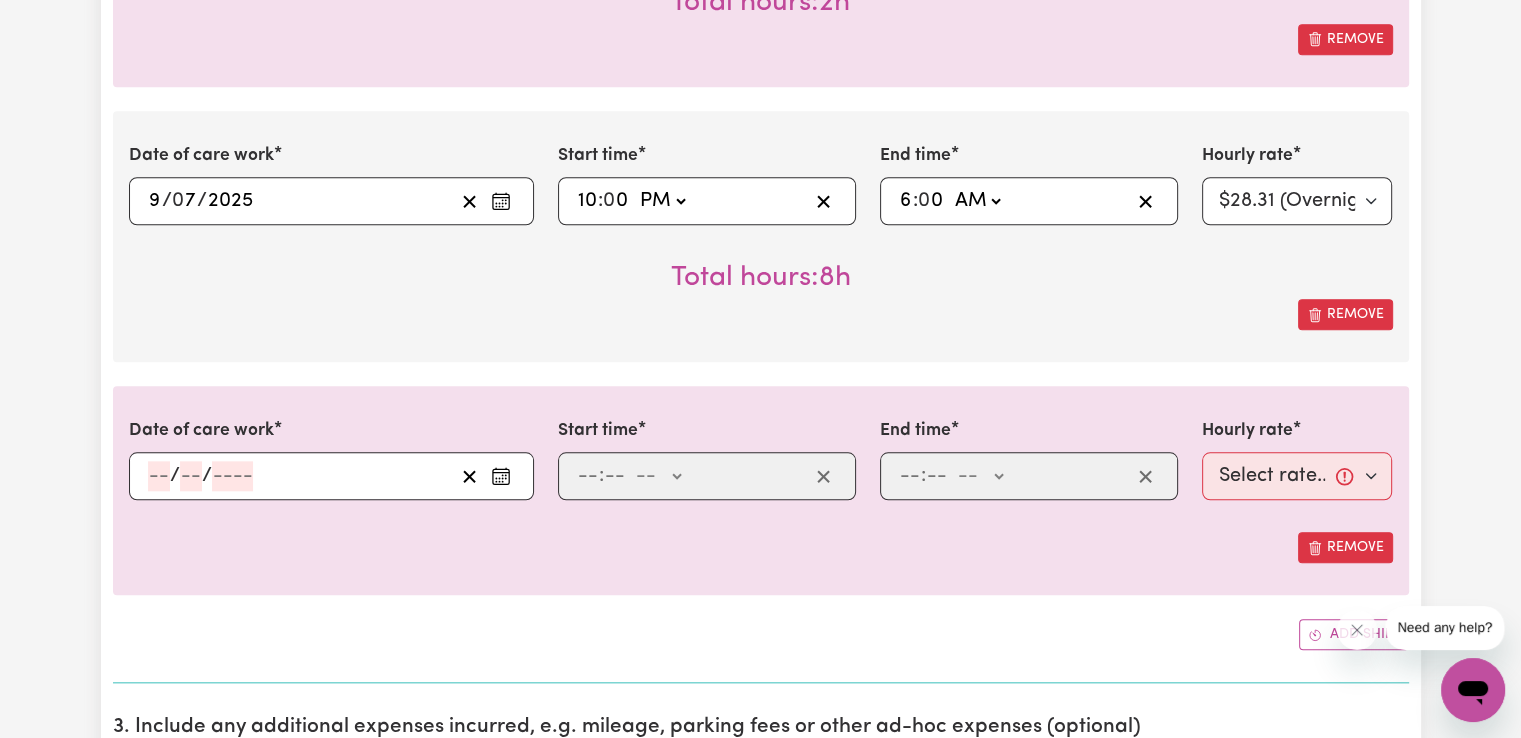 scroll, scrollTop: 1933, scrollLeft: 0, axis: vertical 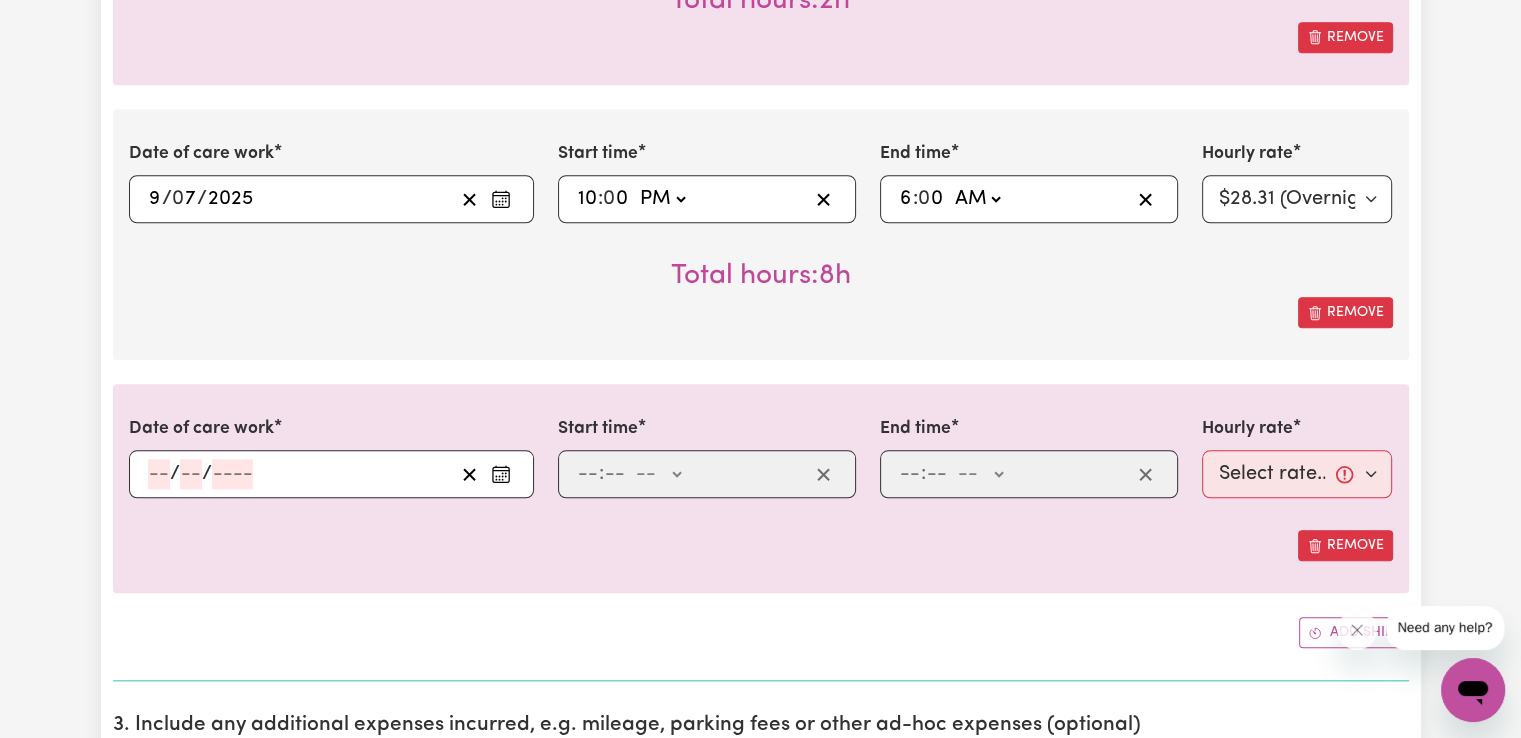 click 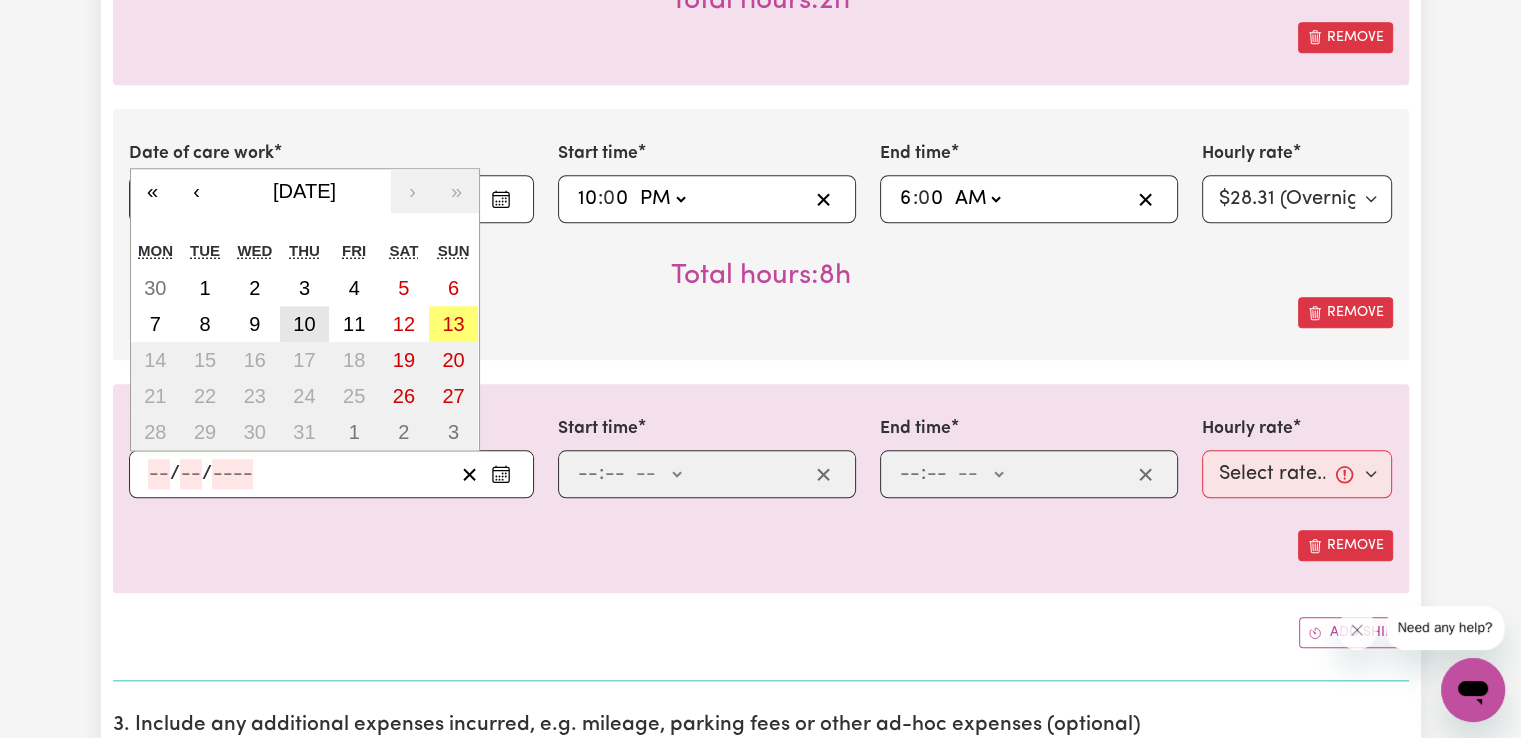 click on "10" at bounding box center [305, 324] 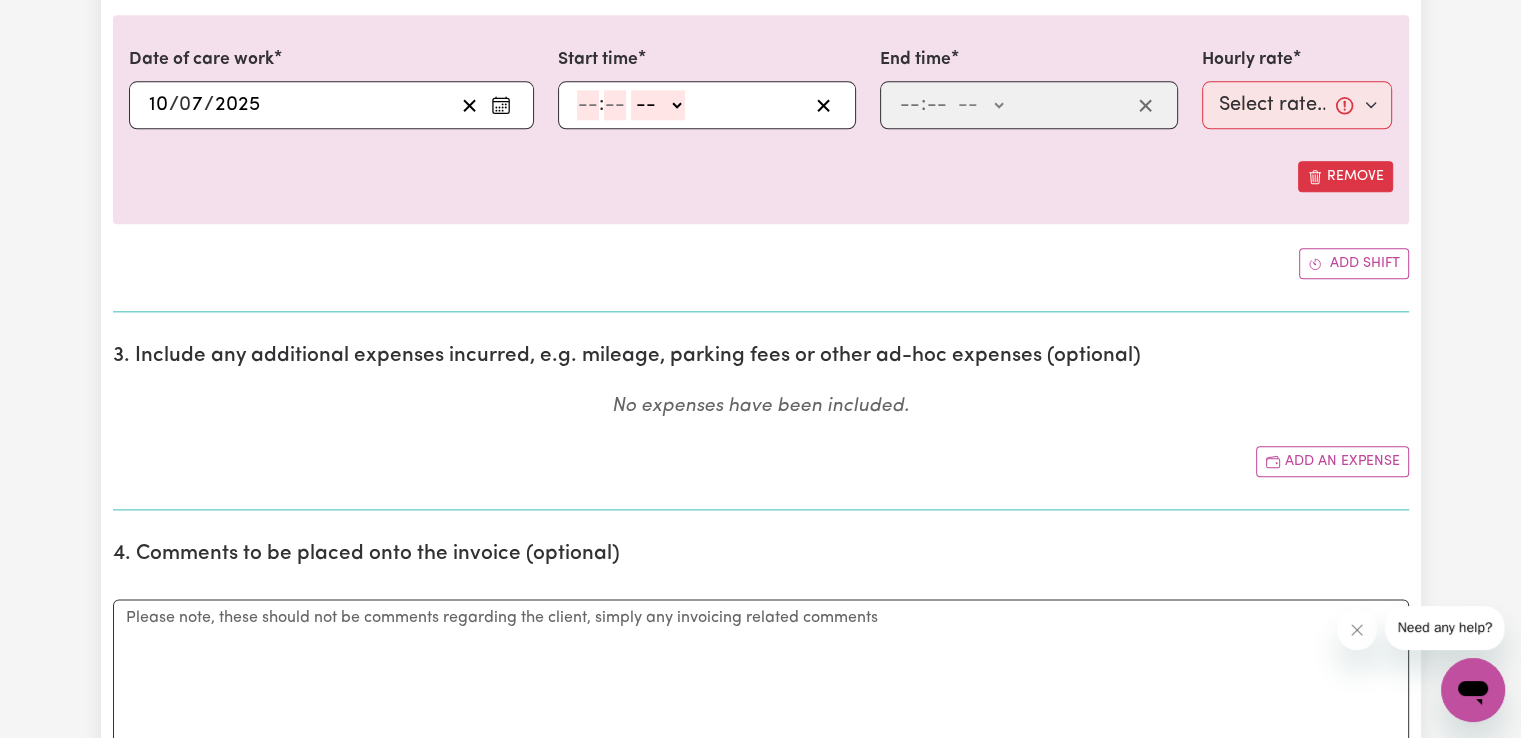 scroll, scrollTop: 2314, scrollLeft: 0, axis: vertical 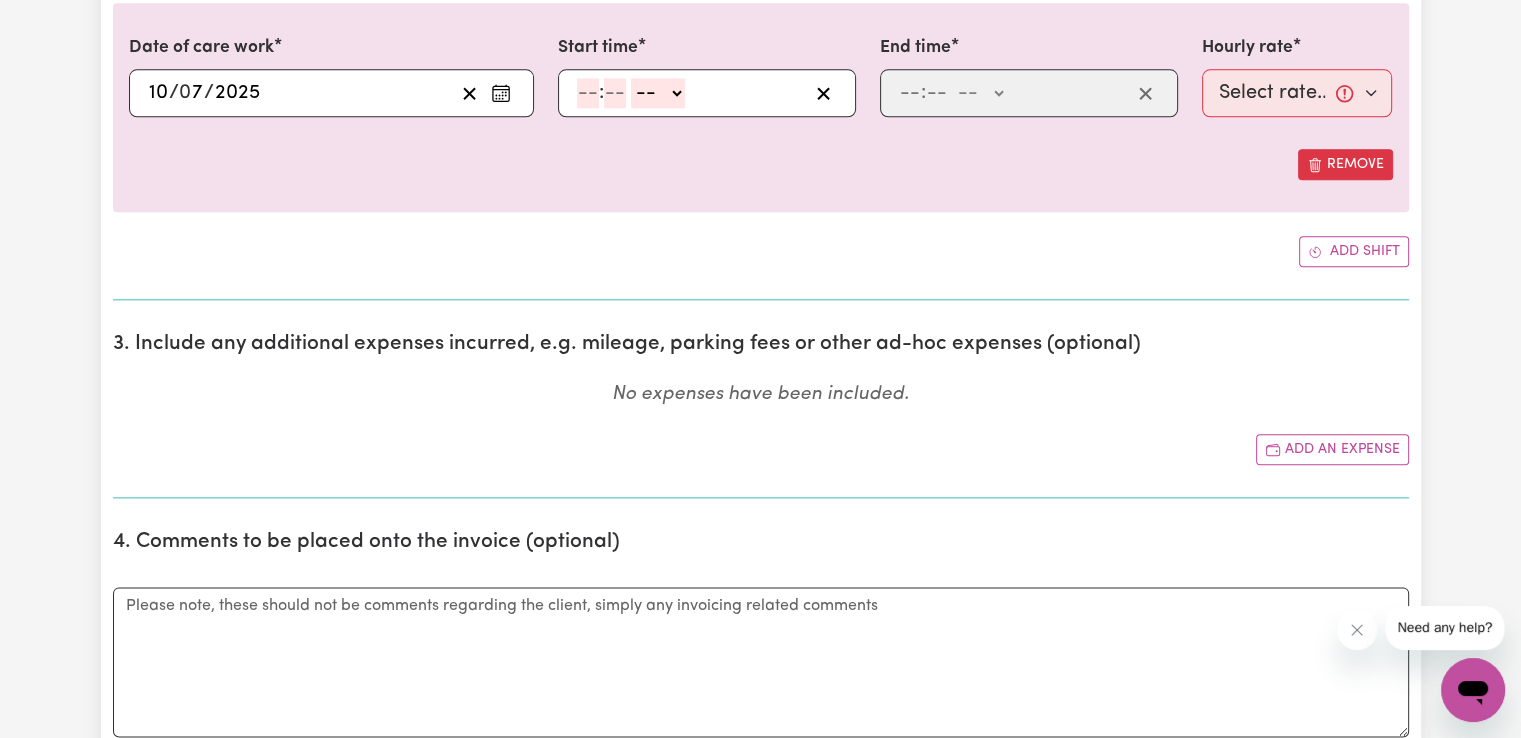 click 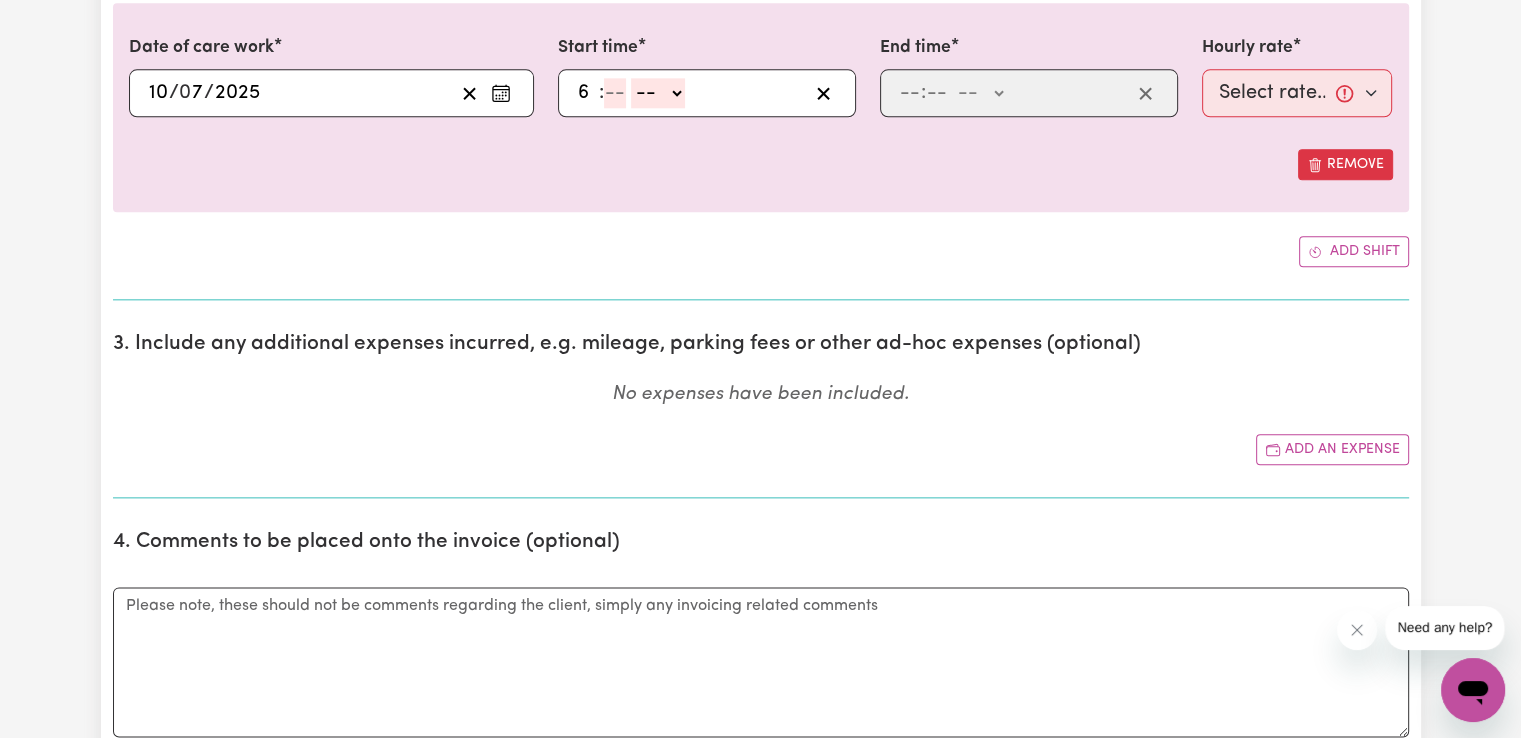 type on "6" 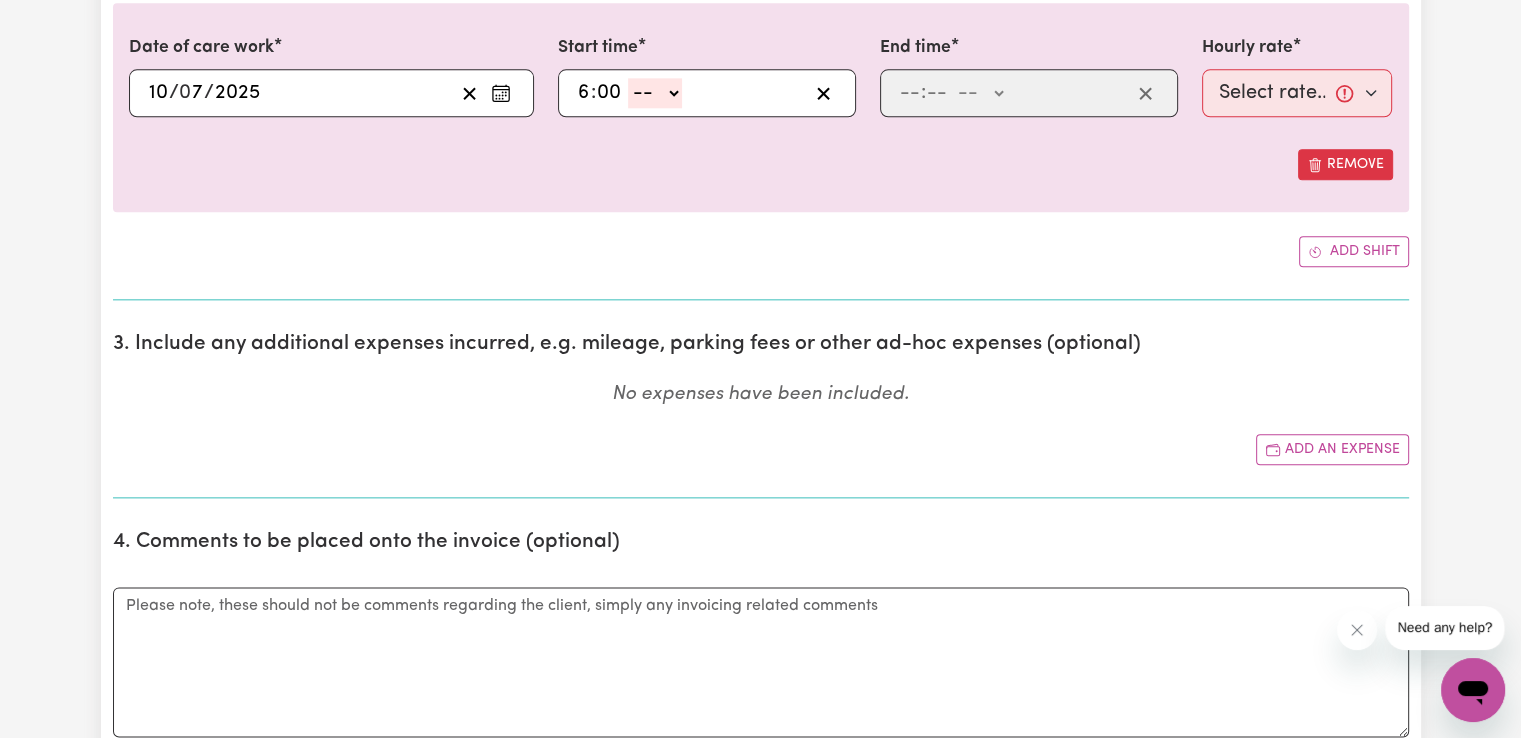 type on "00" 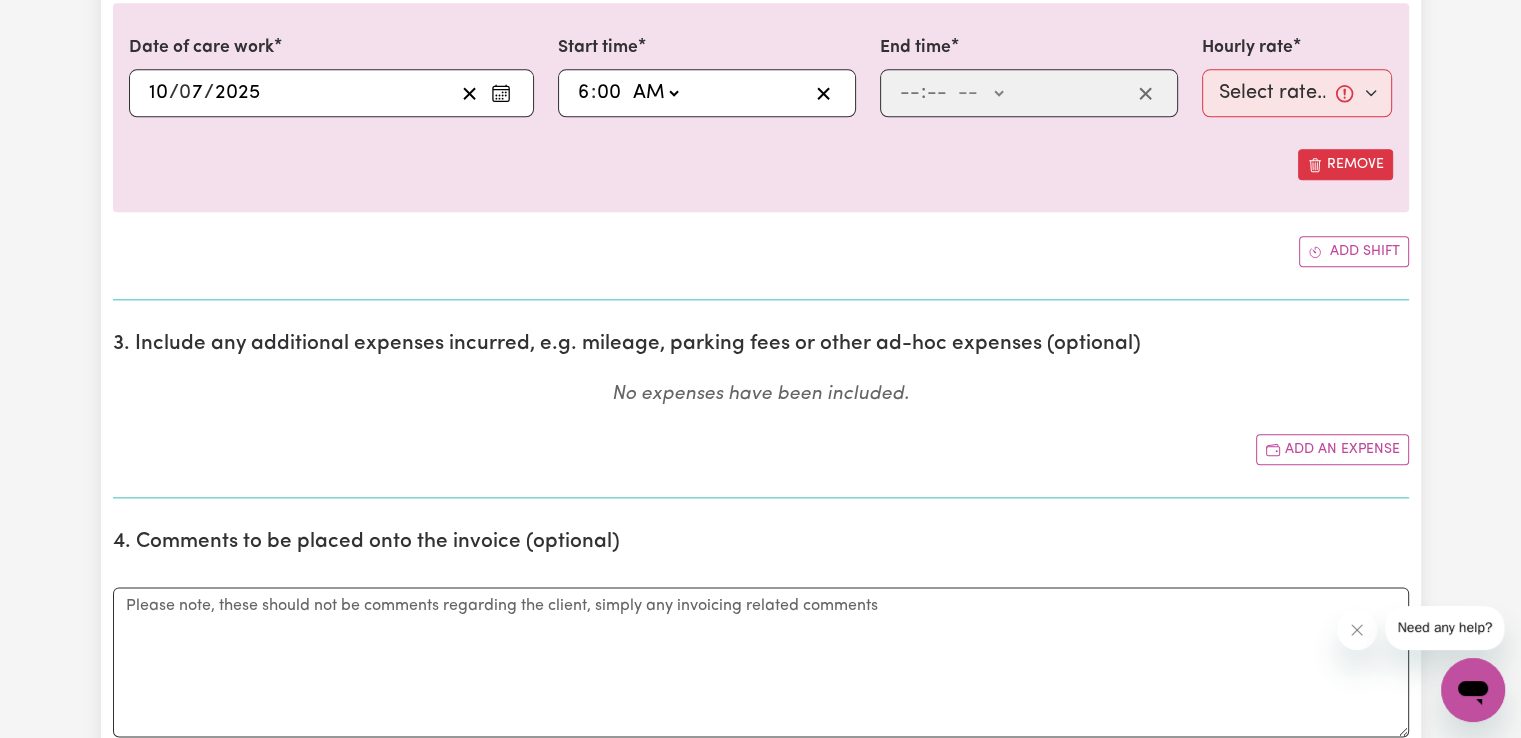 click on "-- AM PM" 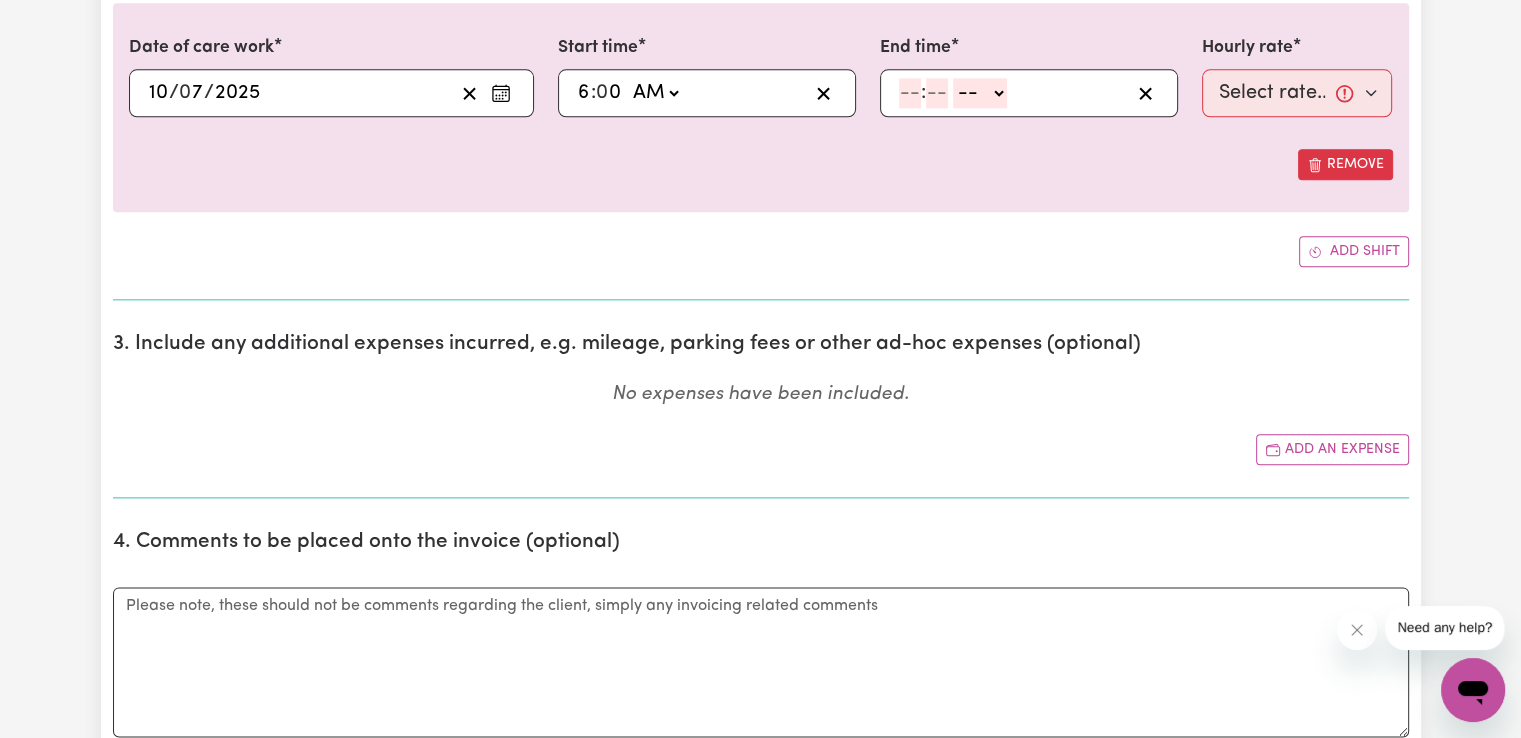 click 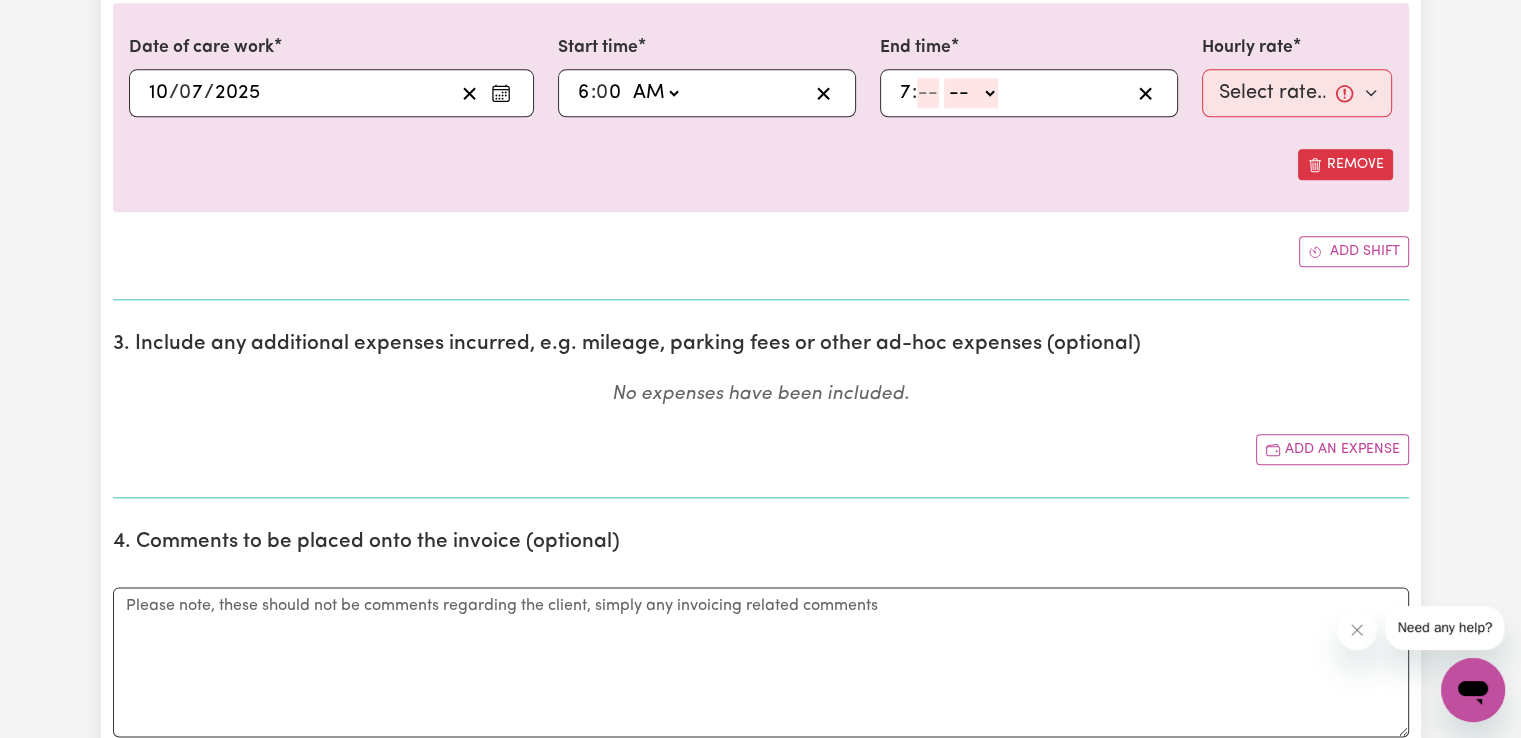 type on "7" 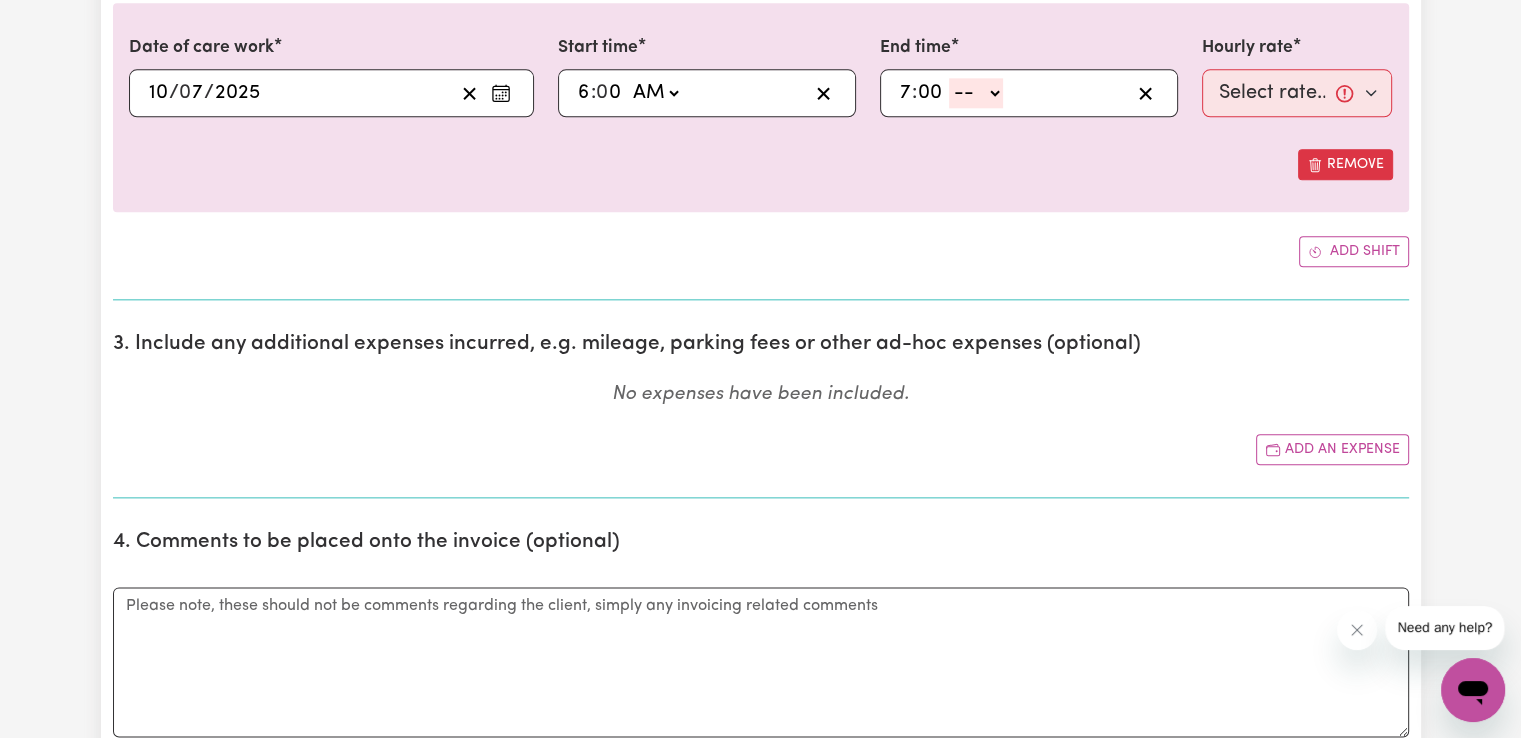 type on "00" 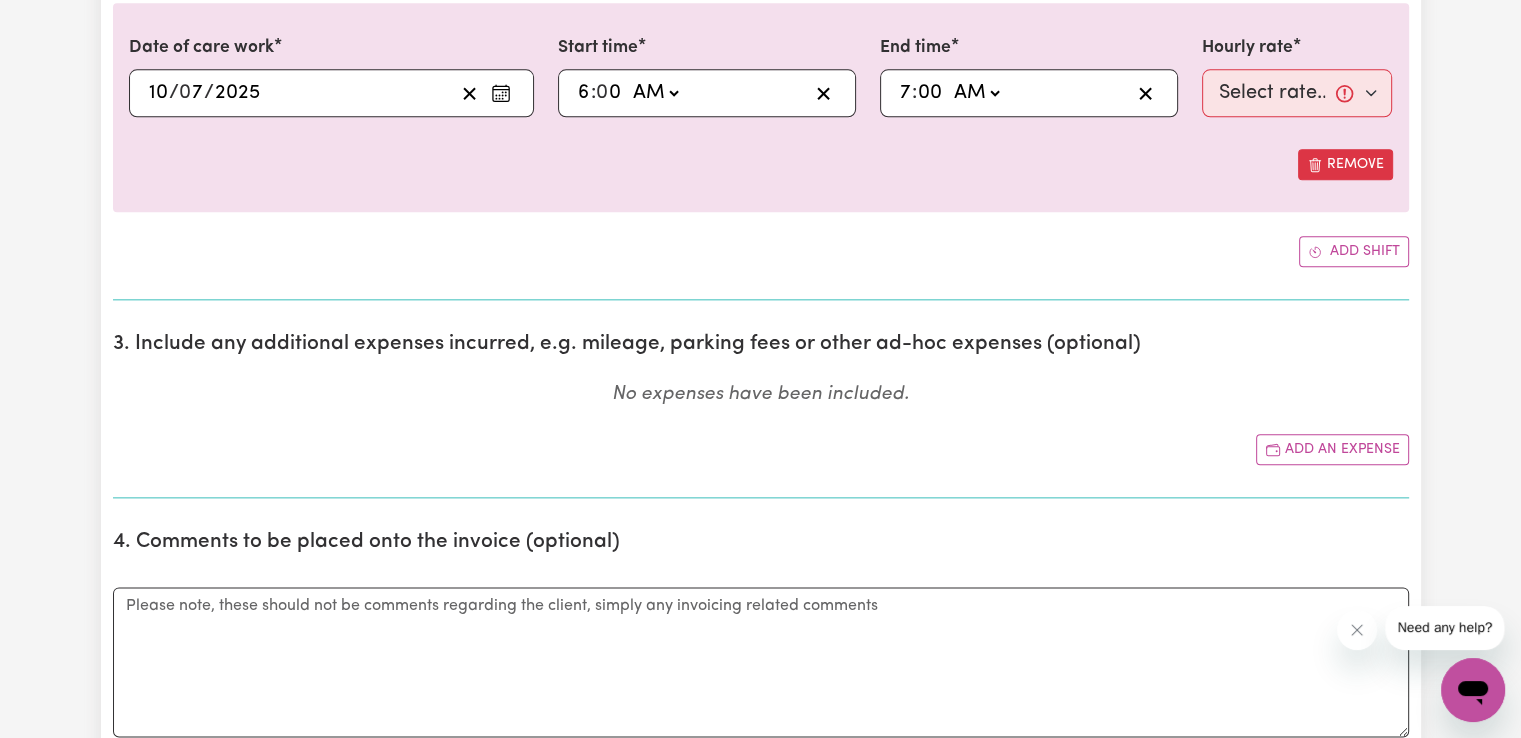 click on "-- AM PM" 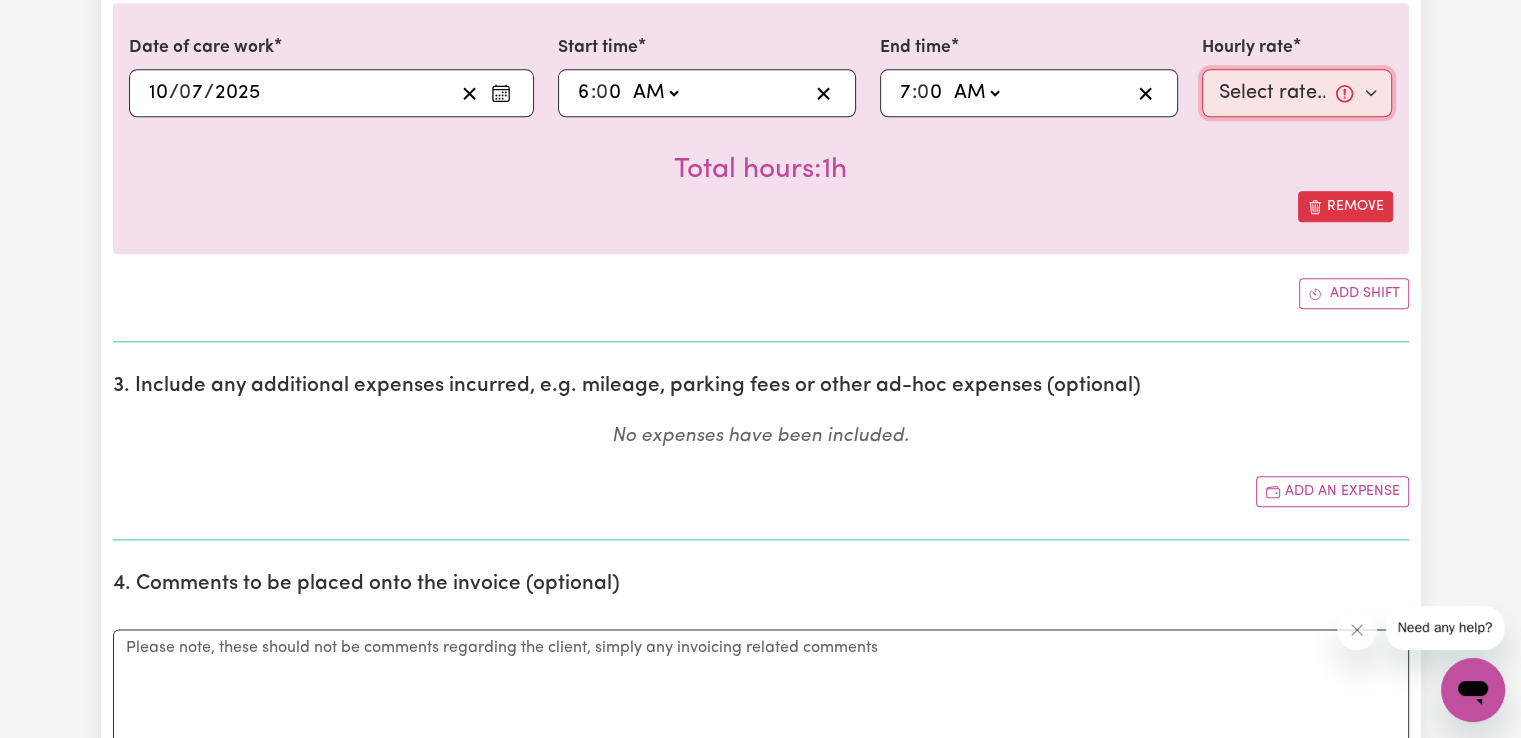 click on "Select rate... $48.15 (Weekday) $70.13 ([DATE]) $86.62 ([DATE]) $86.62 (Public Holiday) $50.15 (Evening Care) $28.31 (Overnight)" at bounding box center [1297, 93] 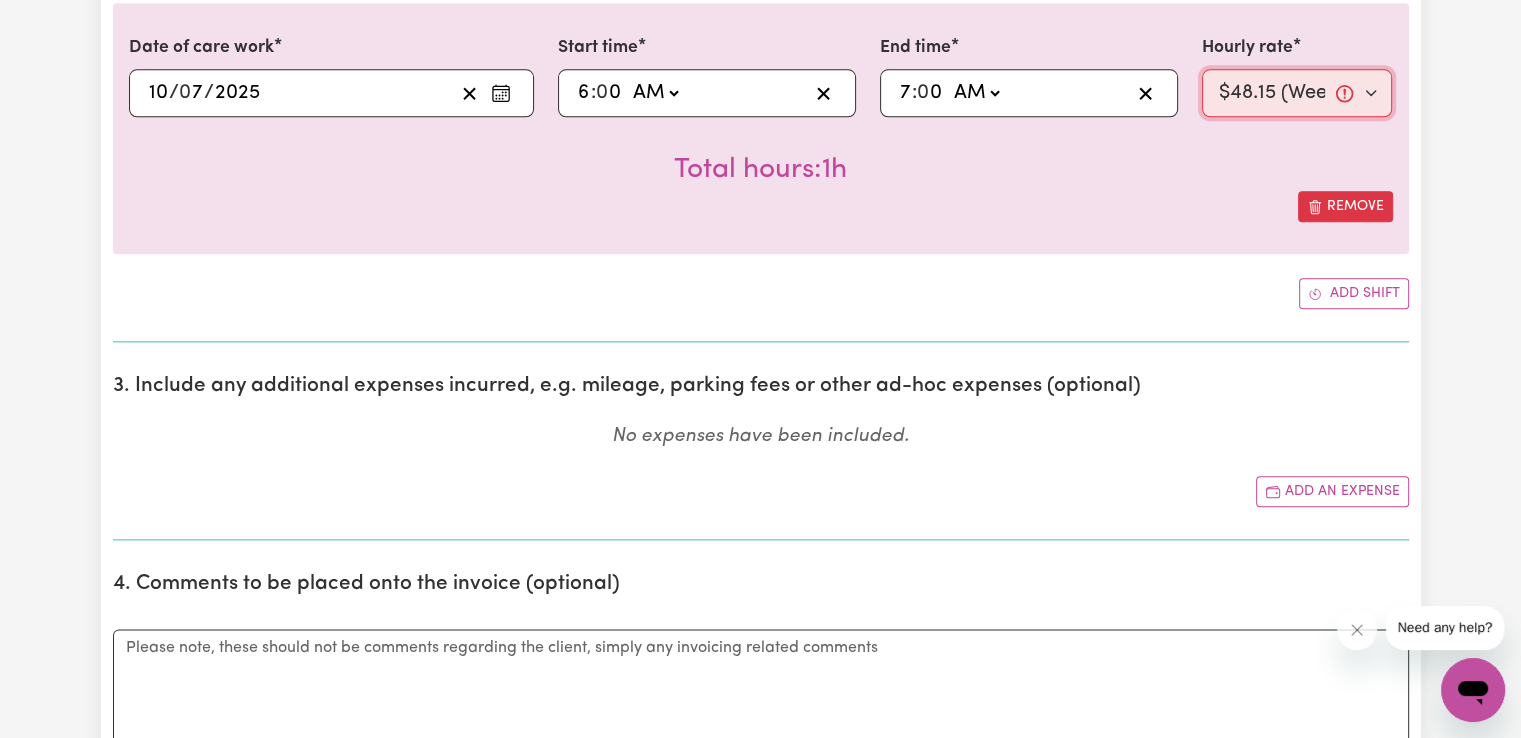 click on "Select rate... $48.15 (Weekday) $70.13 ([DATE]) $86.62 ([DATE]) $86.62 (Public Holiday) $50.15 (Evening Care) $28.31 (Overnight)" at bounding box center (1297, 93) 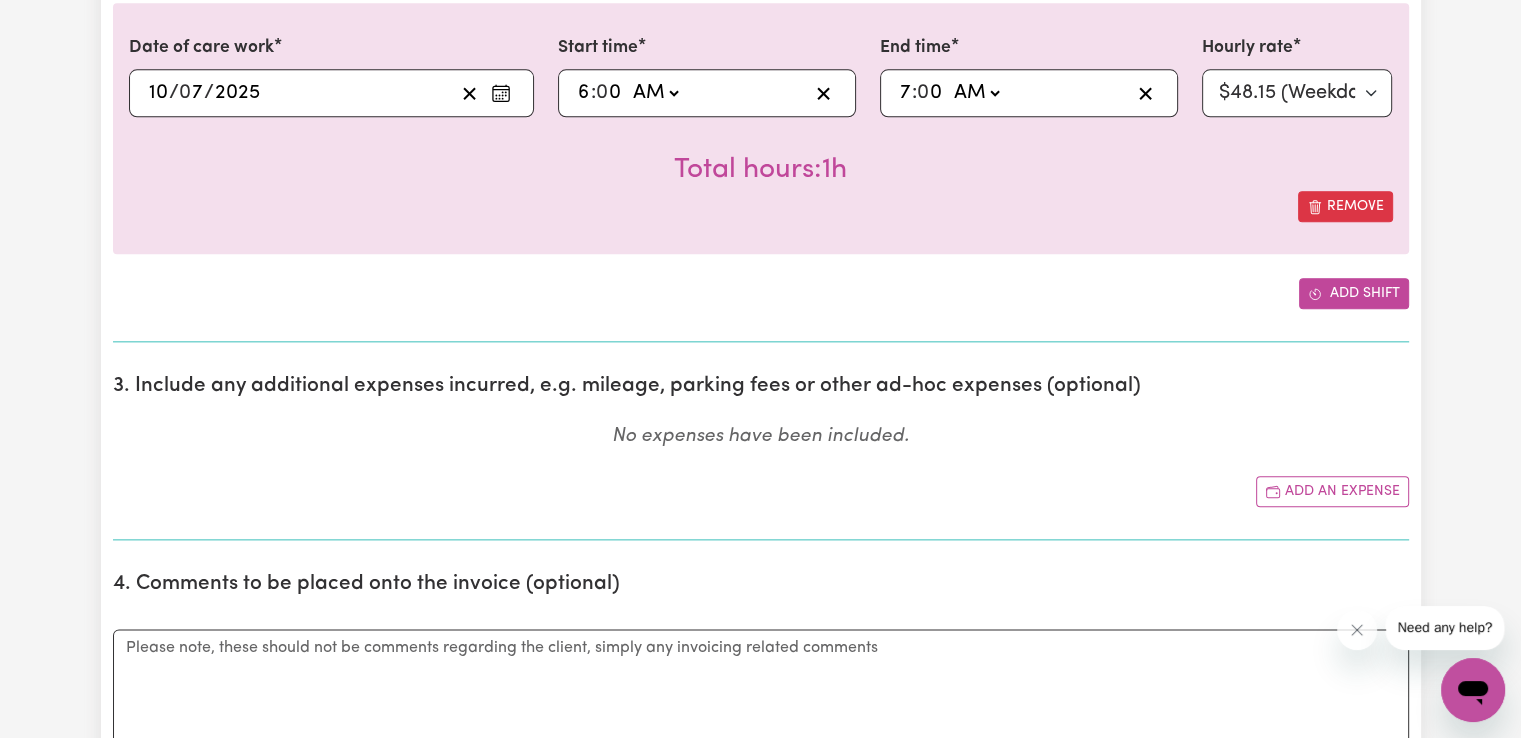 click on "Add shift" at bounding box center [1354, 293] 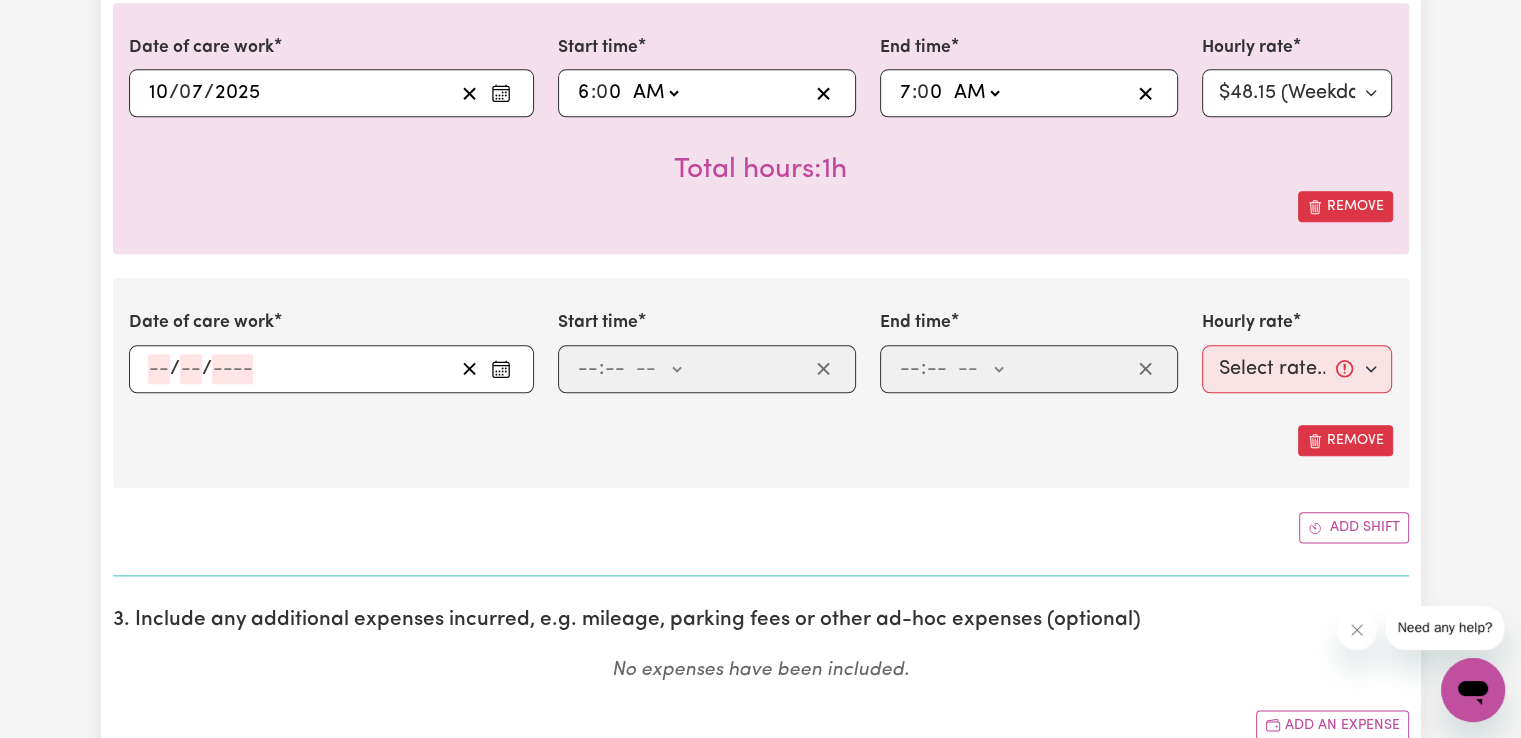 click 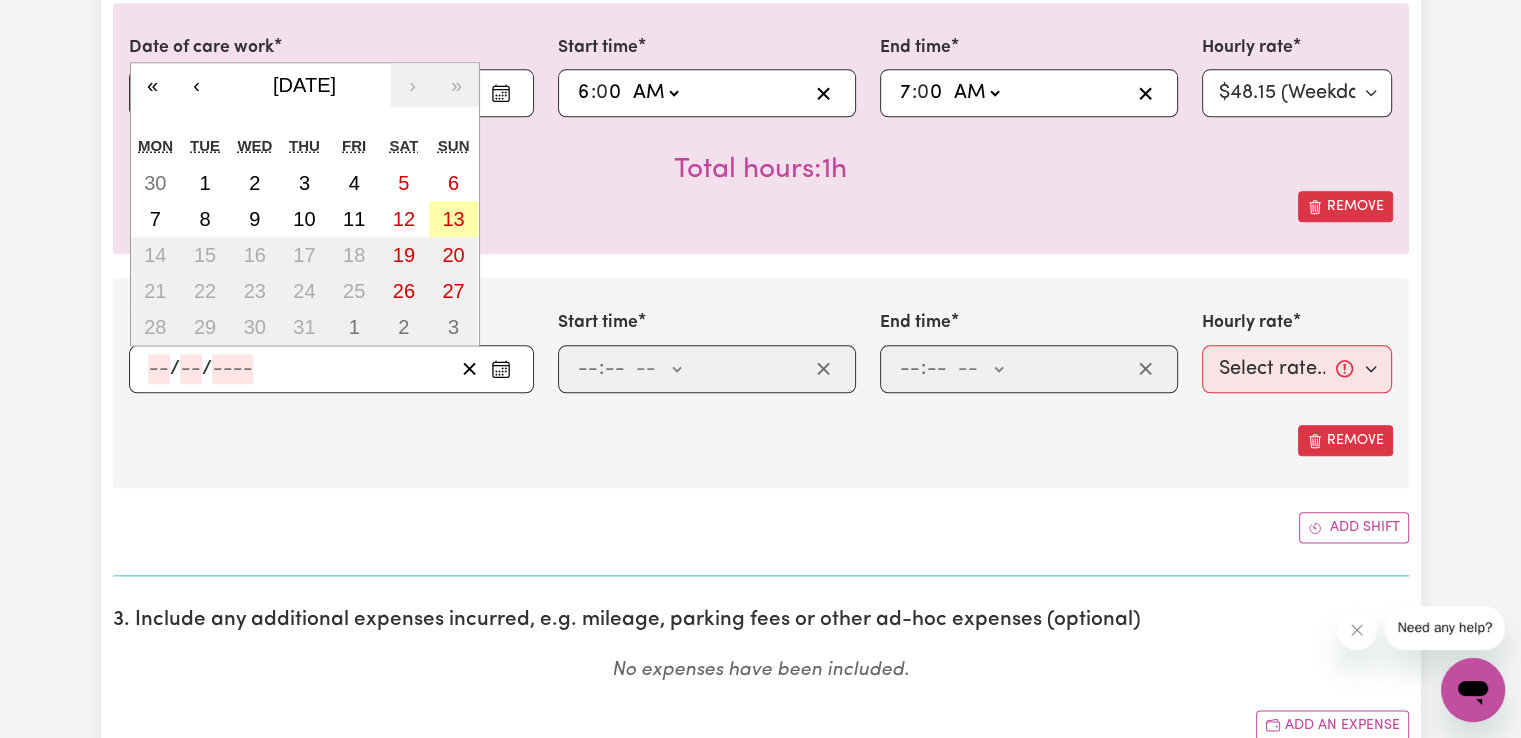 click on "13" at bounding box center [453, 219] 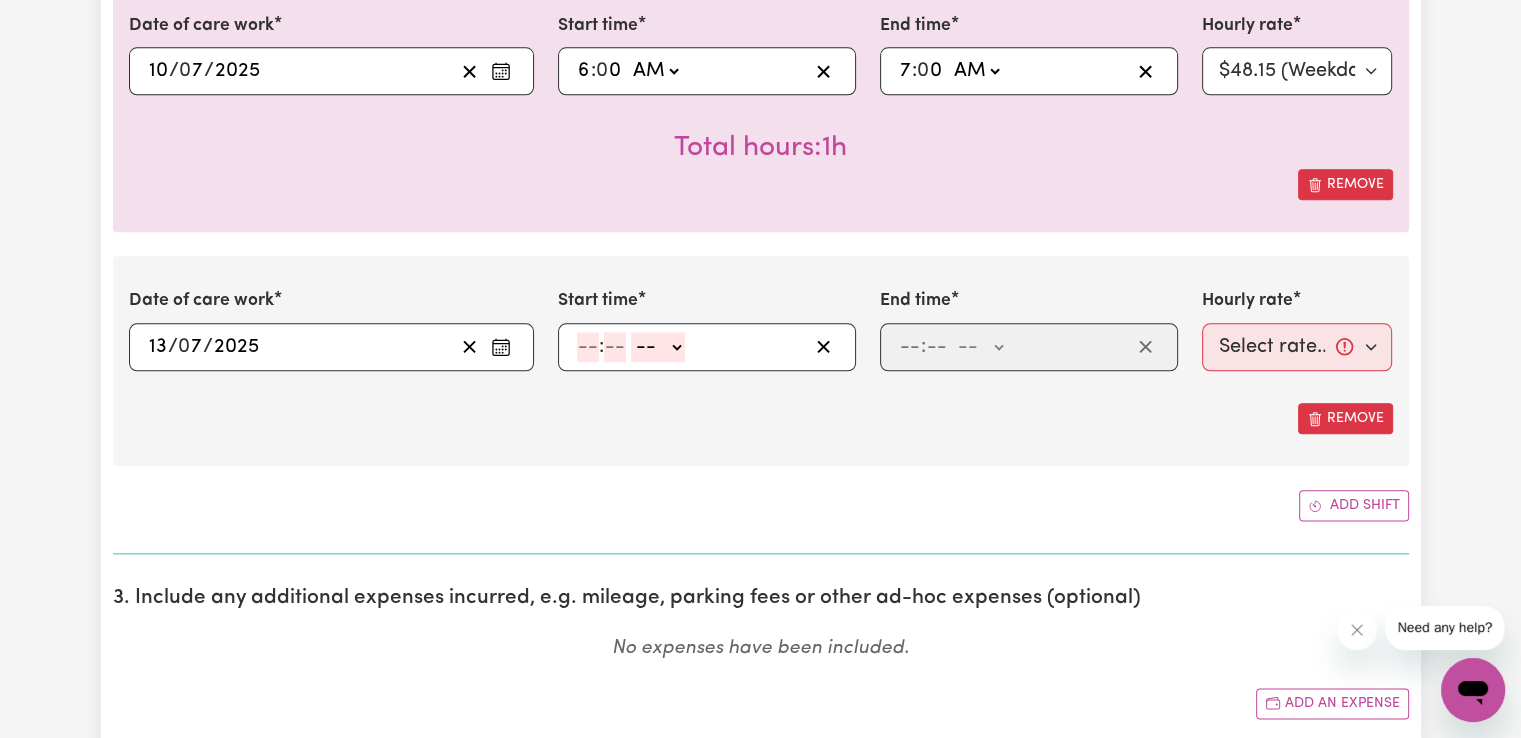scroll, scrollTop: 2348, scrollLeft: 0, axis: vertical 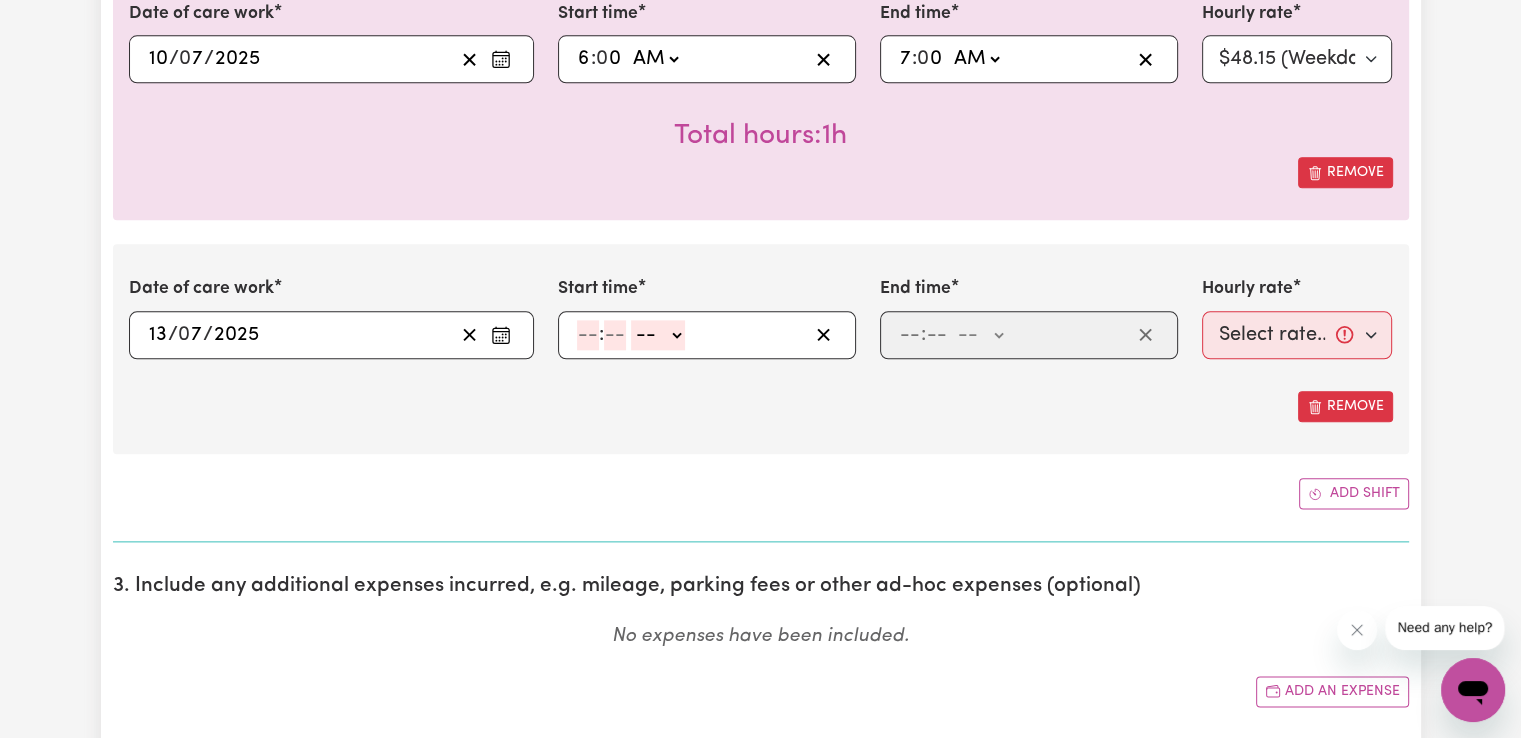 click 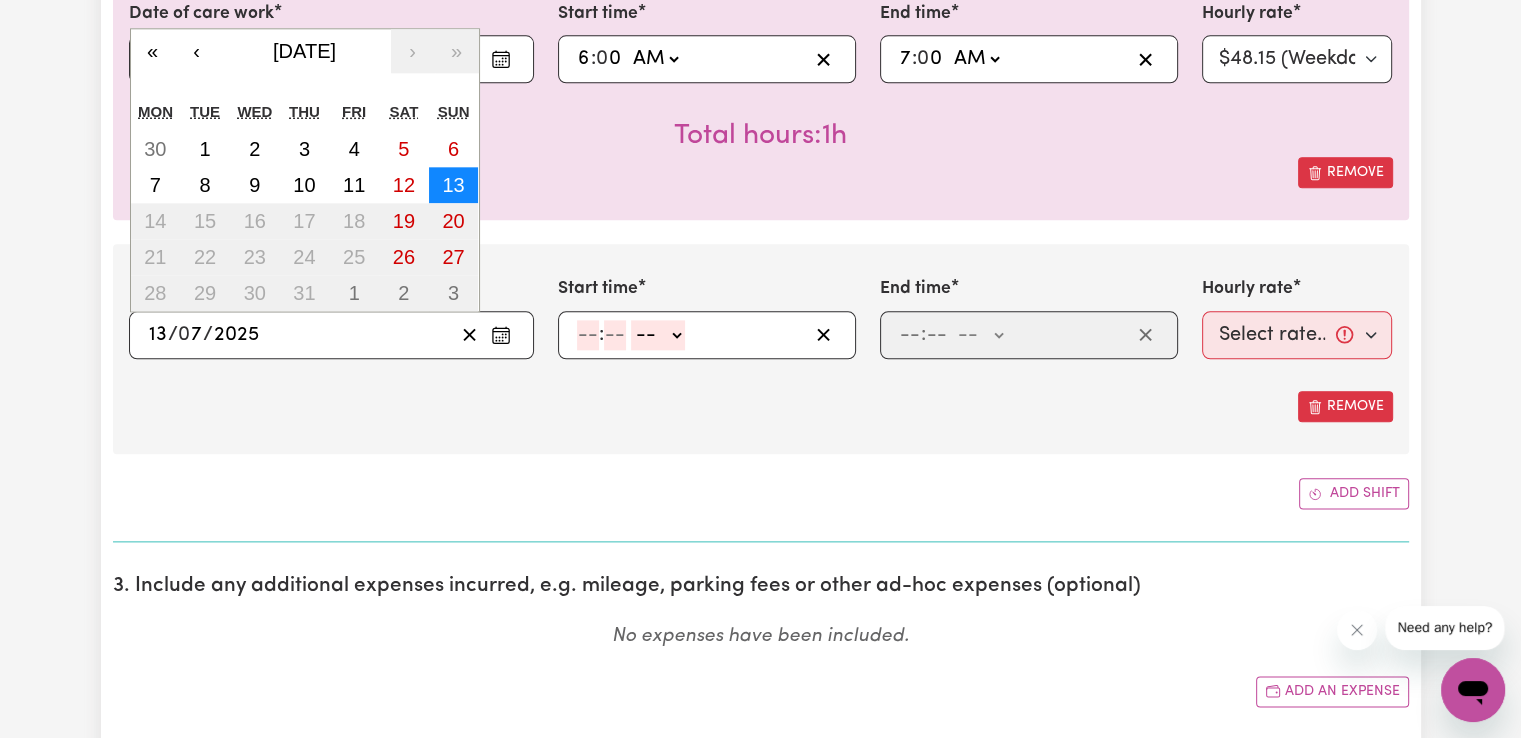 click on "13" at bounding box center [453, 185] 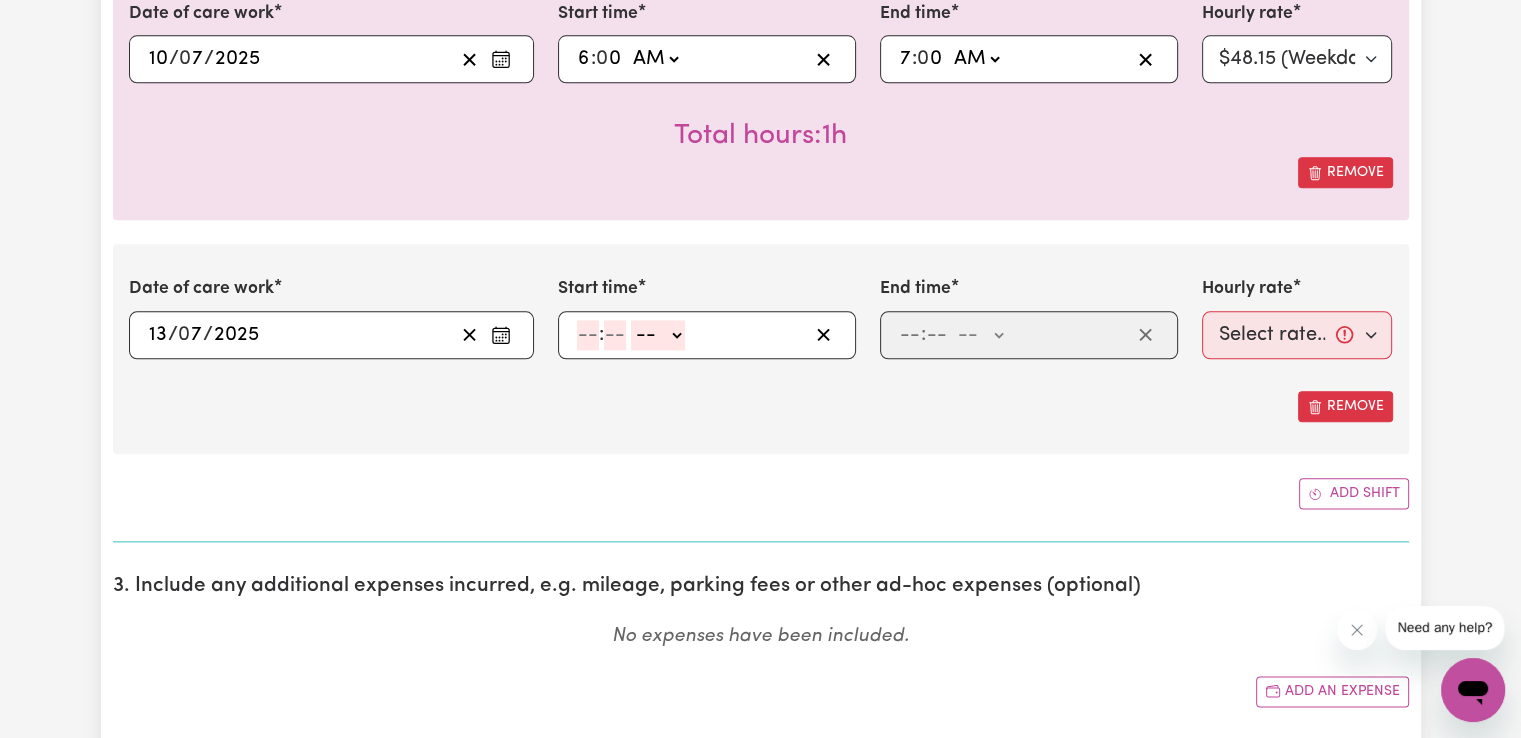 click 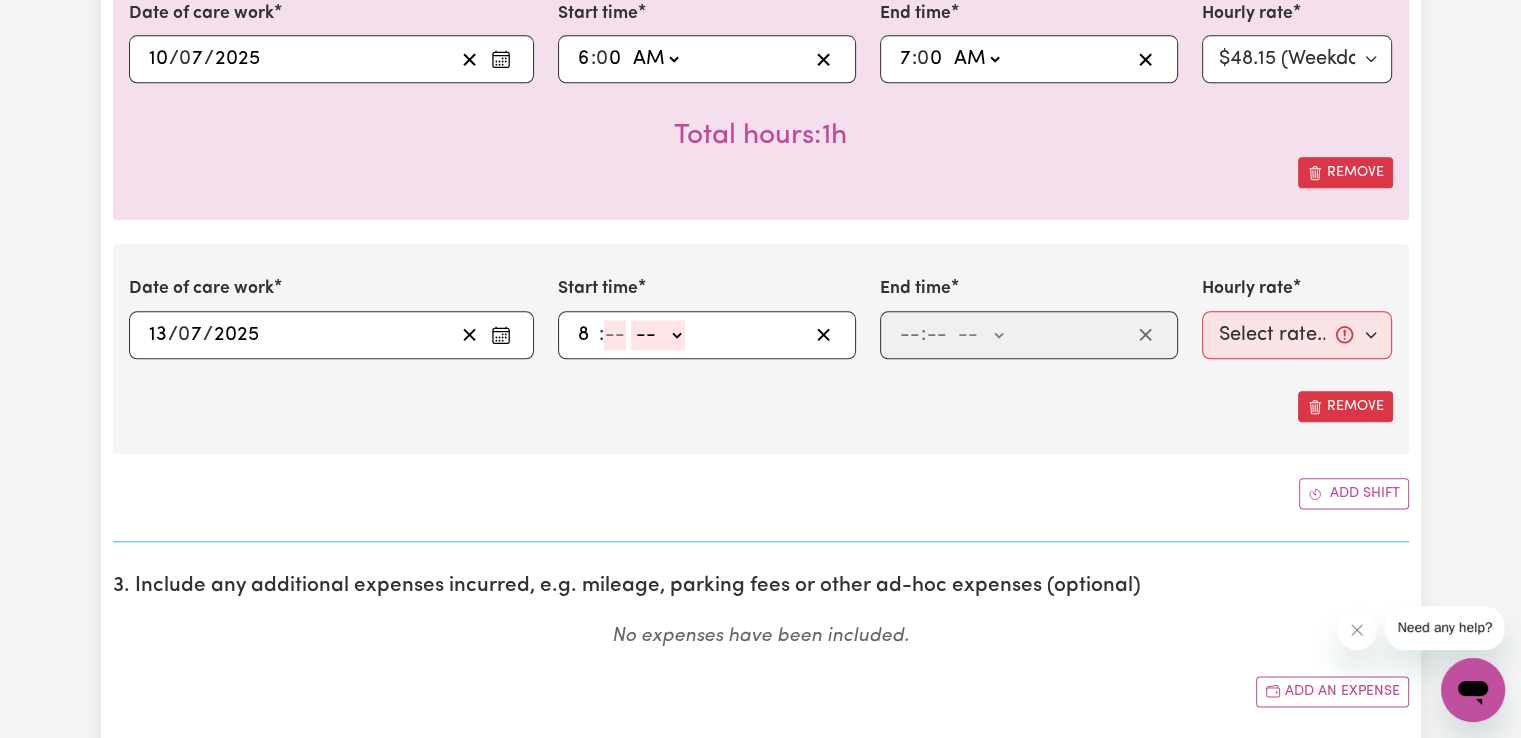 type on "8" 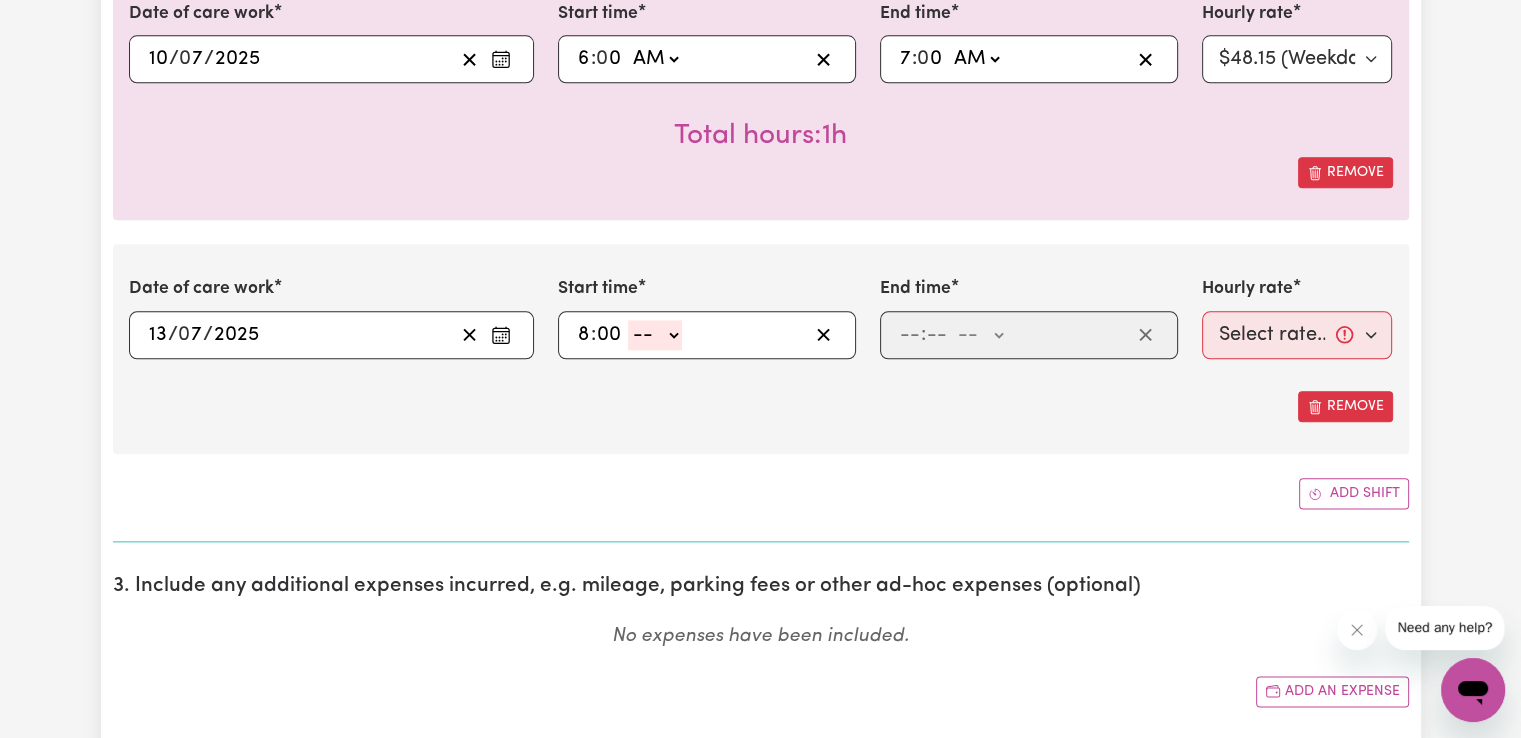 type on "00" 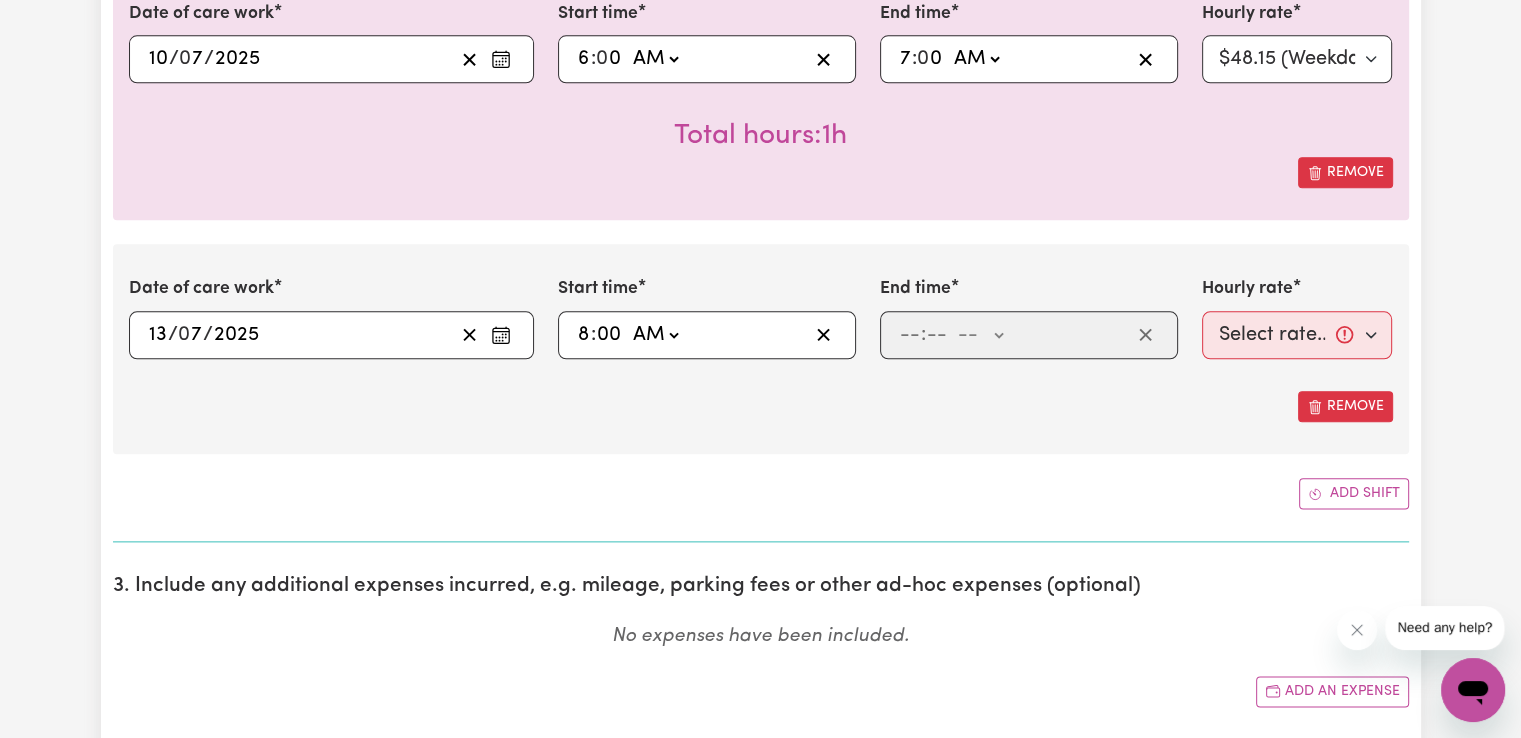 click on "-- AM PM" 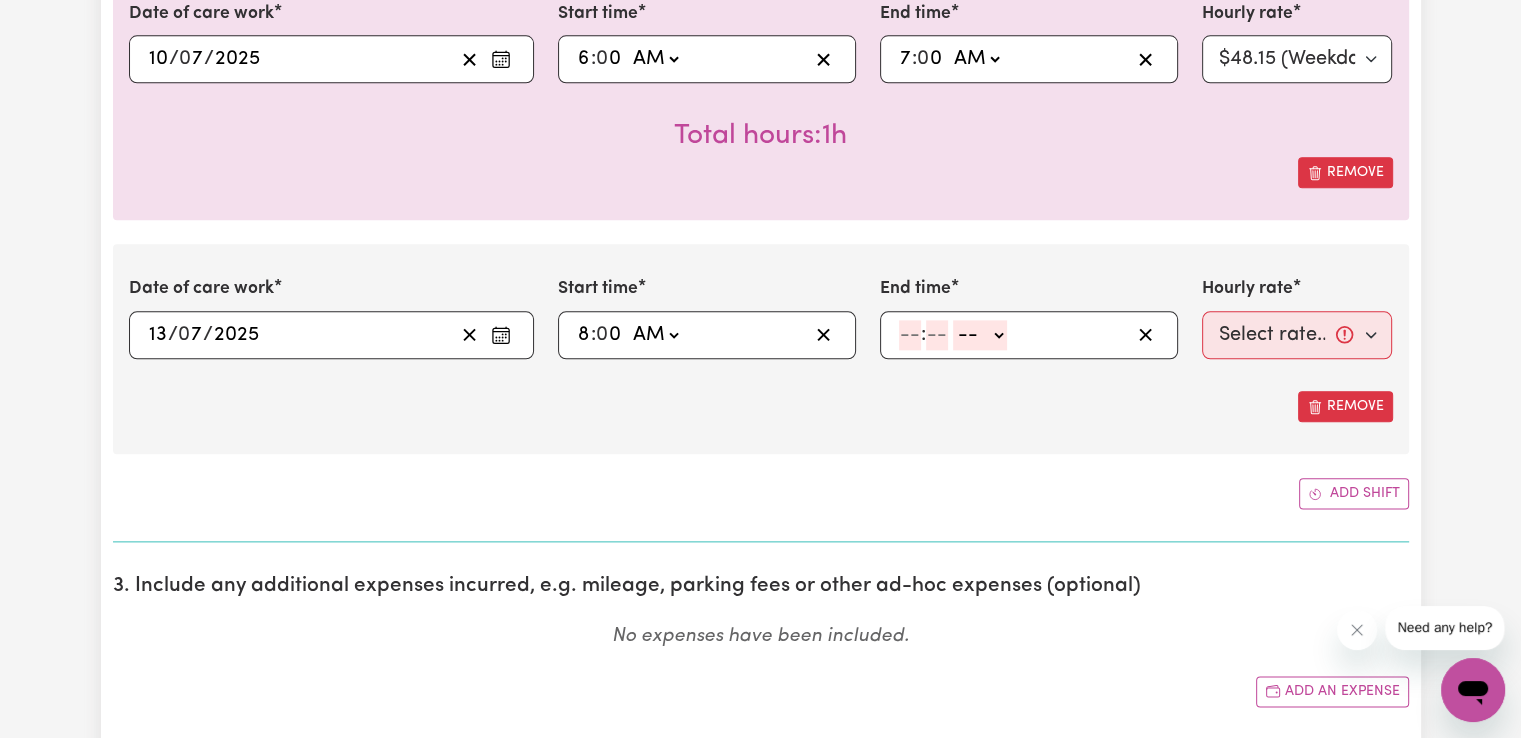 click 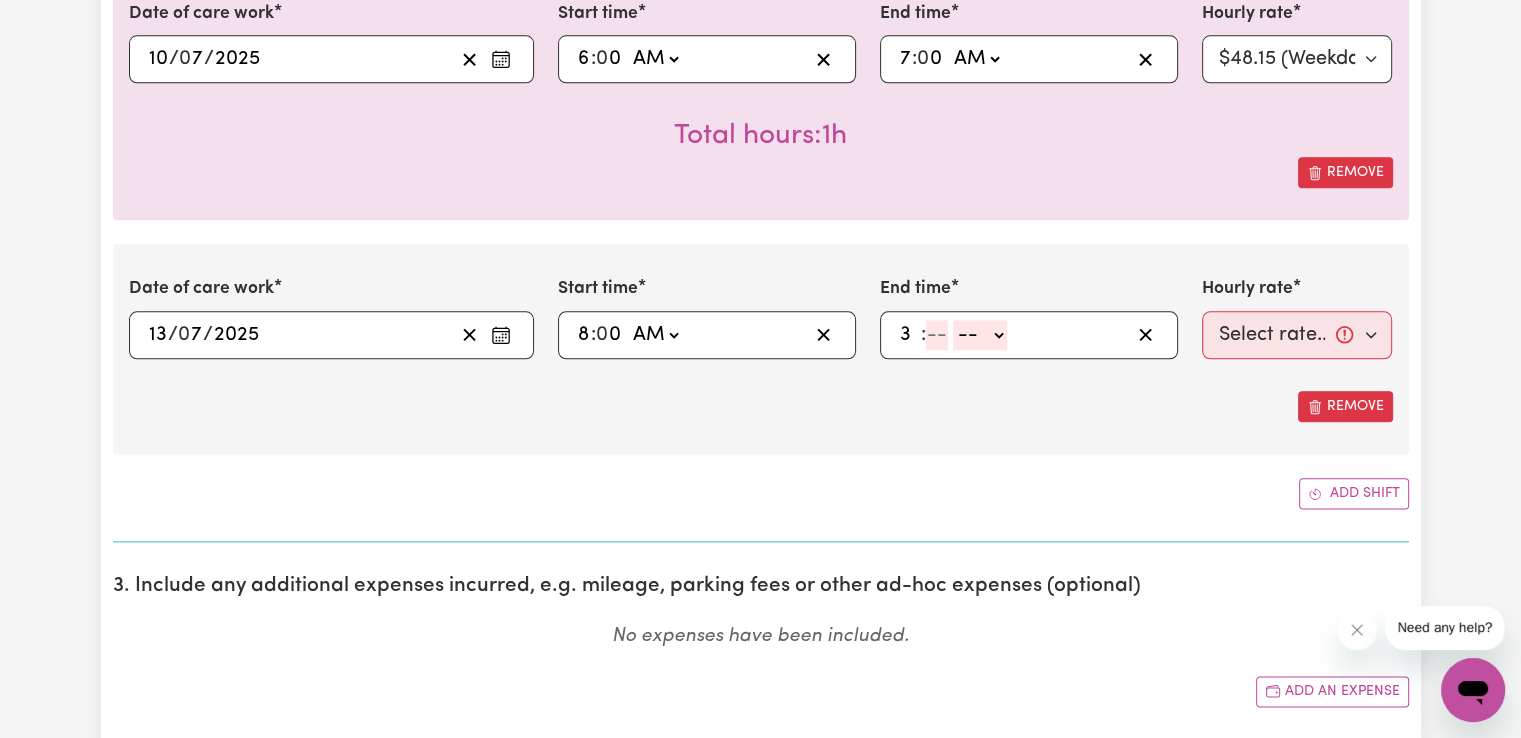 type on "3" 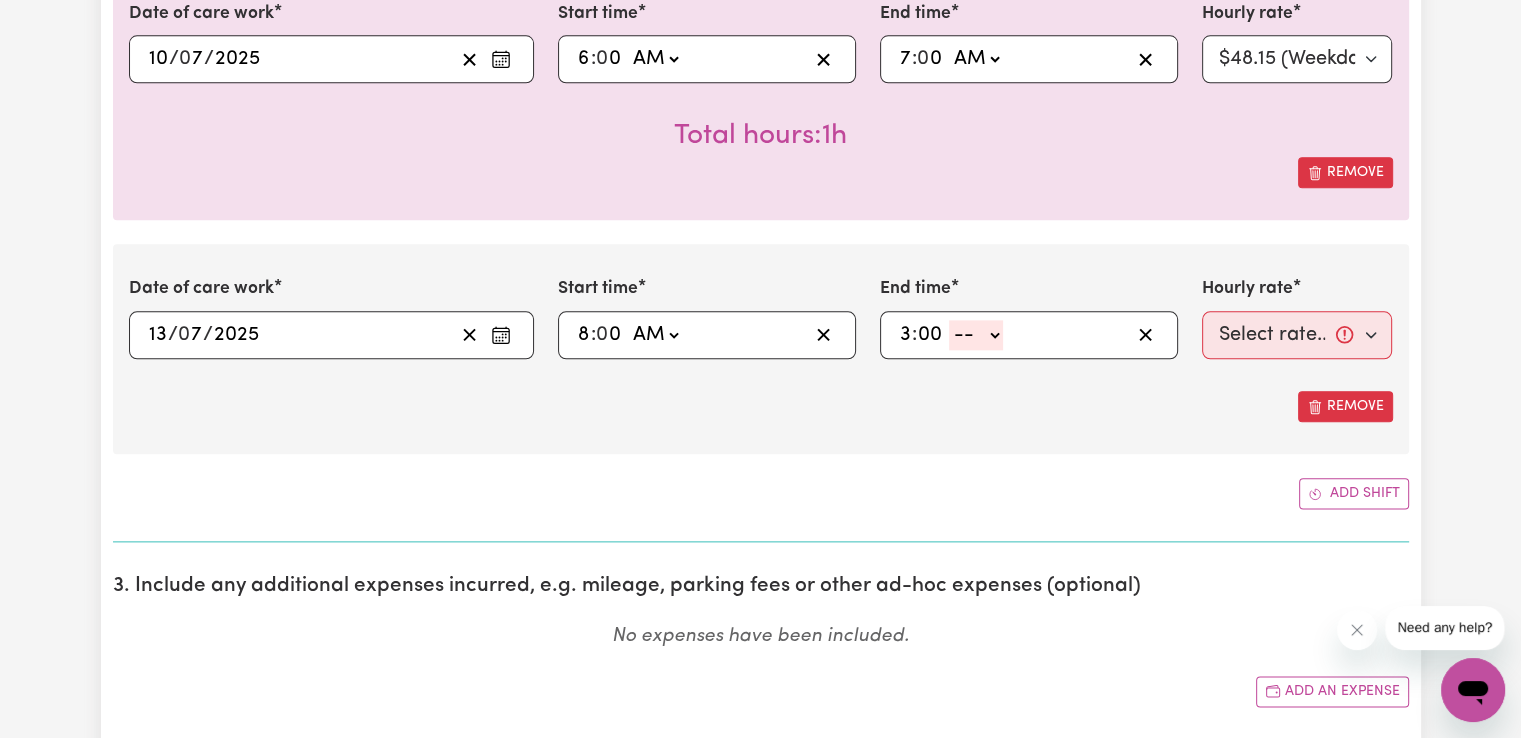 type on "00" 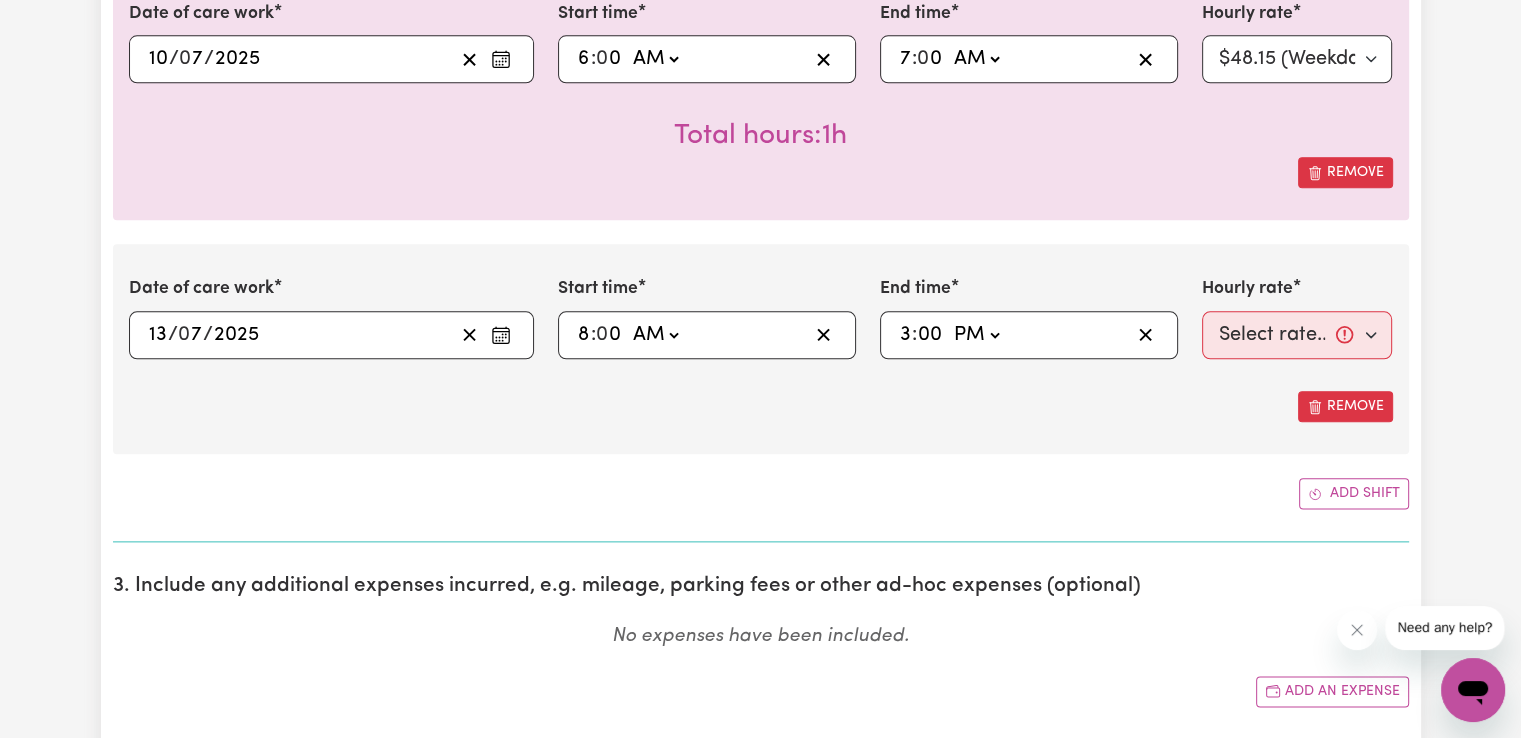 click on "-- AM PM" 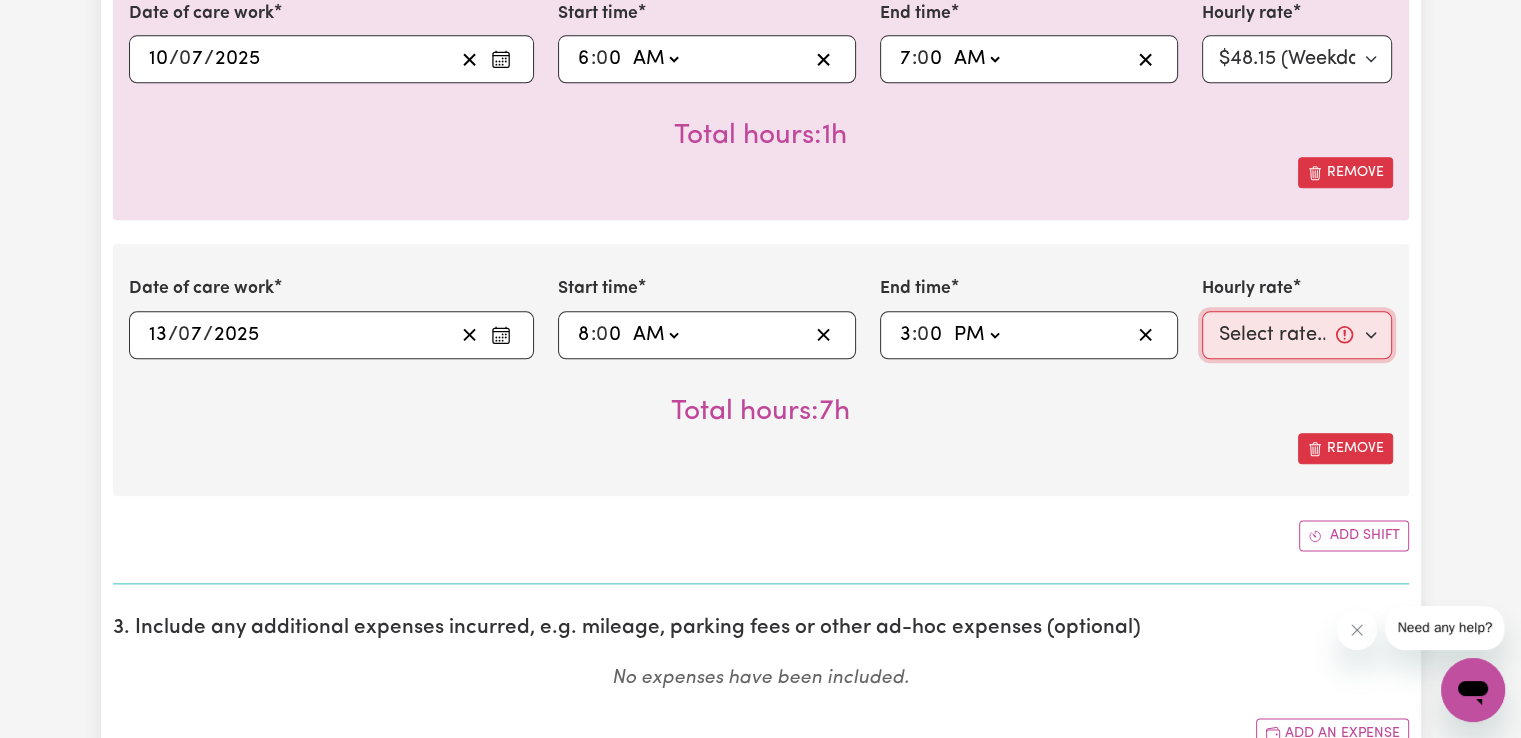 click on "Select rate... $48.15 (Weekday) $70.13 ([DATE]) $86.62 ([DATE]) $86.62 (Public Holiday) $50.15 (Evening Care) $28.31 (Overnight)" at bounding box center (1297, 335) 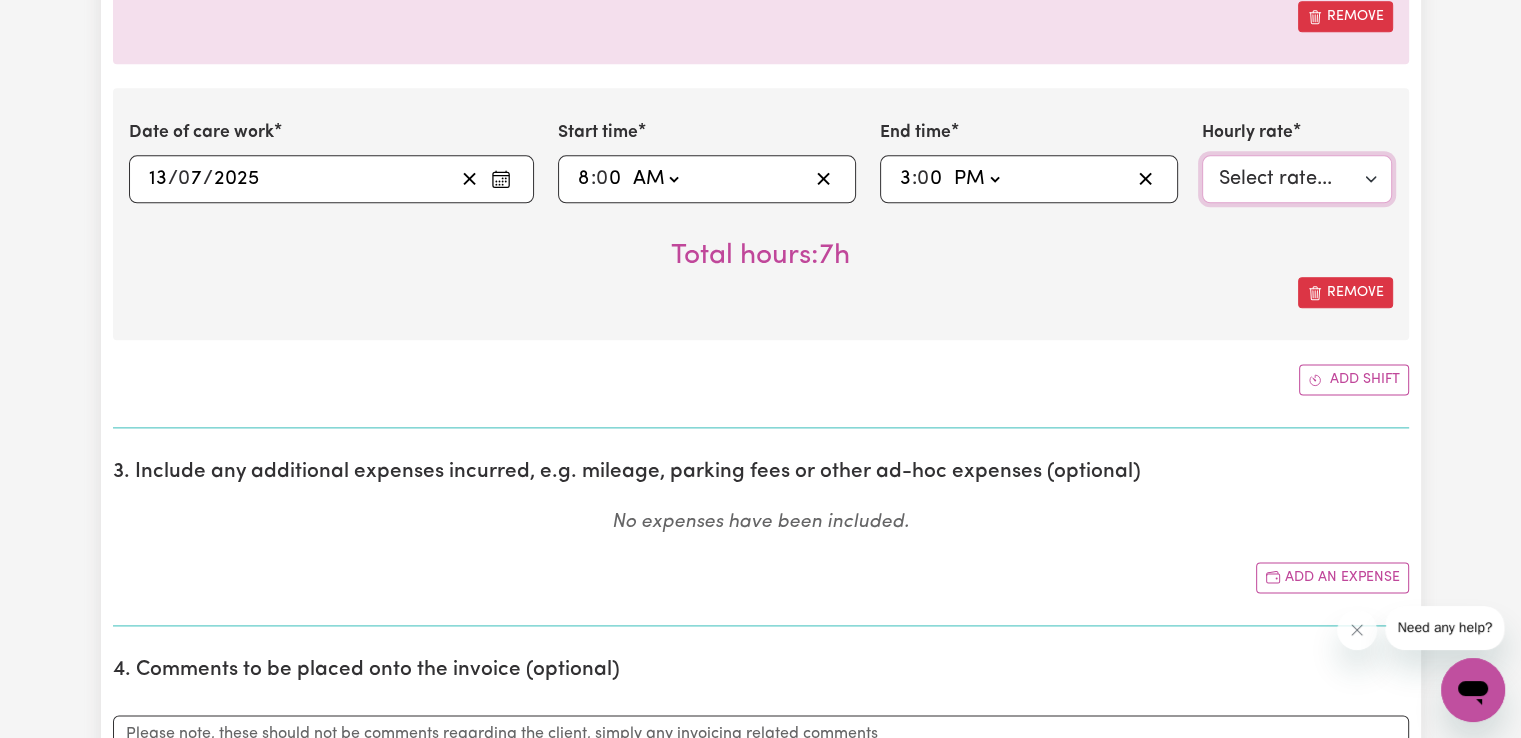 scroll, scrollTop: 2548, scrollLeft: 0, axis: vertical 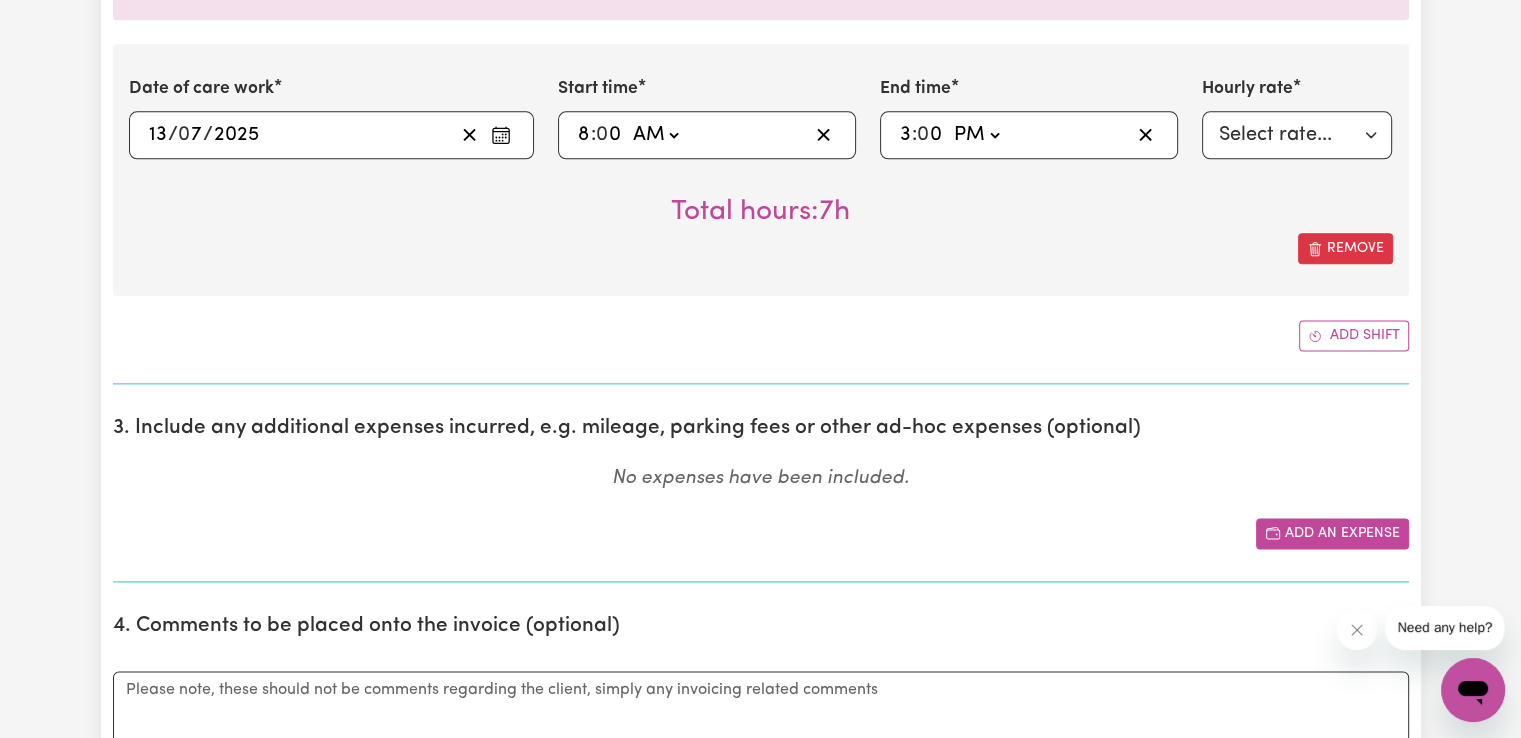 click on "Add an expense" at bounding box center (1332, 533) 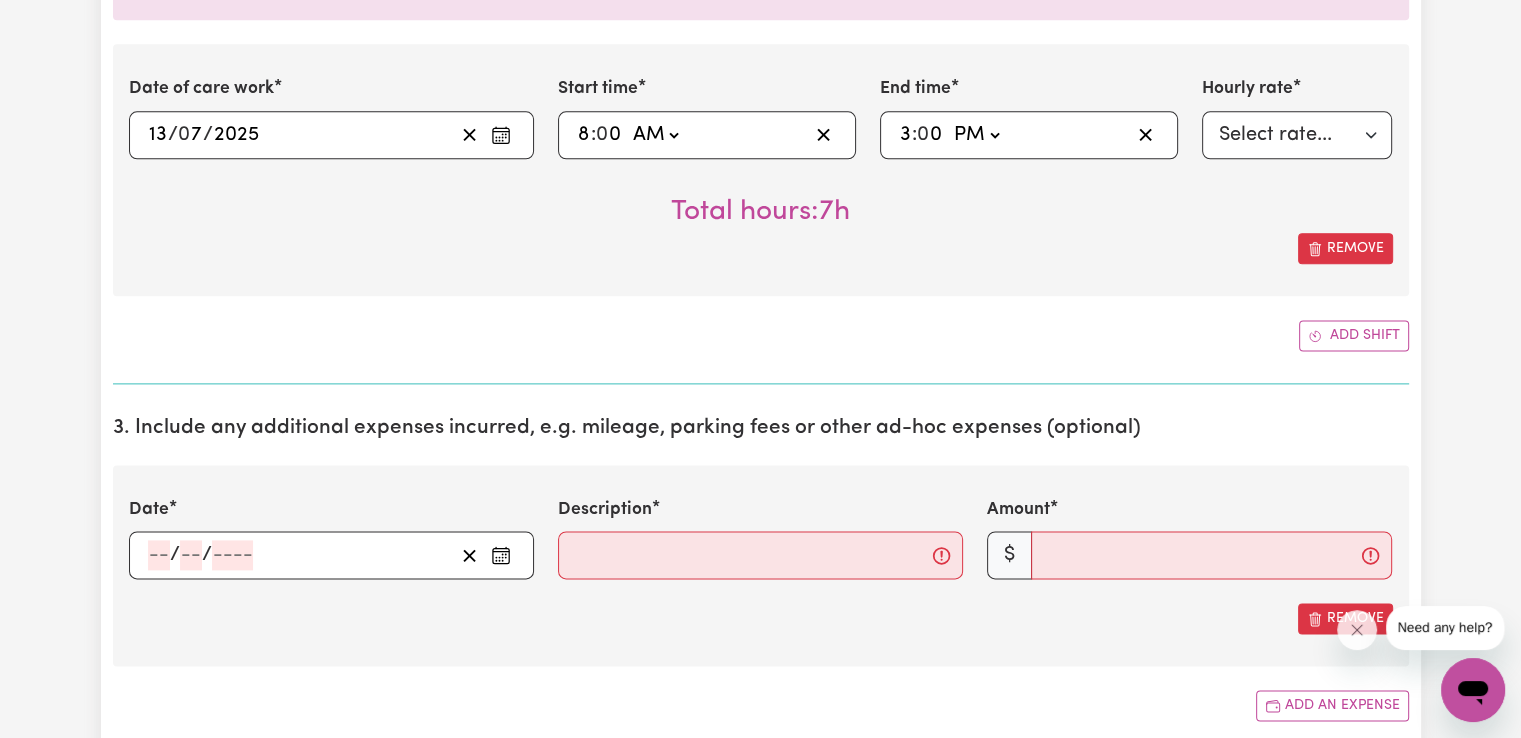 click 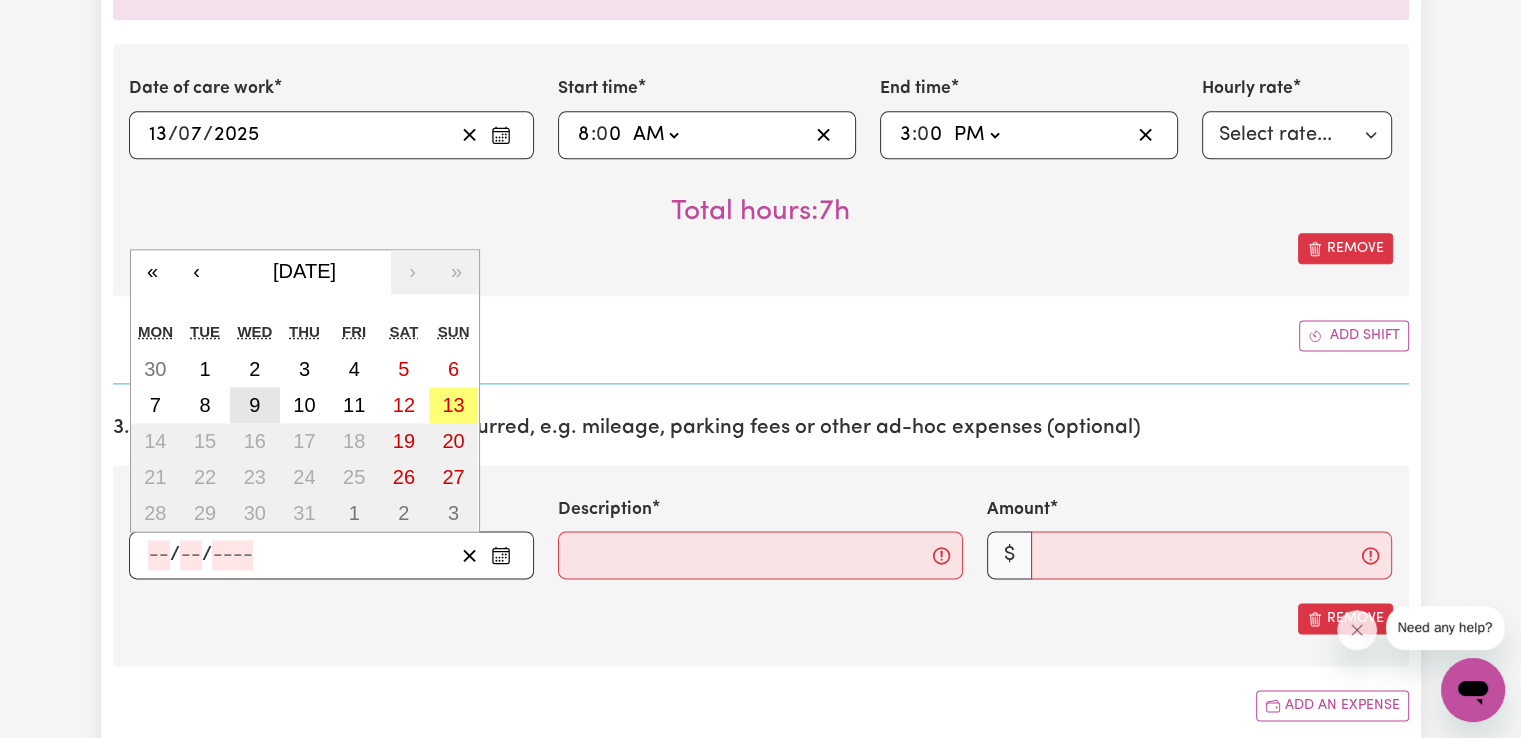 click on "9" at bounding box center (255, 405) 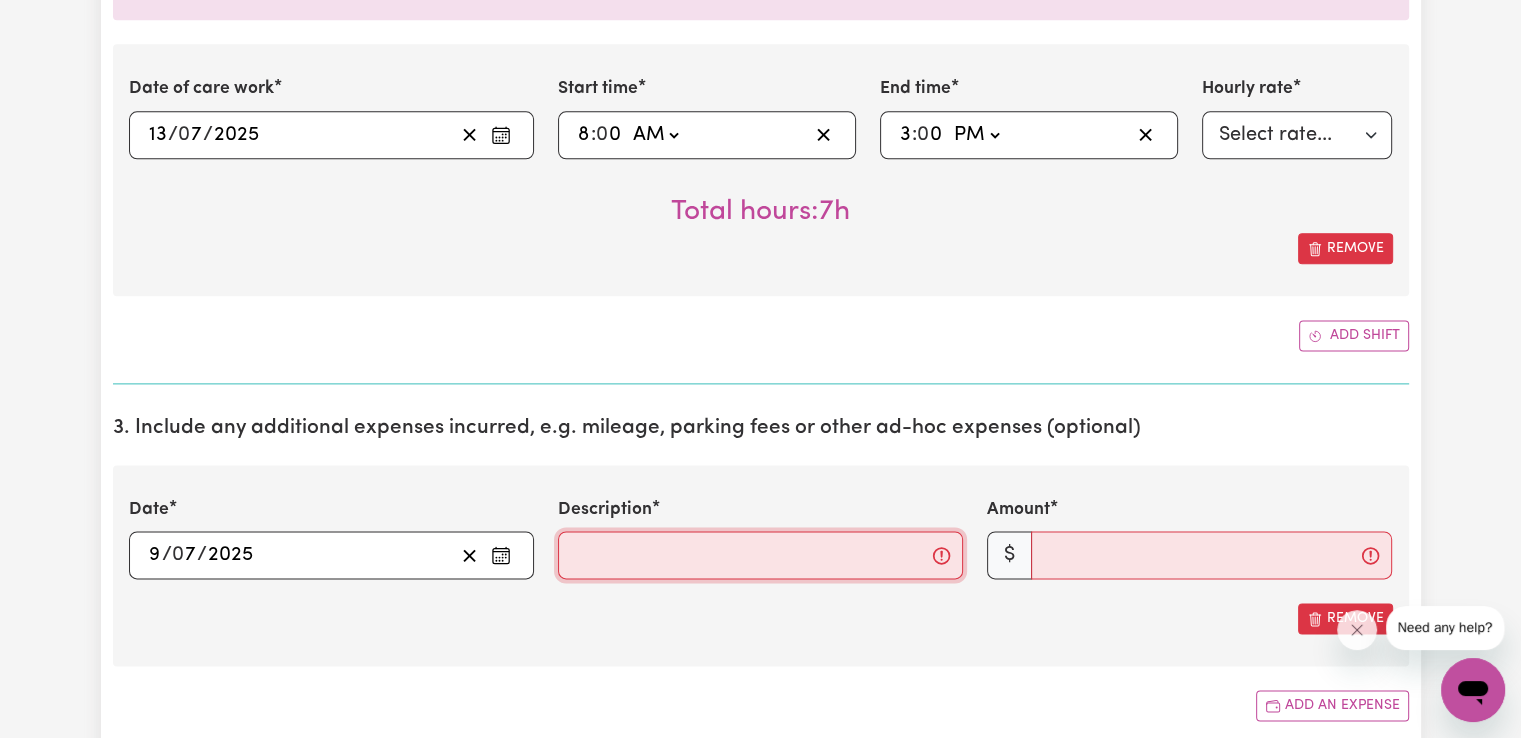 click on "Description" at bounding box center [760, 555] 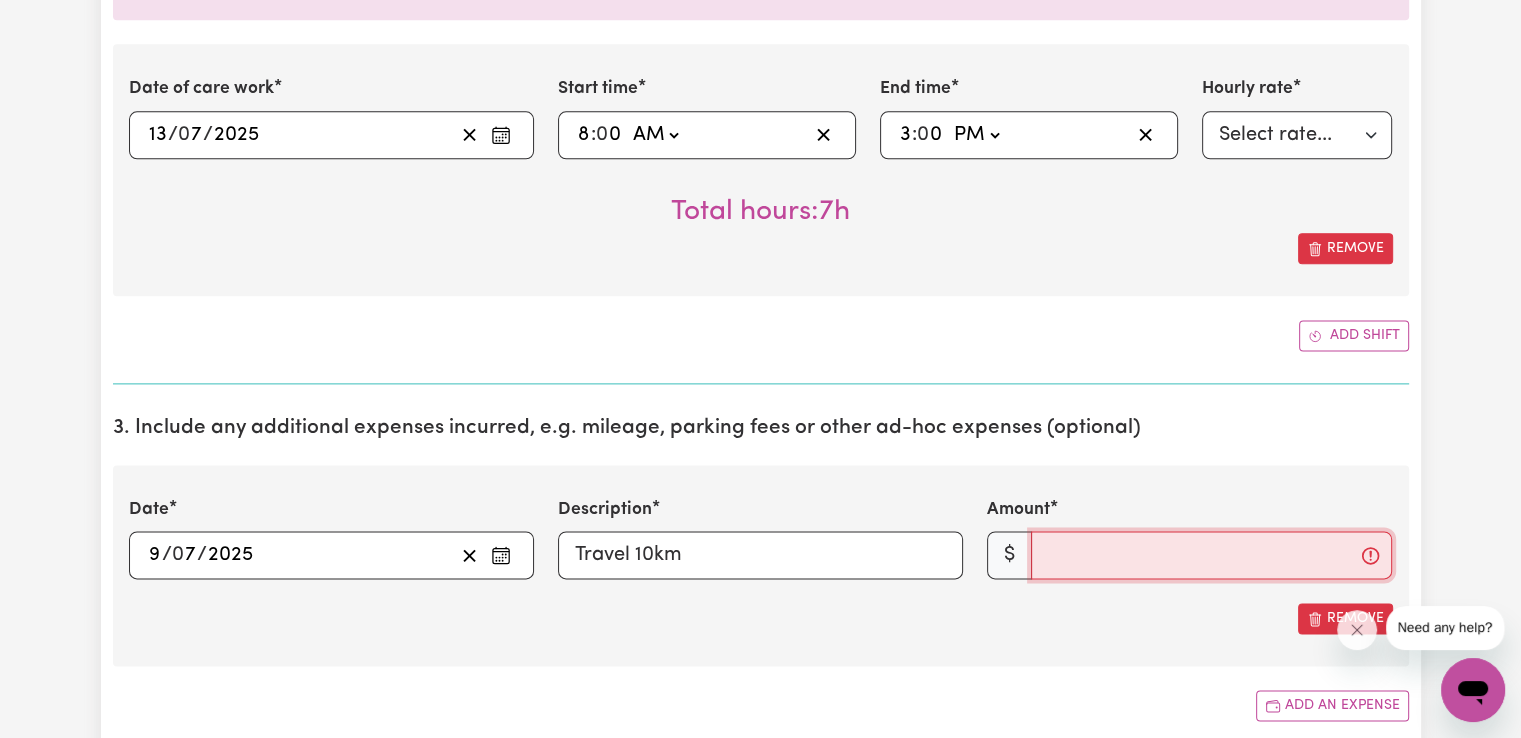 click on "Amount" at bounding box center [1211, 555] 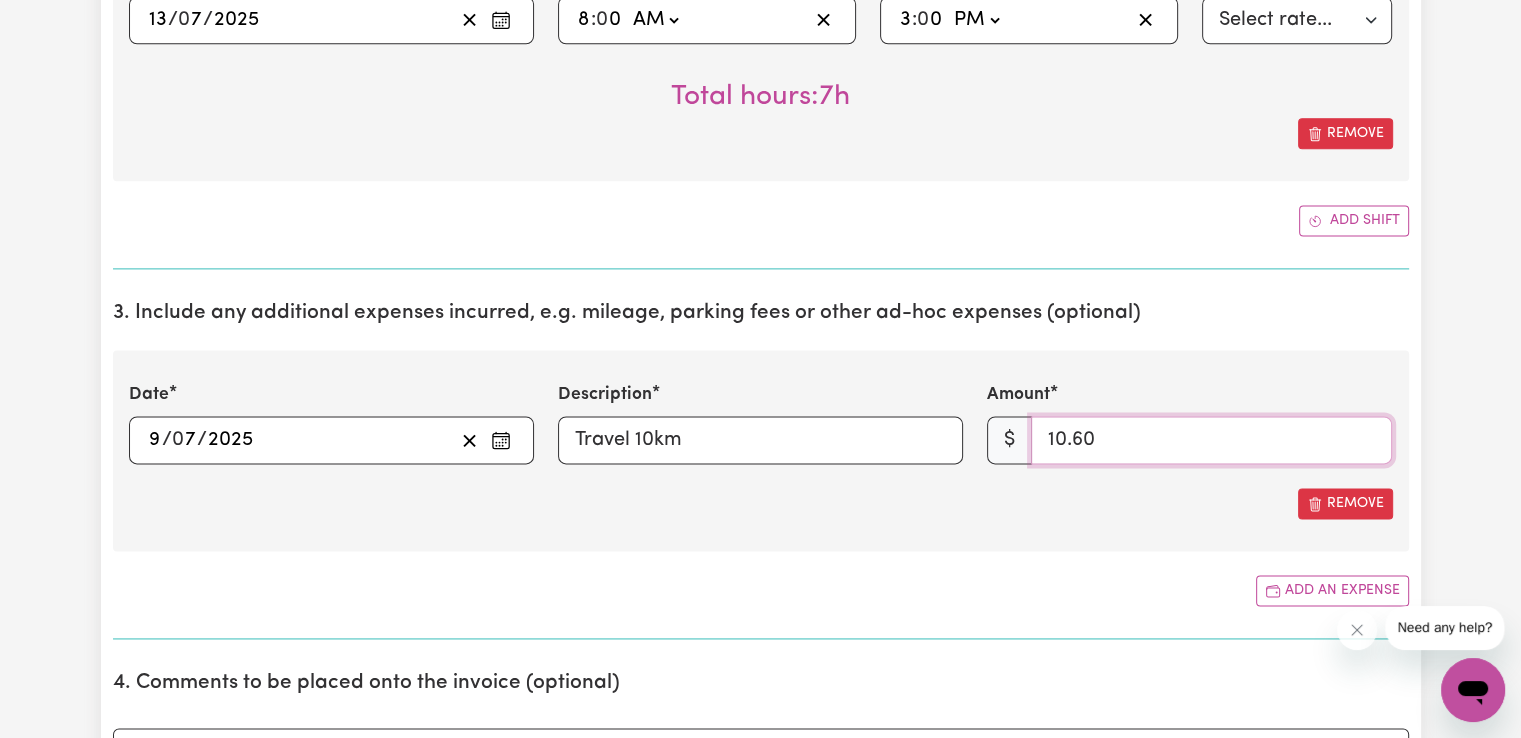 scroll, scrollTop: 2681, scrollLeft: 0, axis: vertical 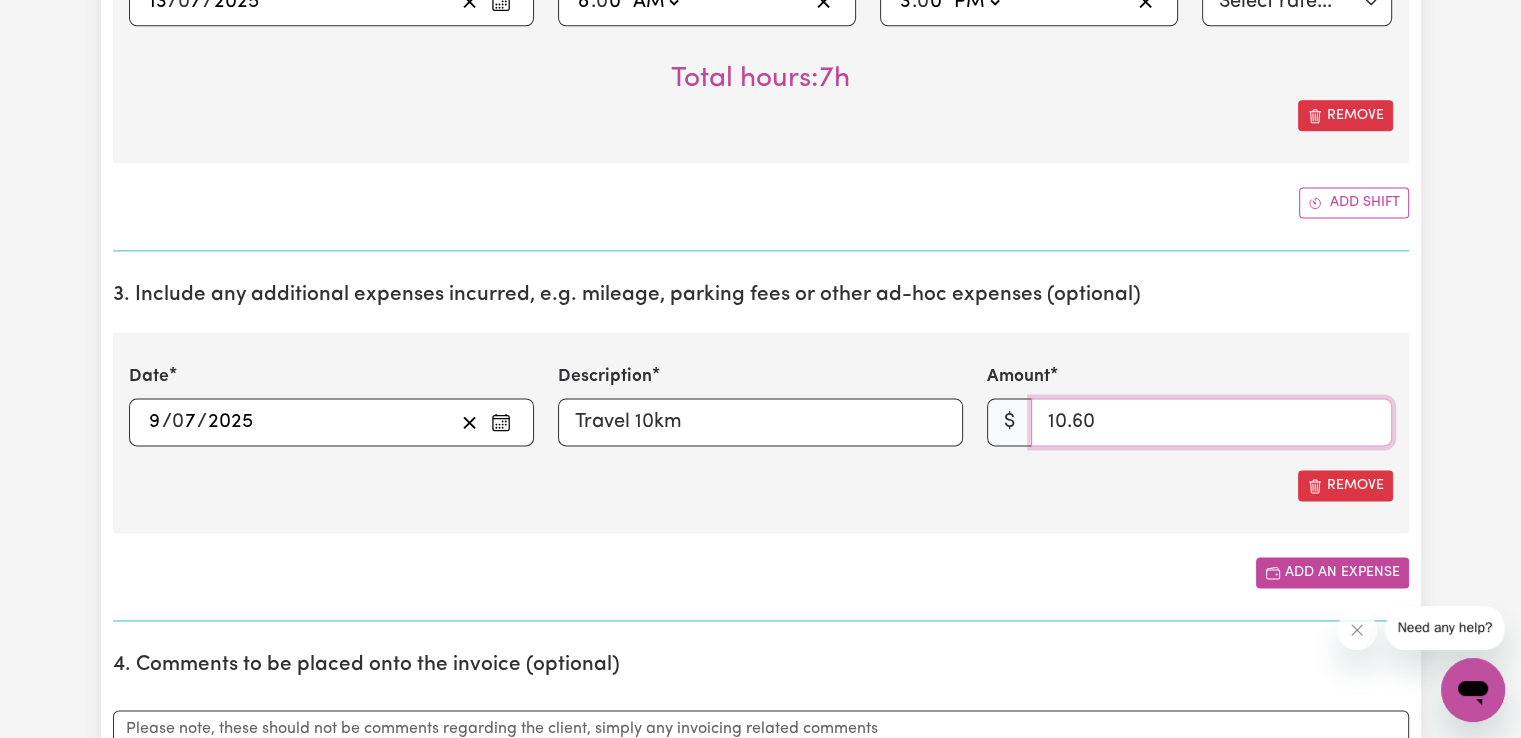 type on "10.60" 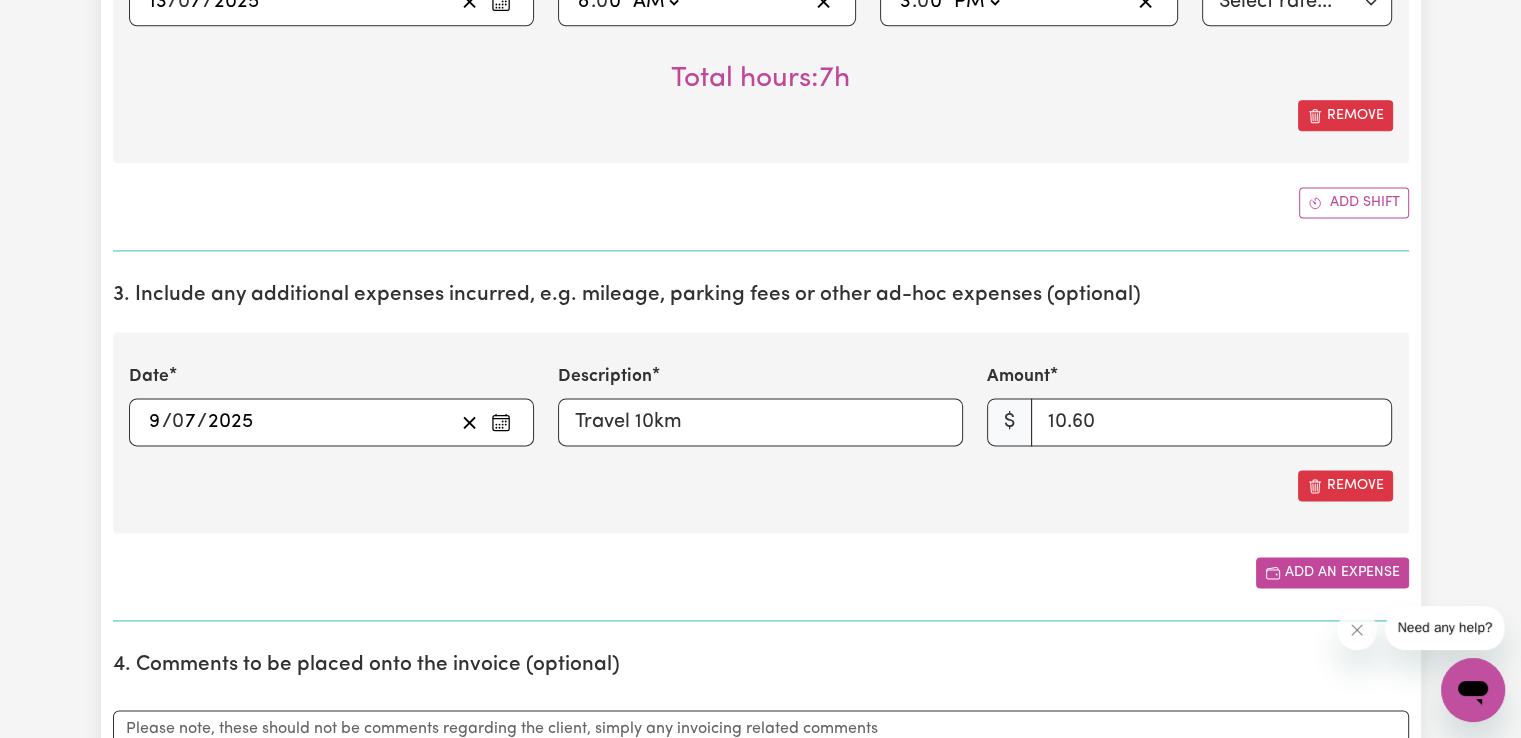 click on "Add an expense" at bounding box center (1332, 572) 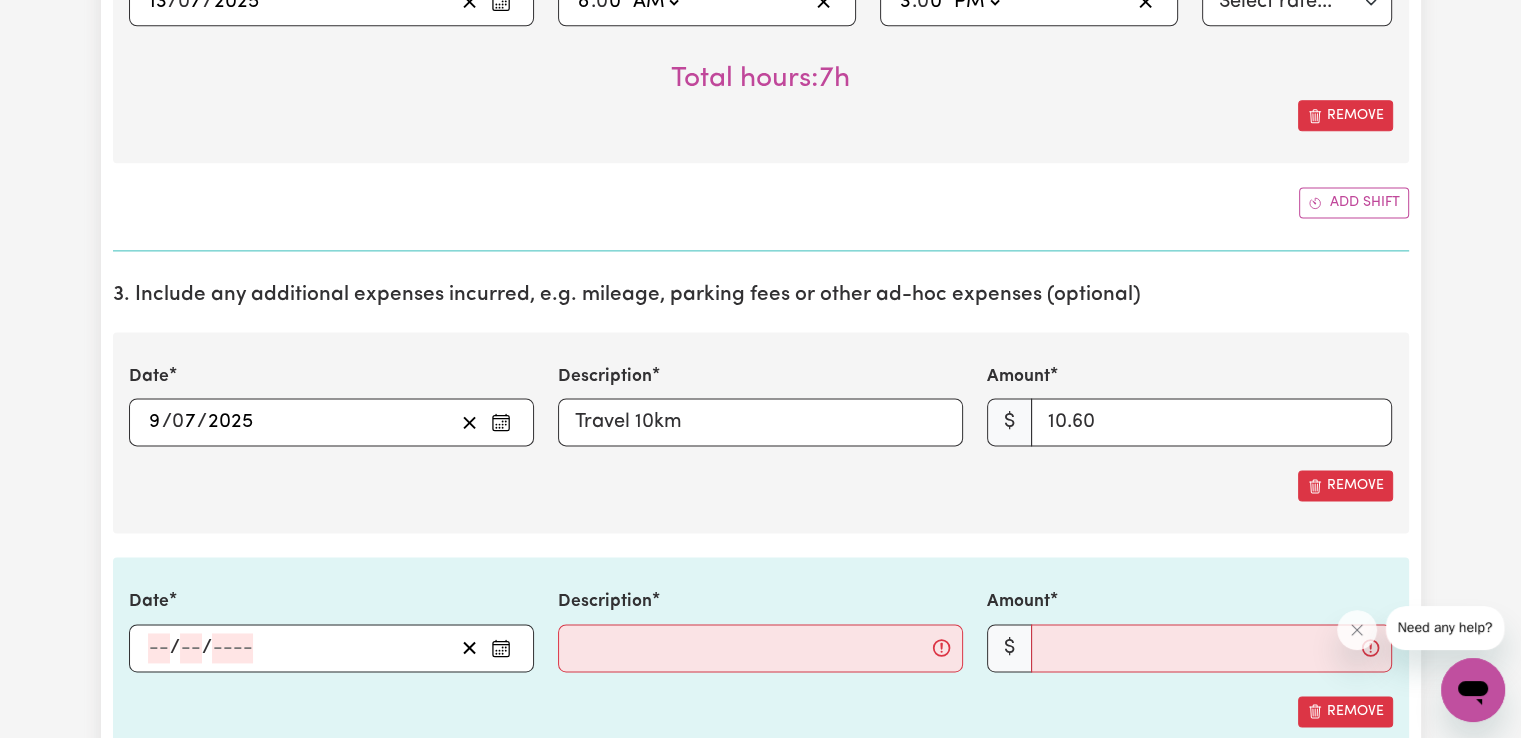 click on "Submit Hours 1. Fill in your details below to claim your payment Job title Select the job you're submitting hours for... [[PERSON_NAME] (Han) Vu - NDIS Number: 430921521] [DEMOGRAPHIC_DATA] Support workers with experience in Behaviour Support Plans Preview Job Your ABN 42393843759 To include or update your ABN,  update your profile . 2. Enter the details of your shift(s) Date of care work [DATE] 8 / 0 7 / 2025 « ‹ [DATE] › » Mon Tue Wed Thu Fri Sat Sun 30 1 2 3 4 5 6 7 8 9 10 11 12 13 14 15 16 17 18 19 20 21 22 23 24 25 26 27 28 29 30 31 1 2 3 Start time 21:00 9 : 0 0   AM PM End time 22:00 10 : 0 0   AM PM Hourly rate Select rate... $48.15 (Weekday) $70.13 ([DATE]) $86.62 ([DATE]) $86.62 (Public Holiday) $50.15 (Evening Care) $28.31 (Overnight) Total hours:  1h  Remove Date of care work [DATE] 8 / 0 7 / 2025 « ‹ [DATE] › » Mon Tue Wed Thu Fri Sat Sun 30 1 2 3 4 5 6 7 8 9 10 11 12 13 14 15 16 17 18 19 20 21 22 23 24 25 26 27 28 29 30 31 1 2 3 Start time 22:00 10 : 0 0   AM PM End time 06:00 6 :" at bounding box center [760, -53] 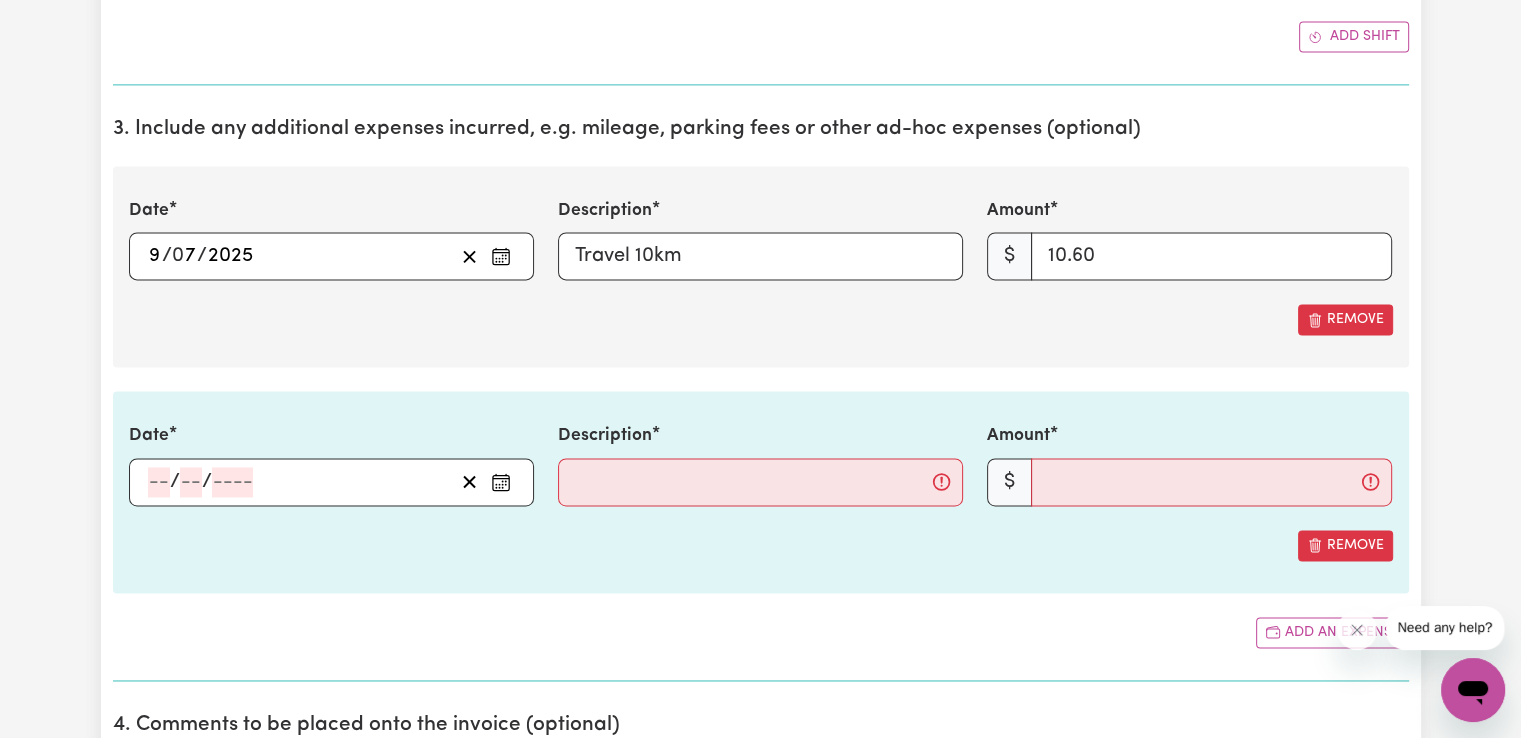 scroll, scrollTop: 2848, scrollLeft: 0, axis: vertical 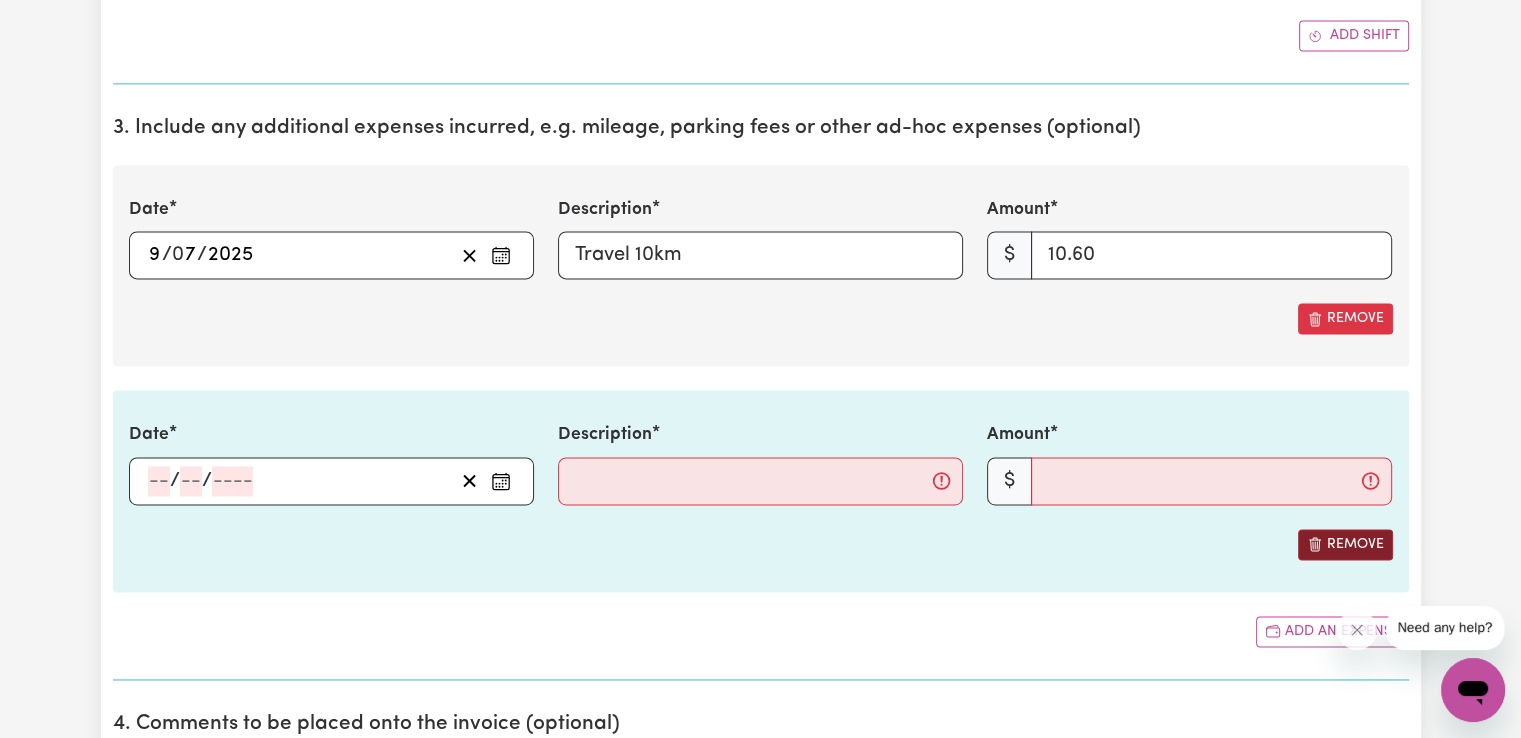 click on "Remove" at bounding box center [1345, 544] 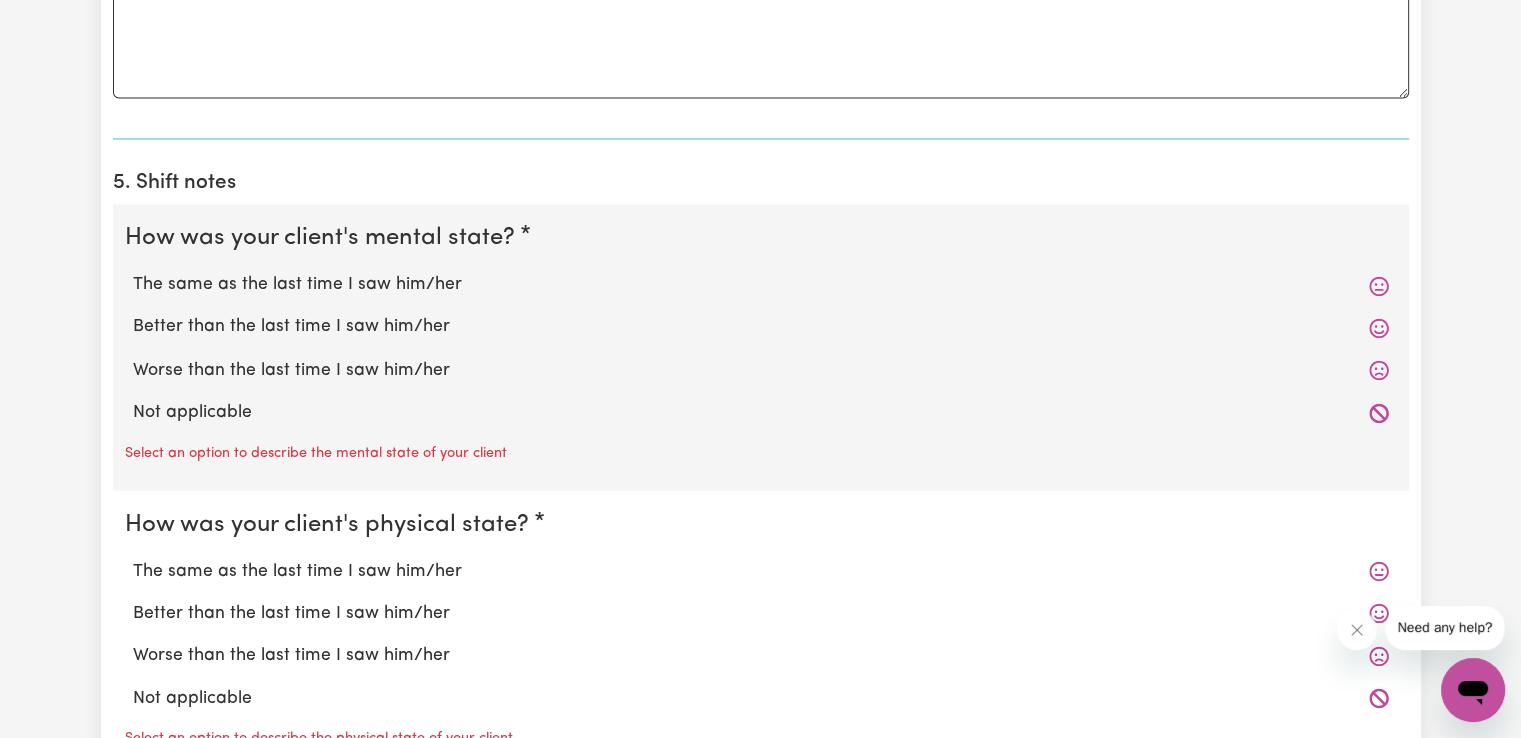 scroll, scrollTop: 3448, scrollLeft: 0, axis: vertical 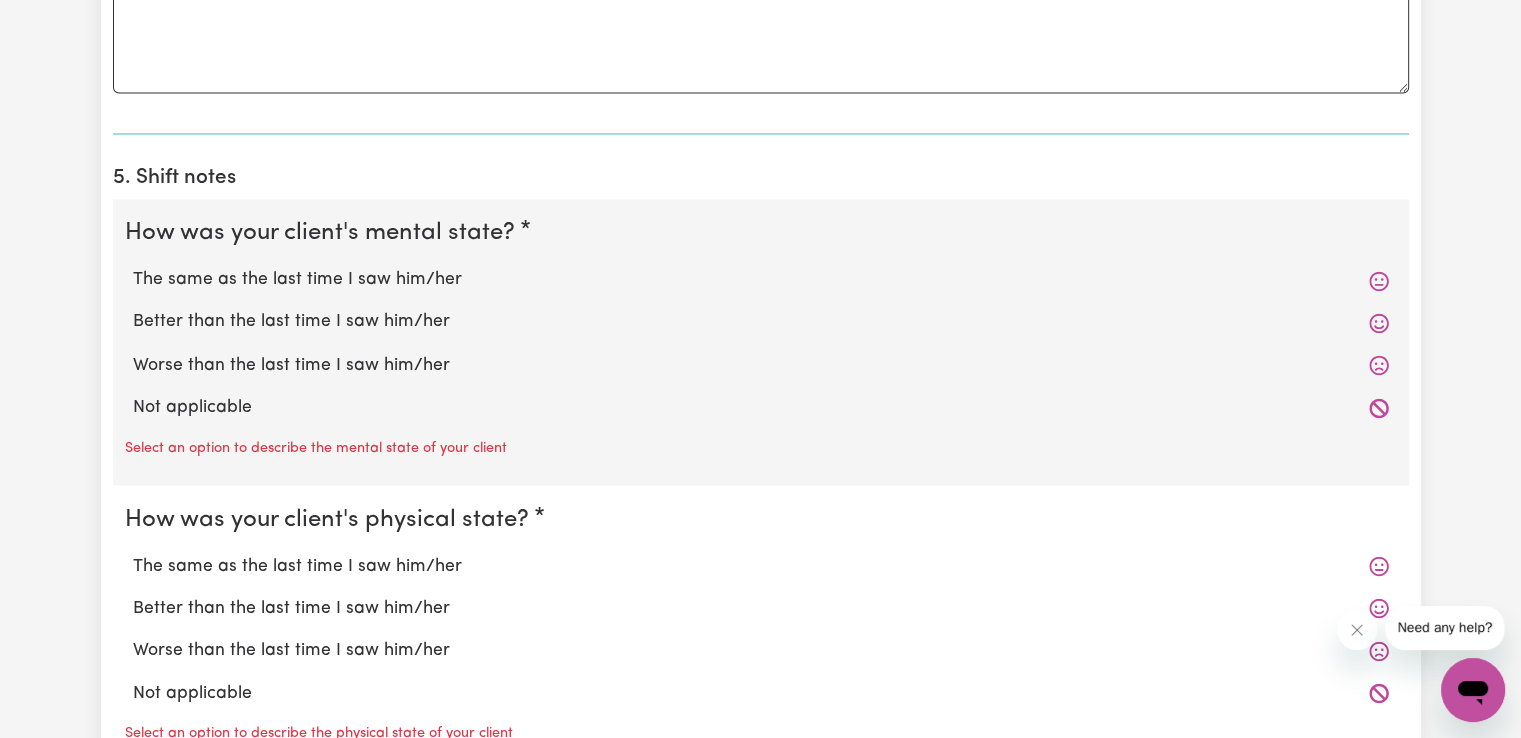 click on "The same as the last time I saw him/her" at bounding box center (761, 280) 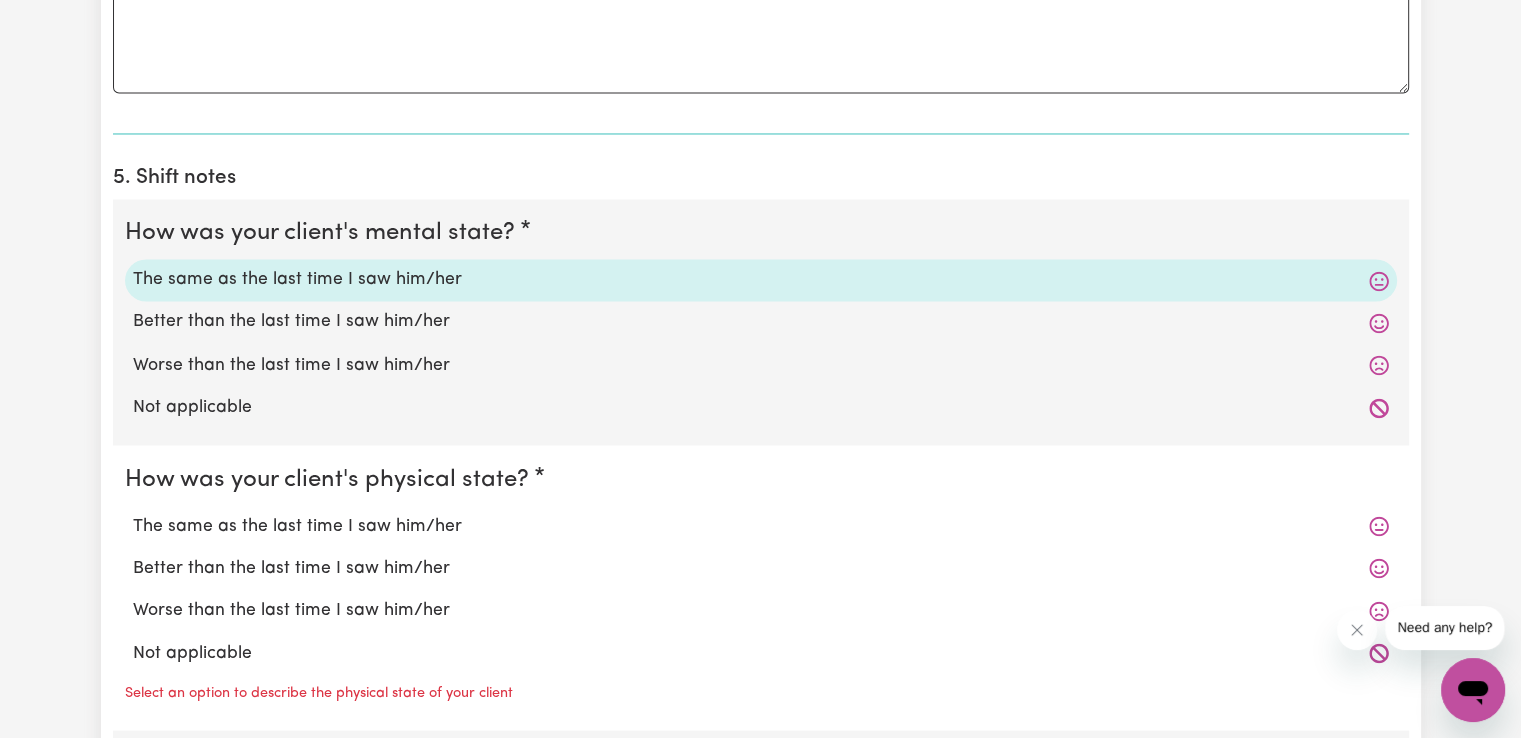 click on "The same as the last time I saw him/her" at bounding box center (761, 526) 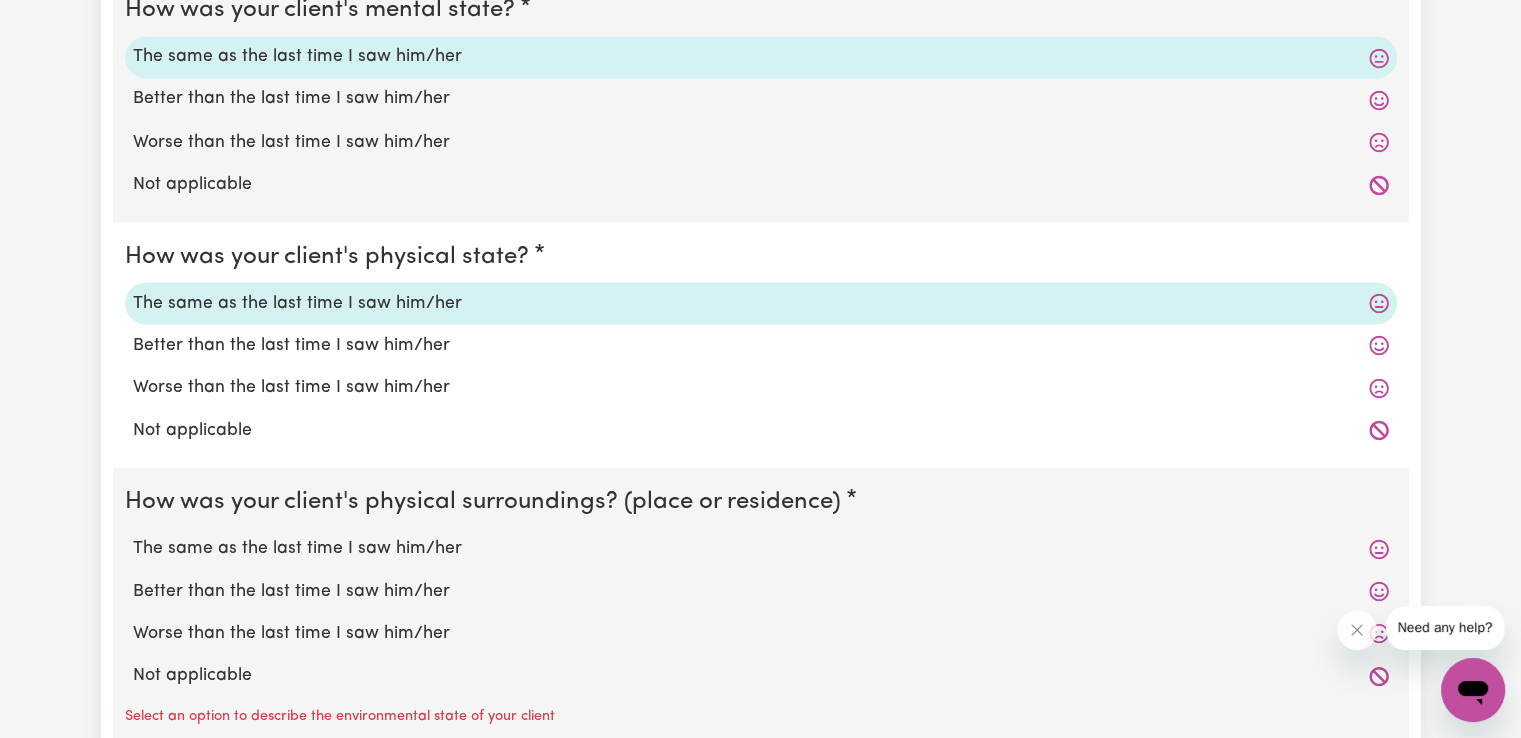 scroll, scrollTop: 3748, scrollLeft: 0, axis: vertical 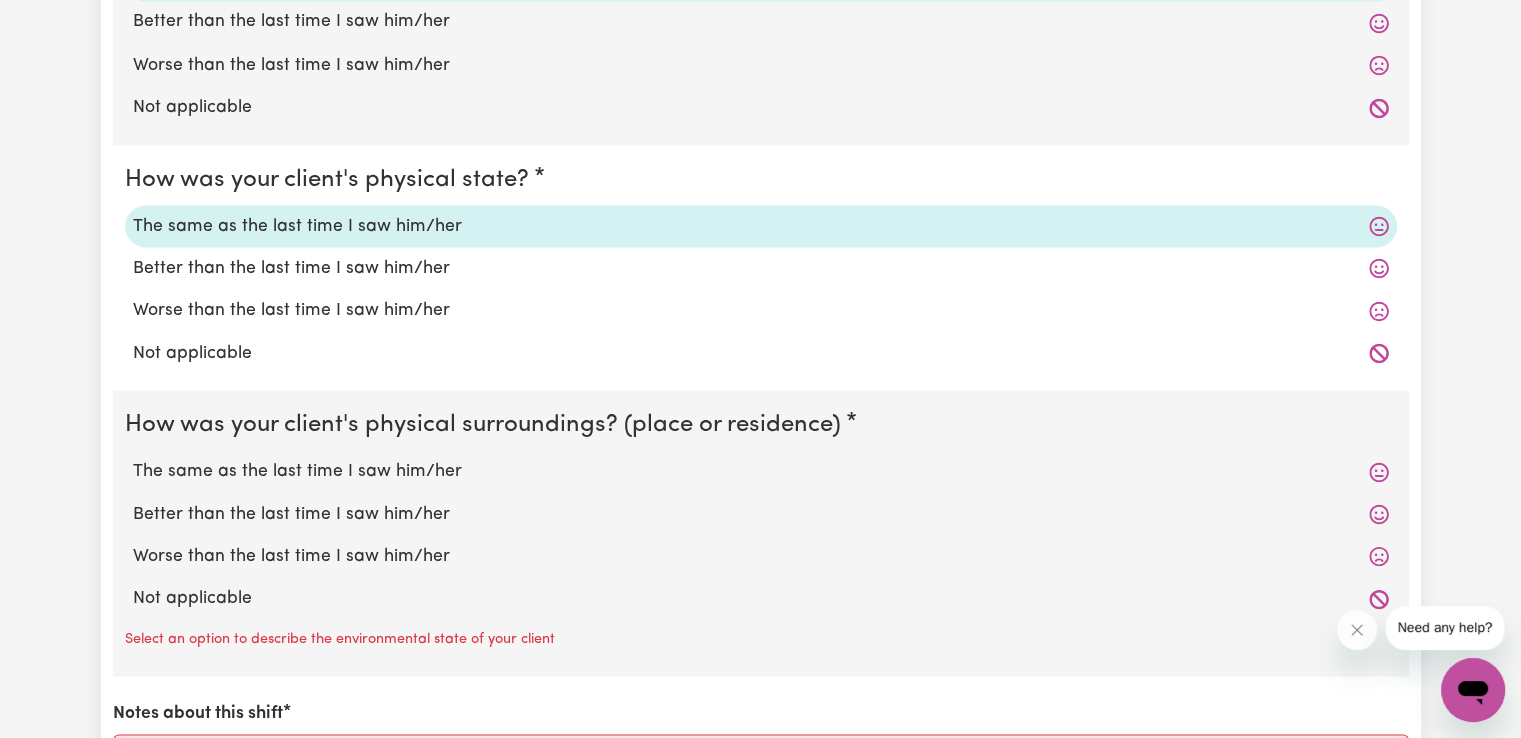 click on "The same as the last time I saw him/her" at bounding box center [761, 471] 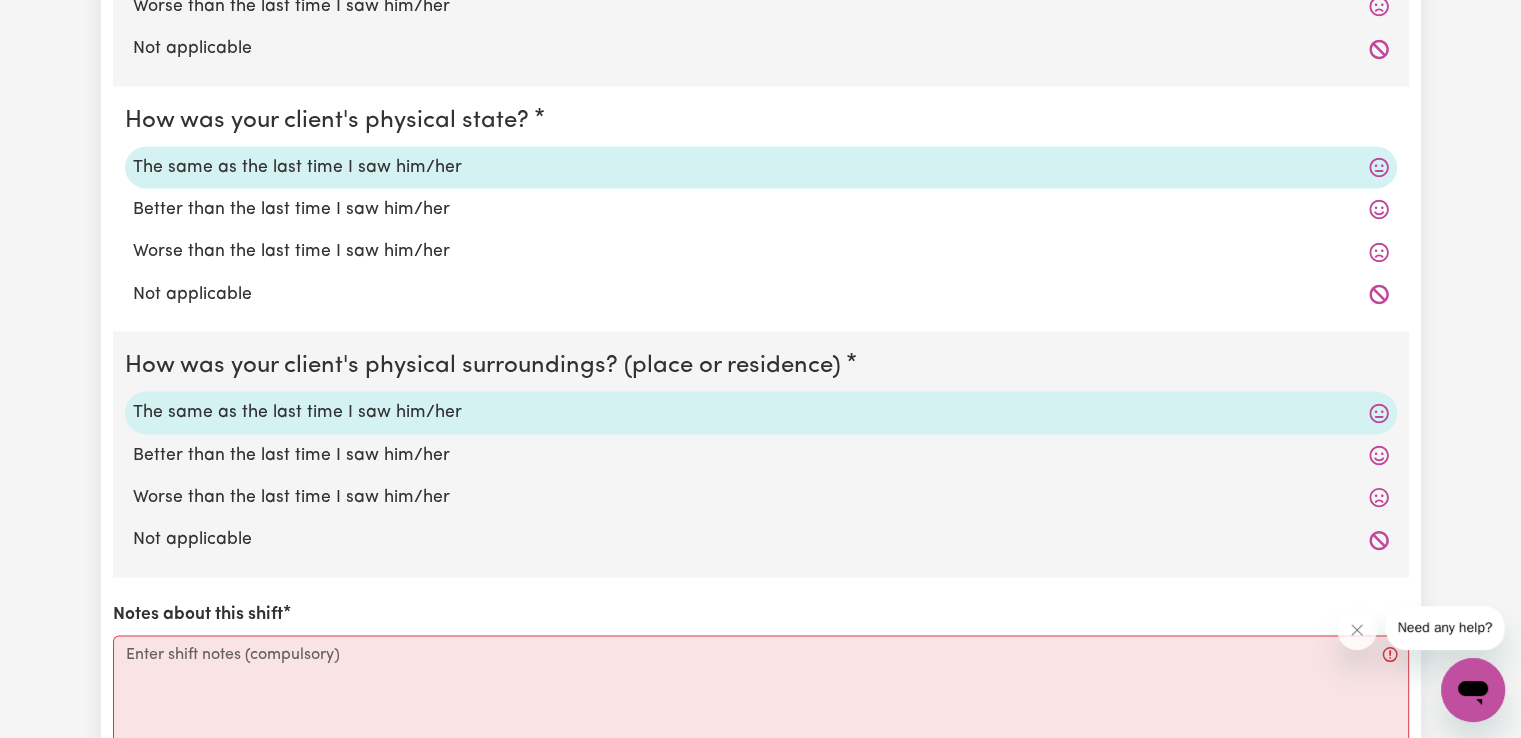 scroll, scrollTop: 3881, scrollLeft: 0, axis: vertical 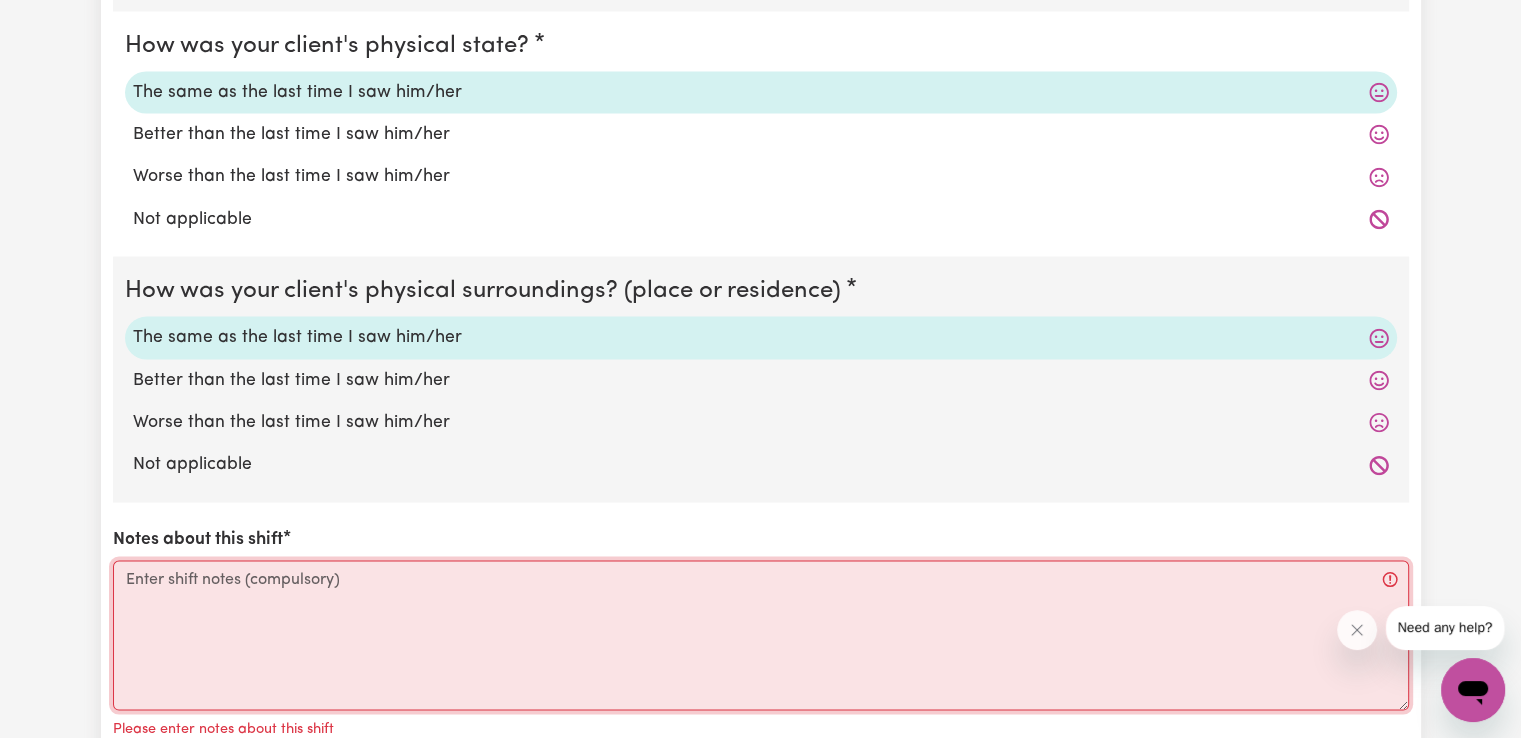 click on "Notes about this shift" at bounding box center [761, 636] 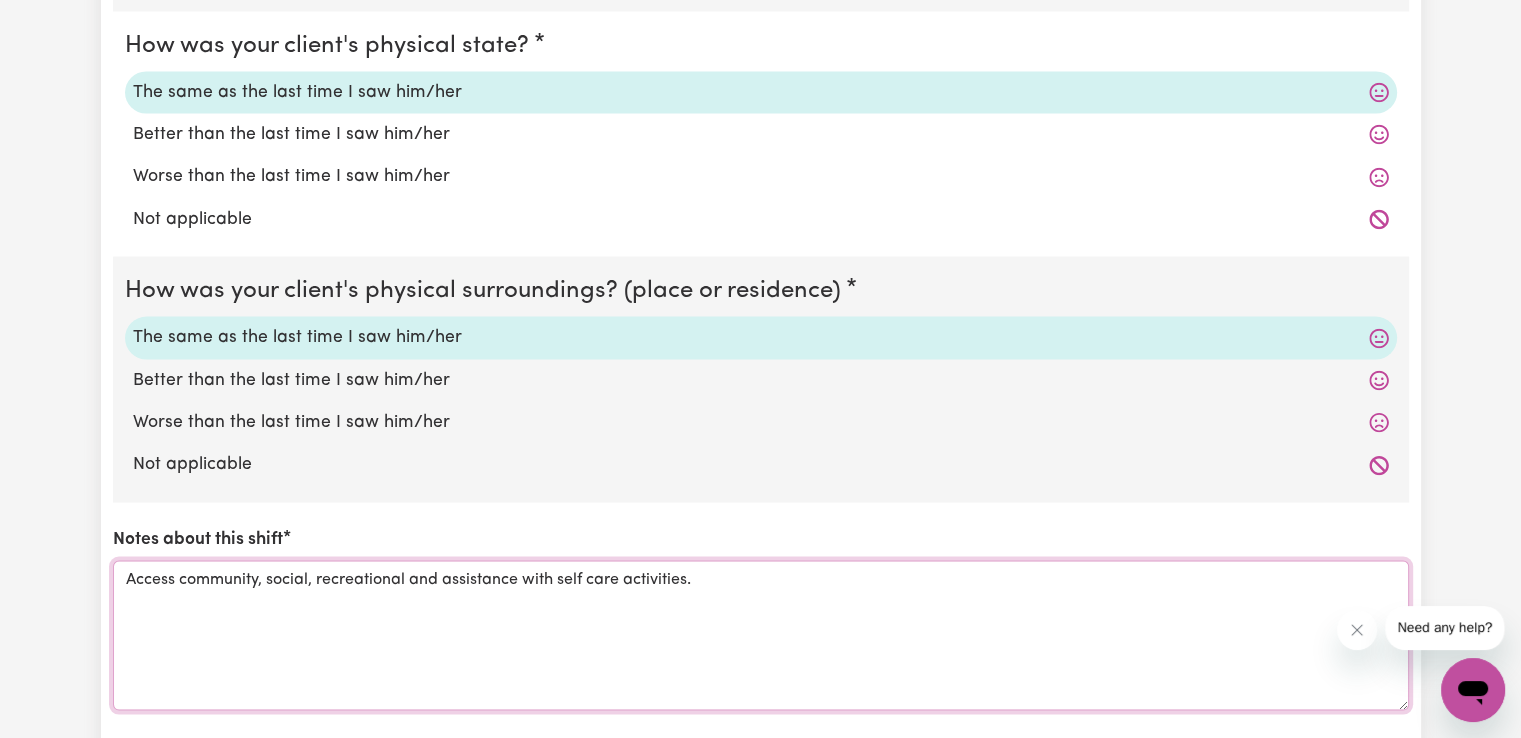 click on "Access community, social, recreational and assistance with self care activities." at bounding box center [761, 636] 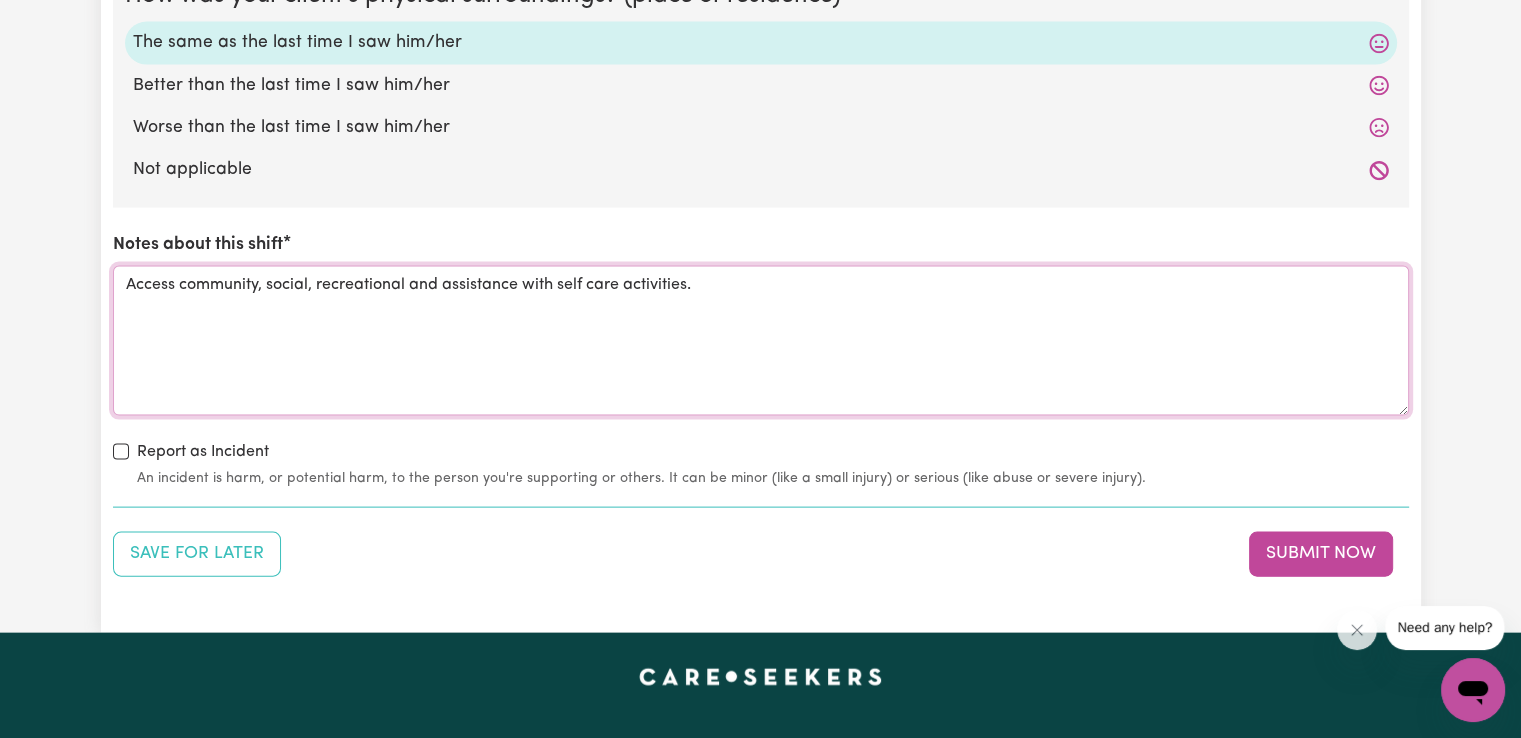 scroll, scrollTop: 4222, scrollLeft: 0, axis: vertical 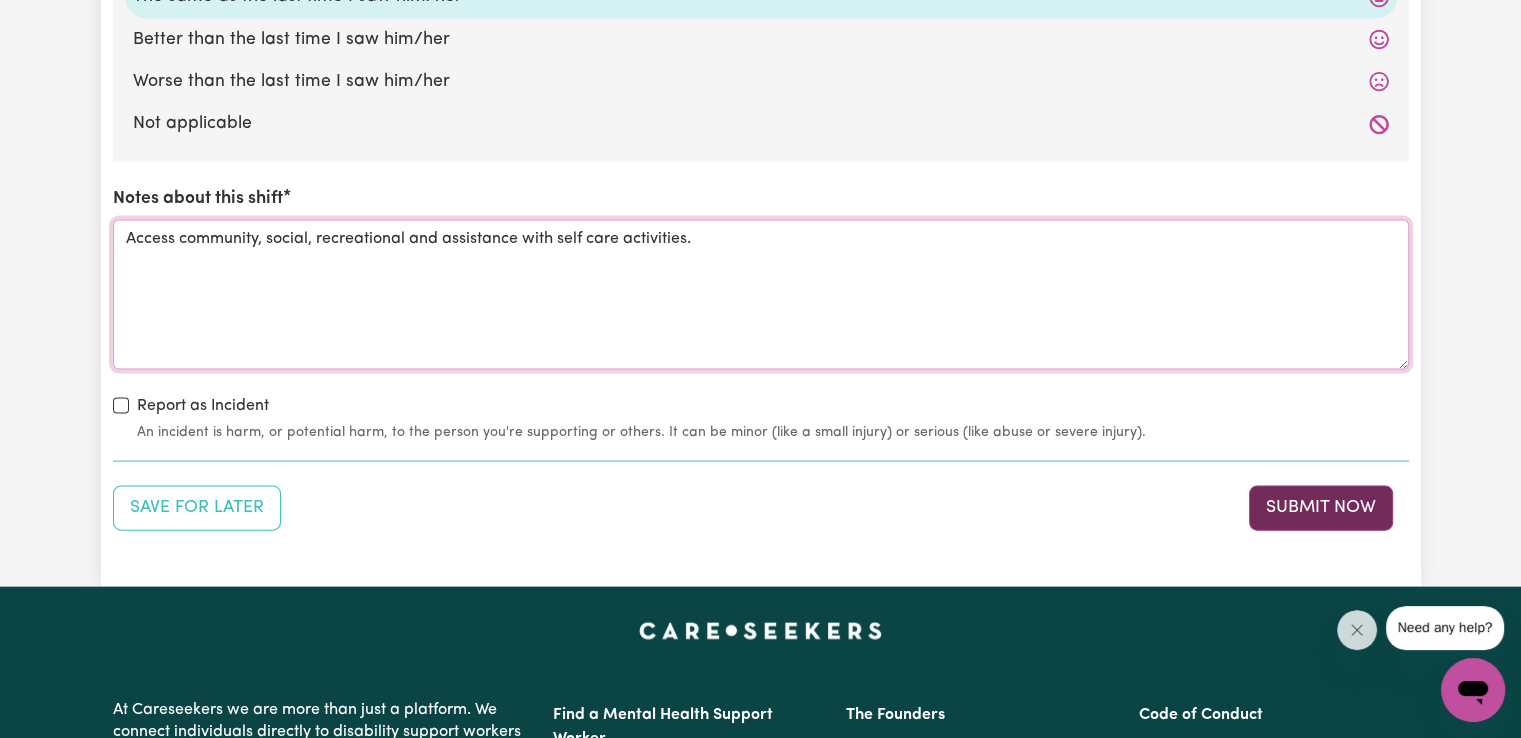 type on "Access community, social, recreational and assistance with self care activities." 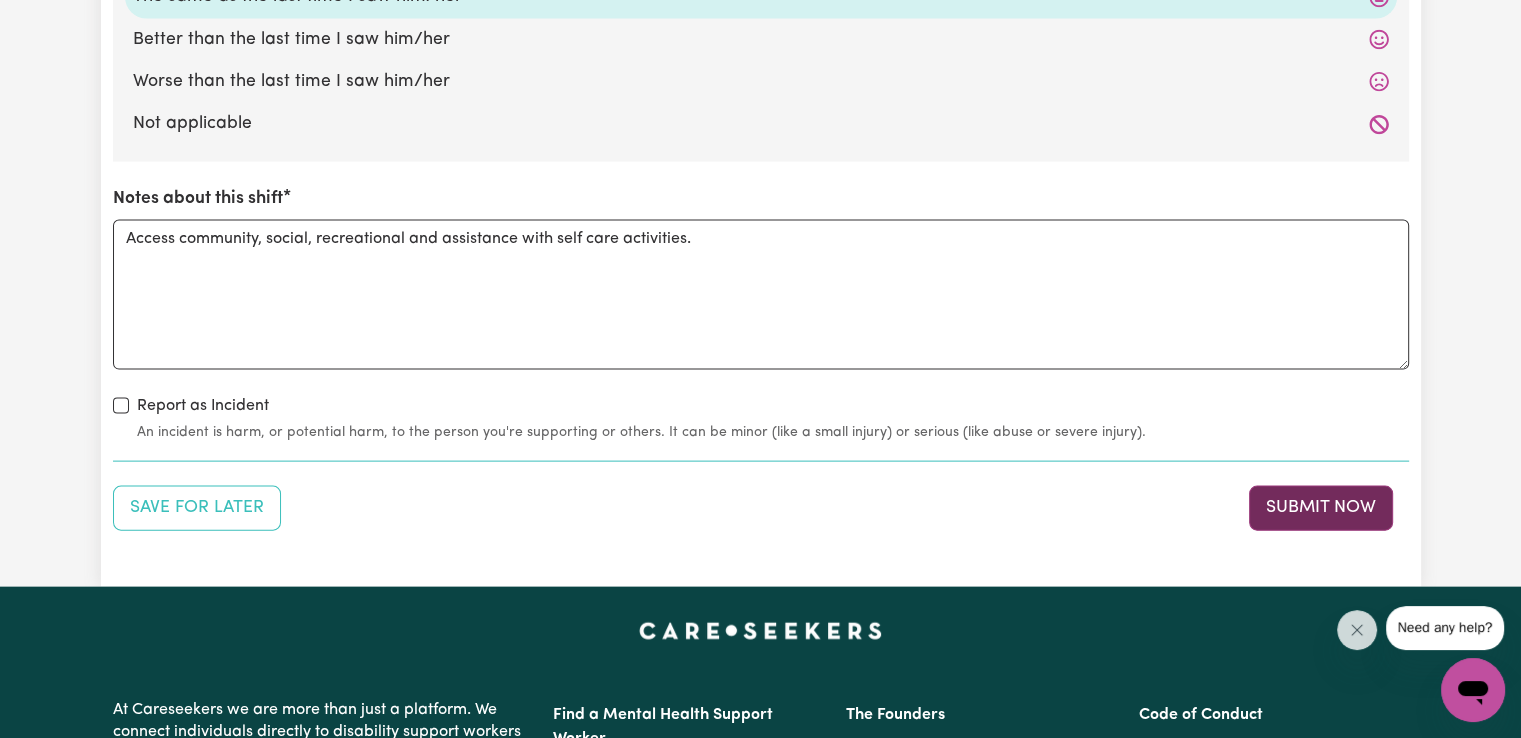 click on "Submit Now" at bounding box center (1321, 508) 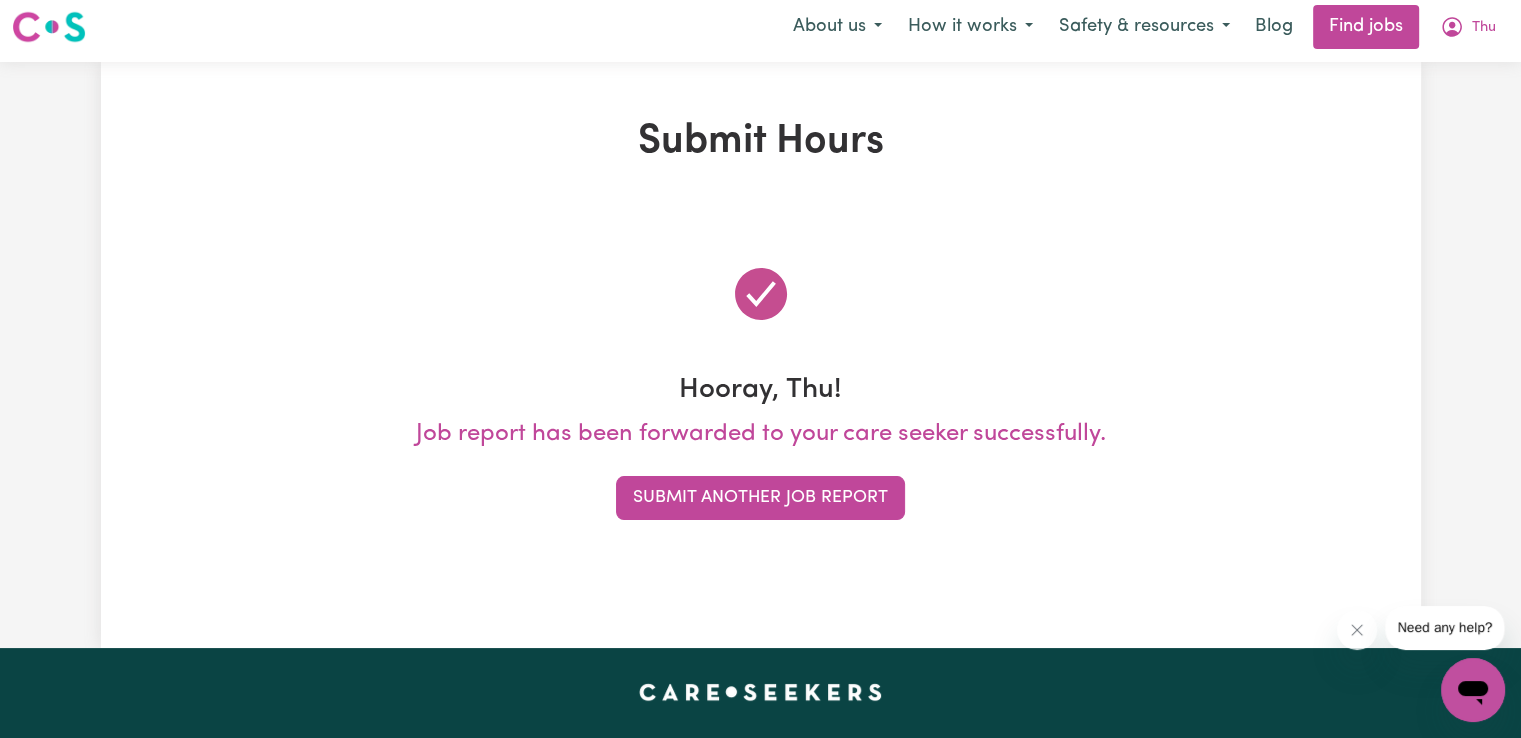 scroll, scrollTop: 0, scrollLeft: 0, axis: both 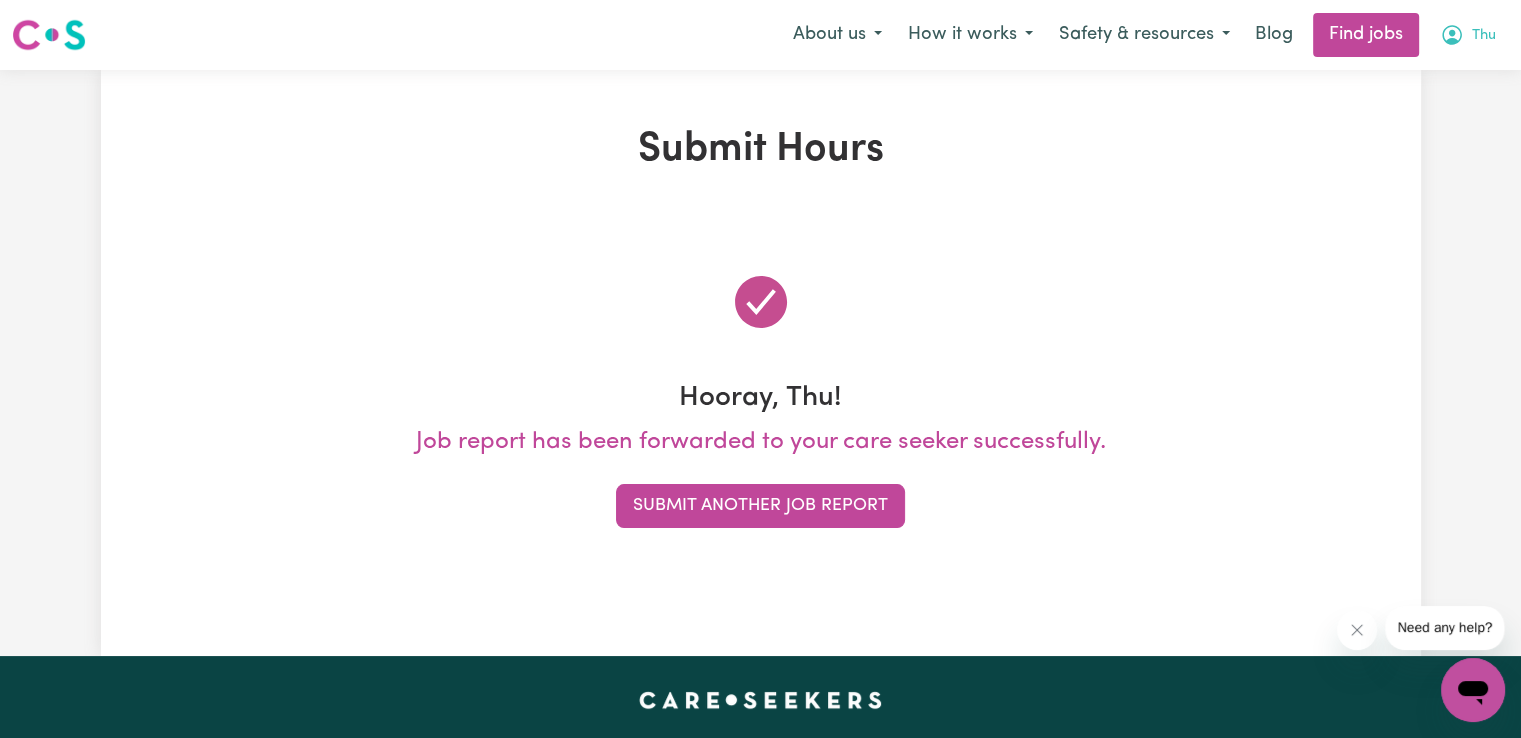 click on "Thu" at bounding box center [1484, 36] 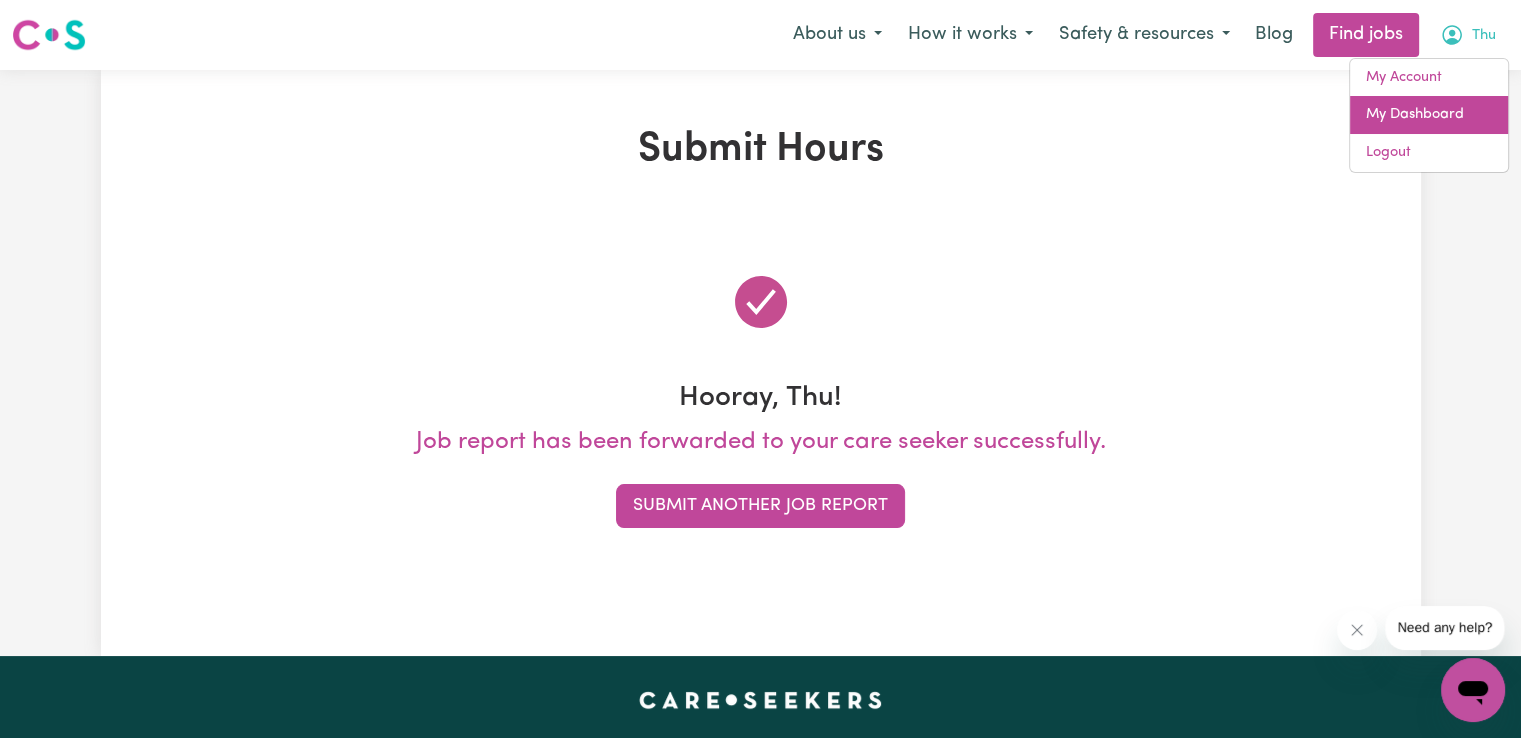 click on "My Dashboard" at bounding box center (1429, 115) 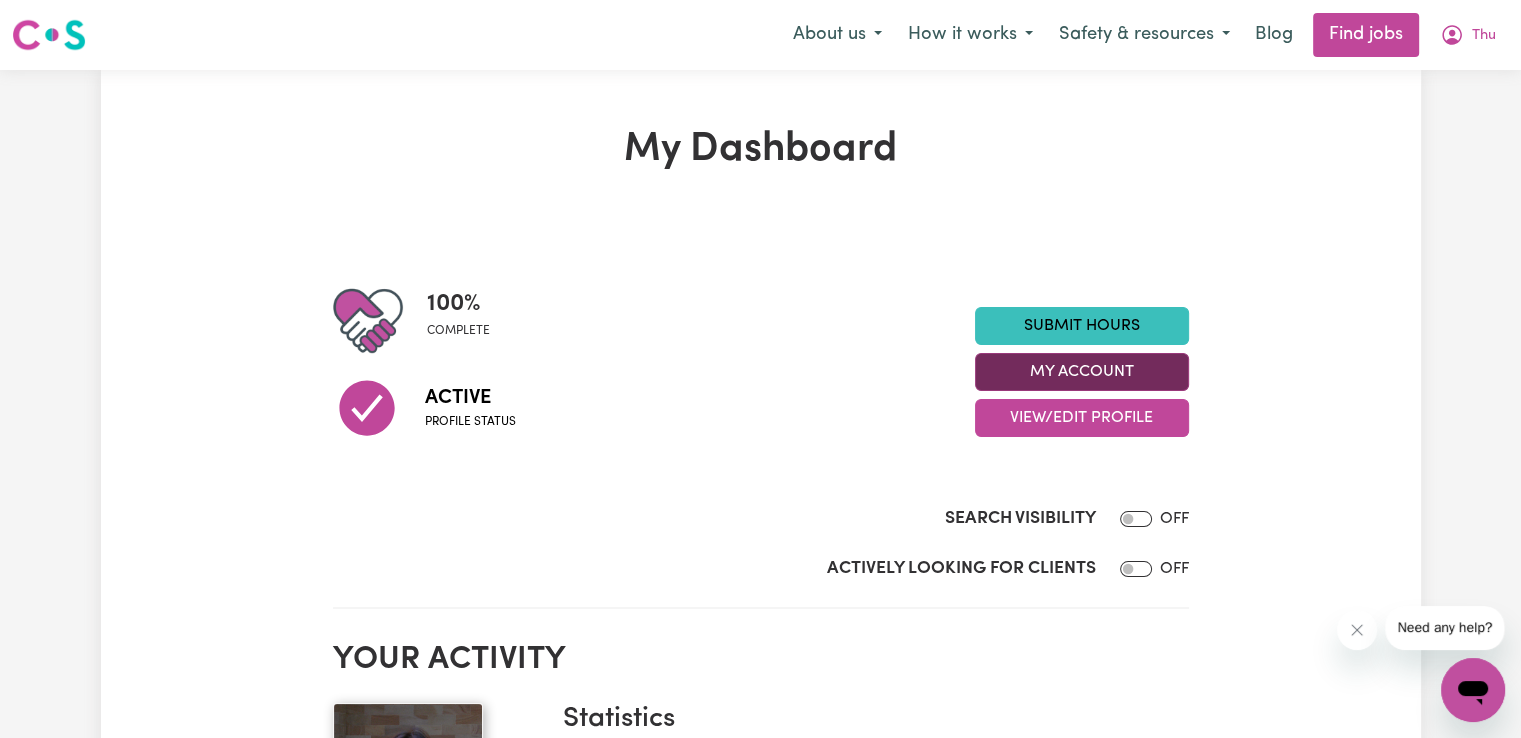 click on "My Account" at bounding box center (1082, 372) 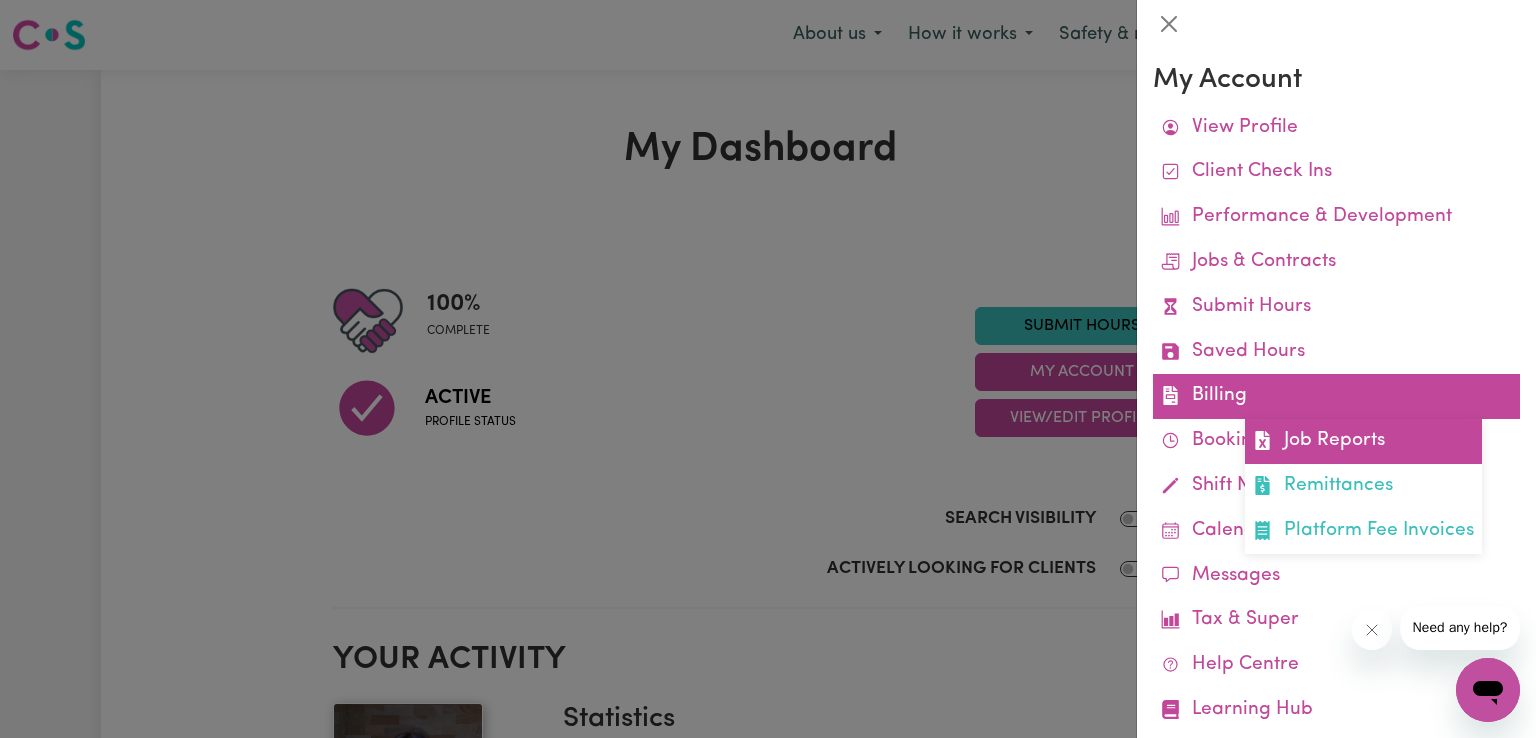 click on "Job Reports" at bounding box center [1363, 441] 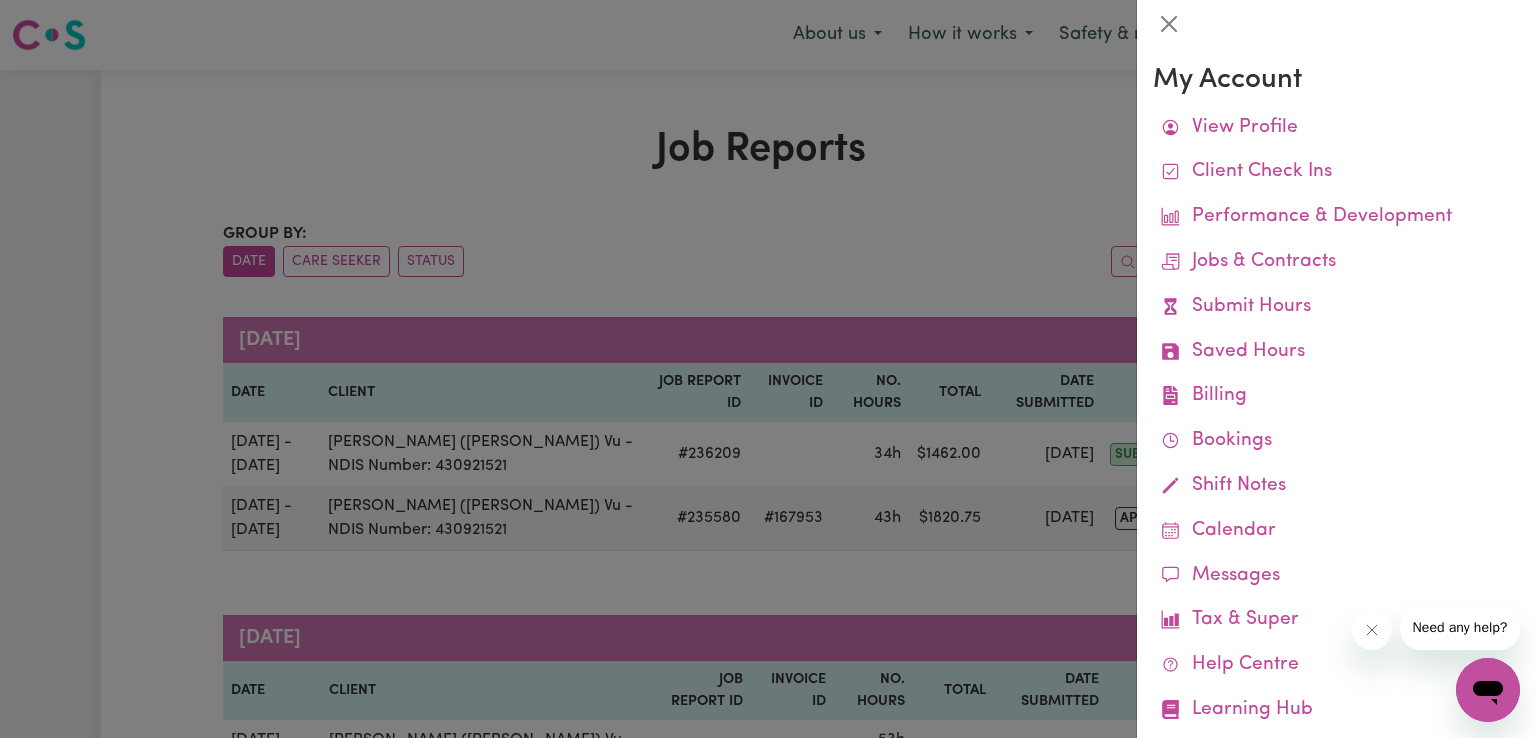 click at bounding box center [768, 369] 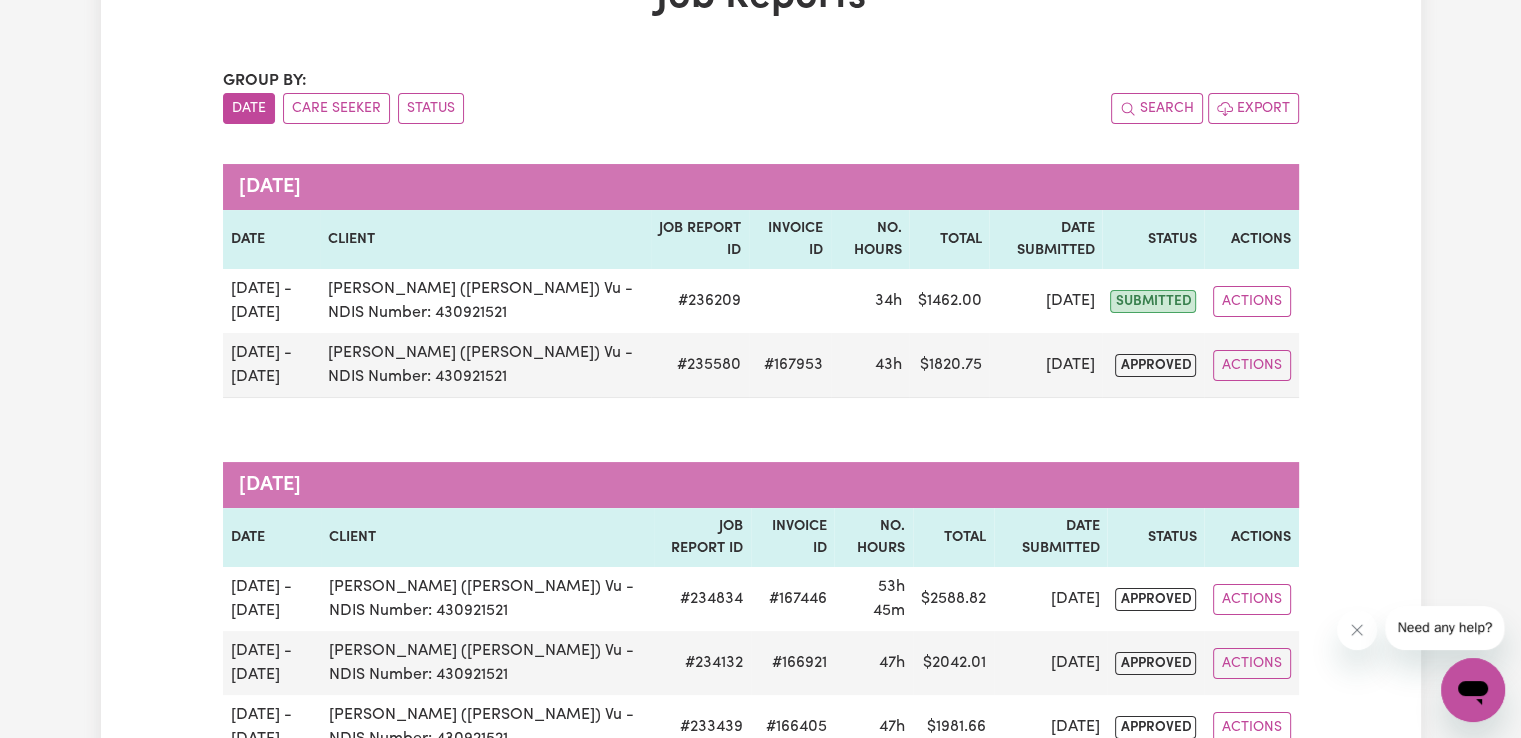 scroll, scrollTop: 166, scrollLeft: 0, axis: vertical 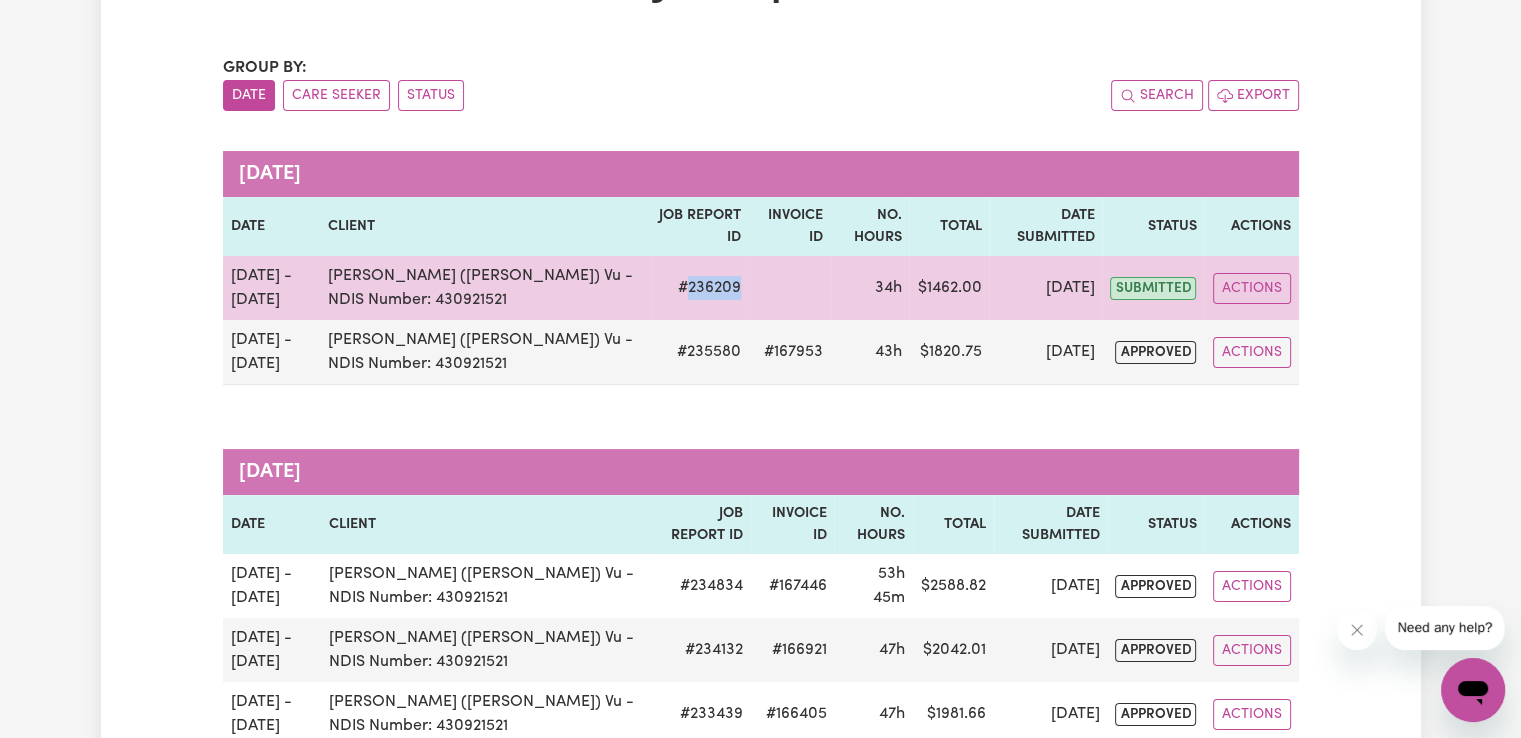 drag, startPoint x: 660, startPoint y: 289, endPoint x: 711, endPoint y: 289, distance: 51 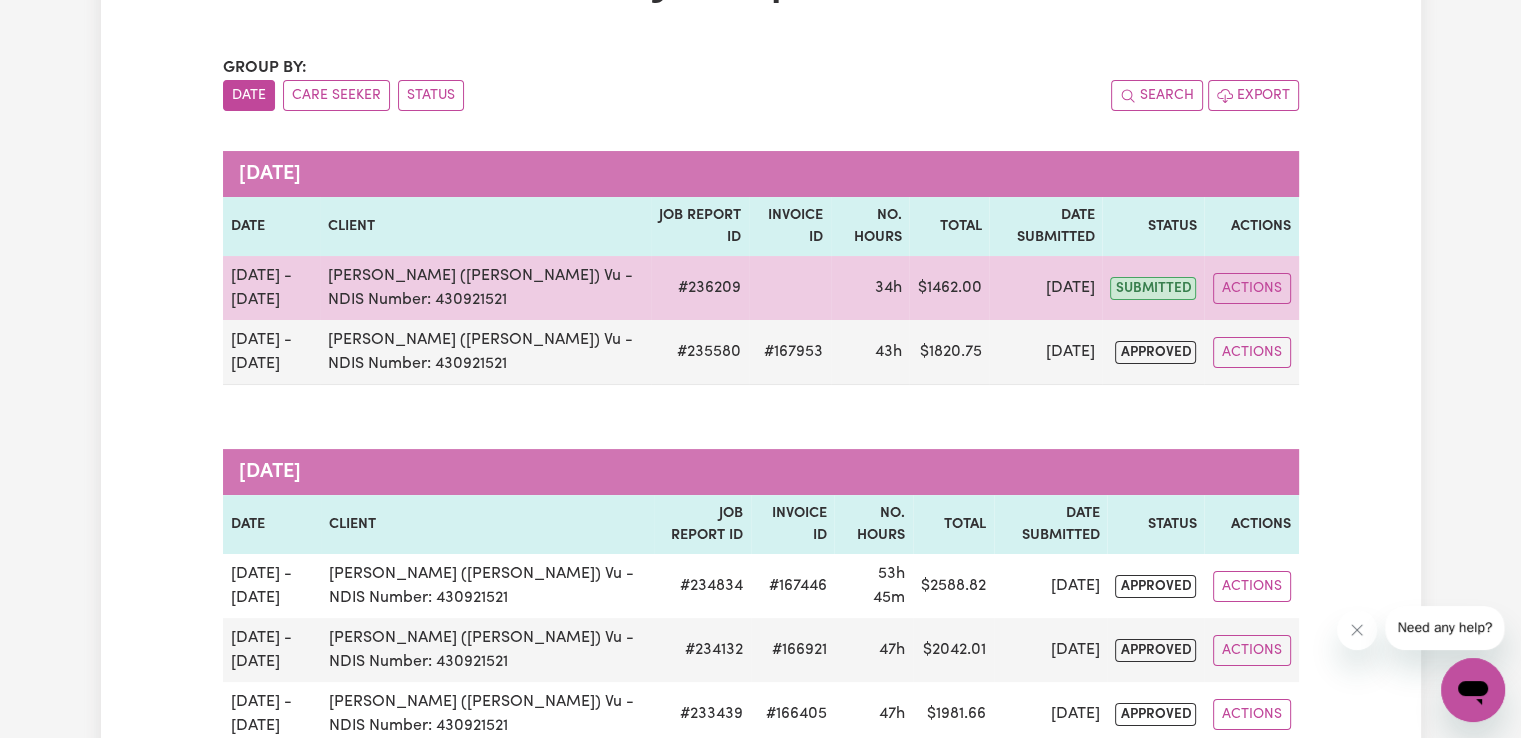 click on "$ 1462.00" at bounding box center (949, 288) 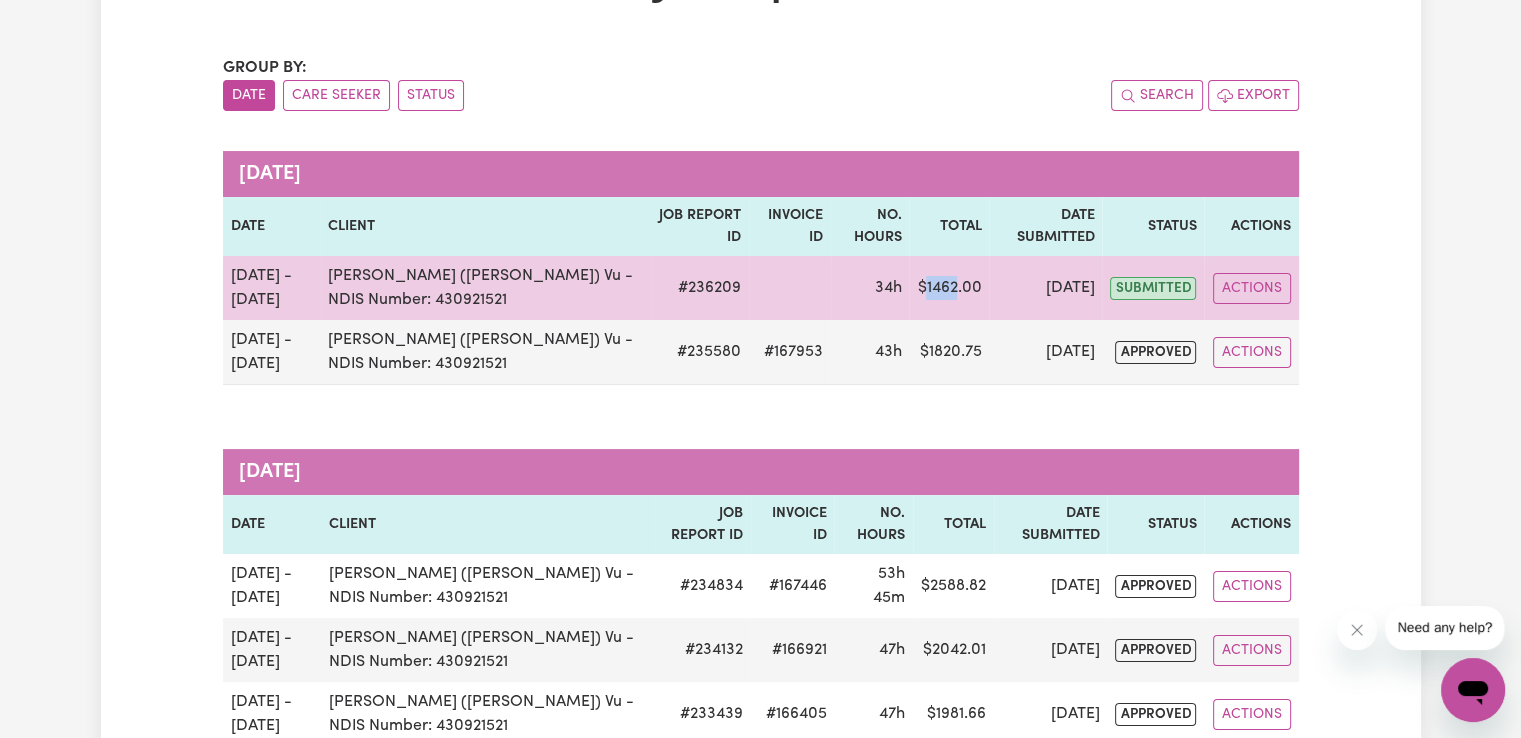 drag, startPoint x: 914, startPoint y: 285, endPoint x: 944, endPoint y: 287, distance: 30.066593 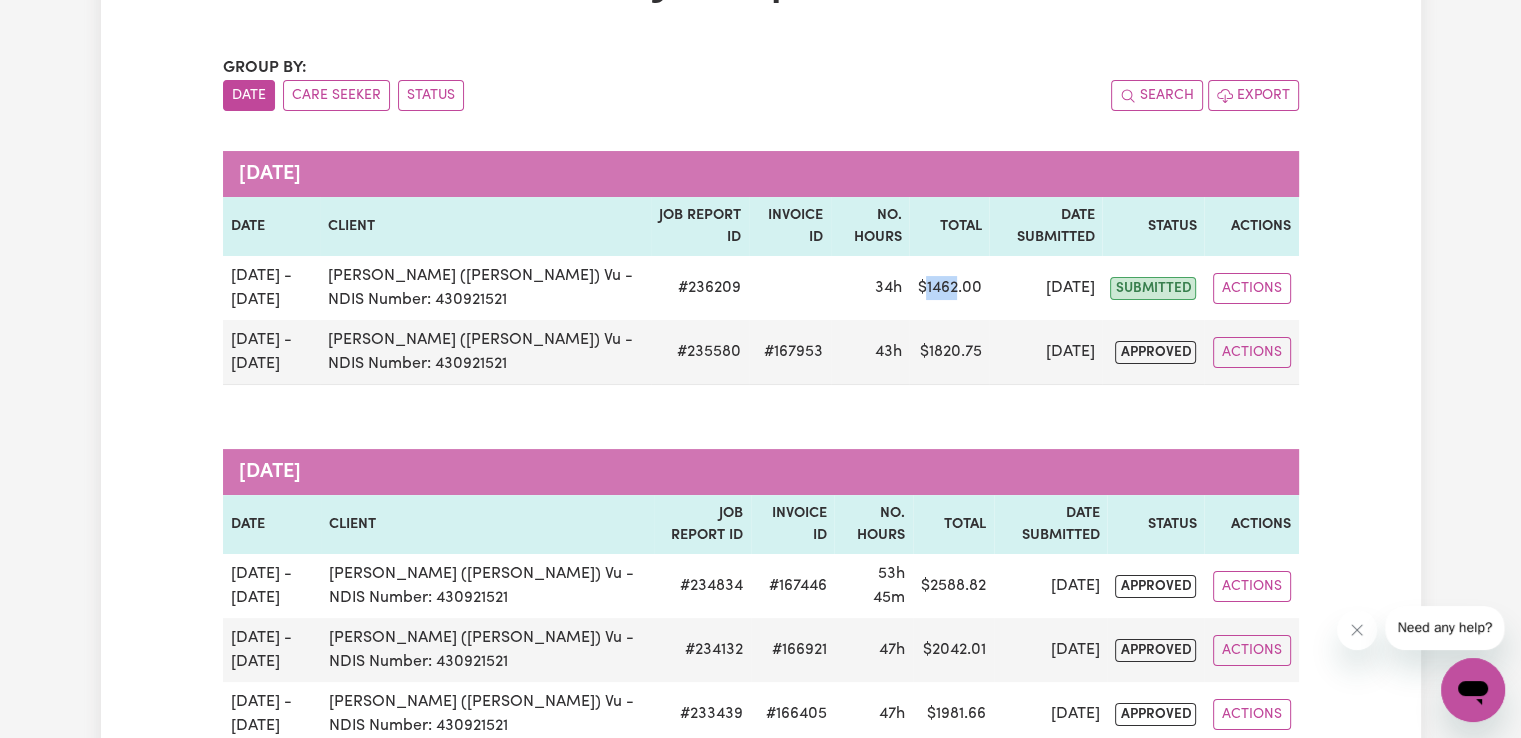 scroll, scrollTop: 0, scrollLeft: 0, axis: both 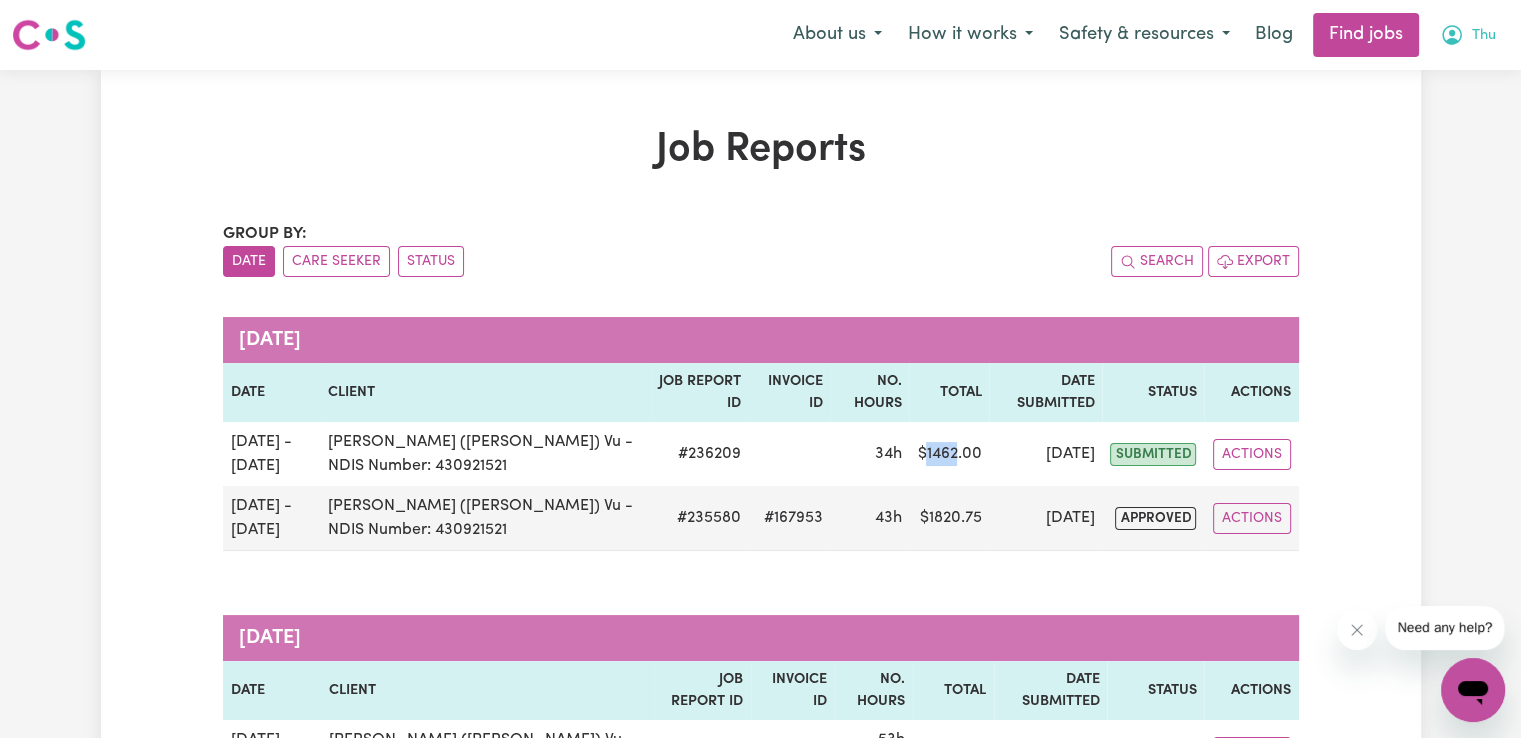 click on "Thu" at bounding box center [1484, 36] 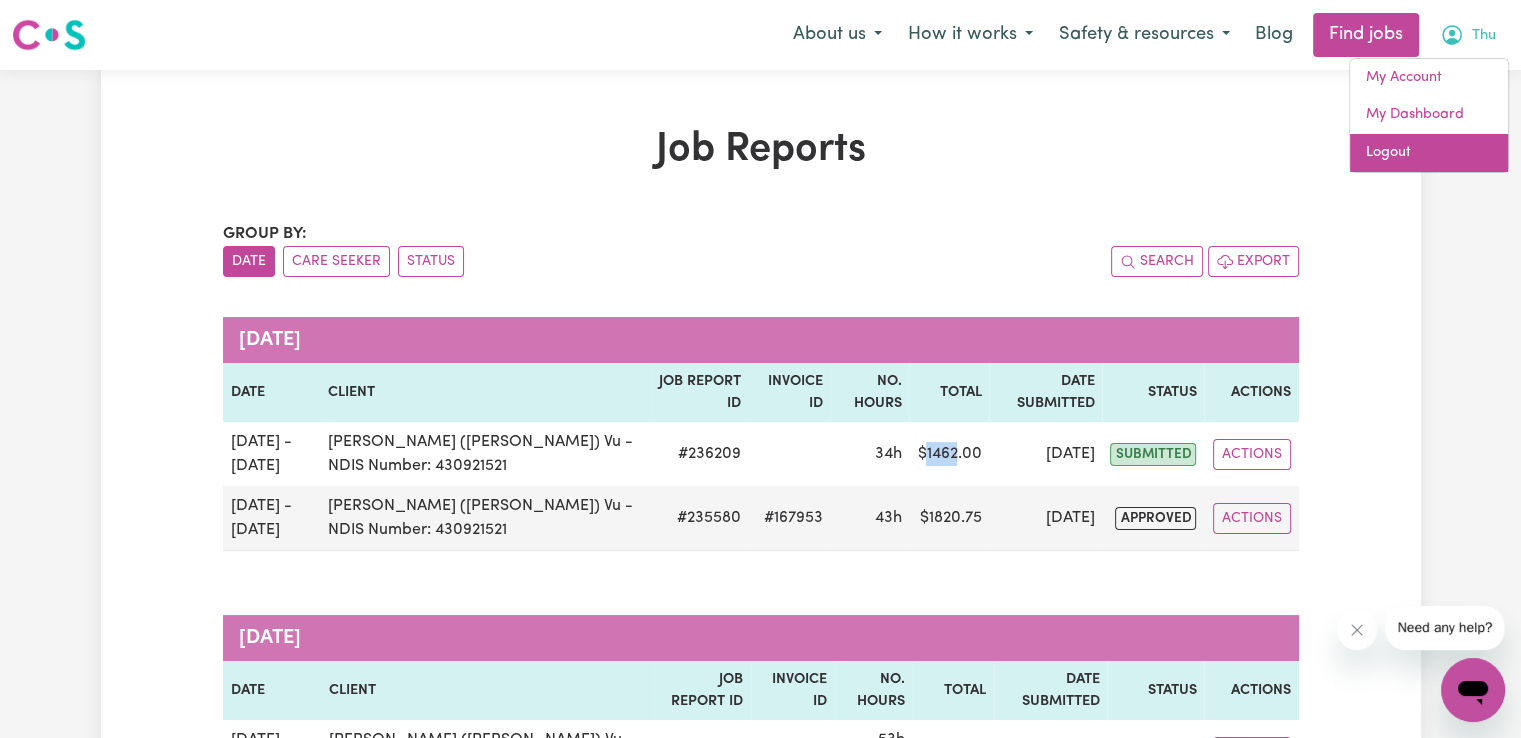 click on "Logout" at bounding box center (1429, 153) 